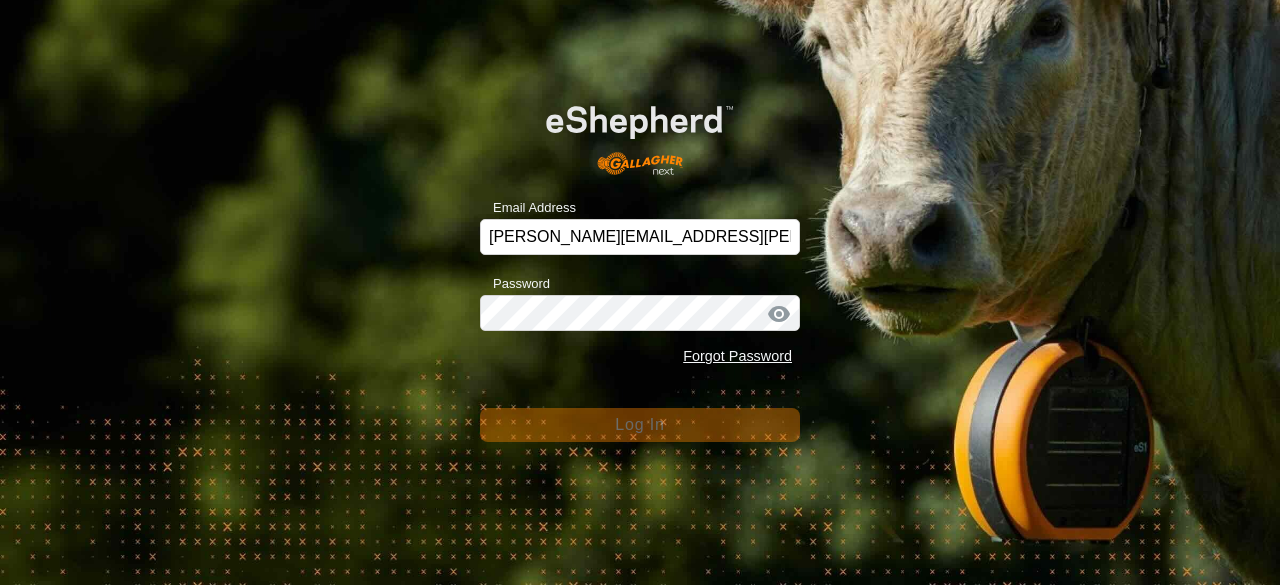 scroll, scrollTop: 0, scrollLeft: 0, axis: both 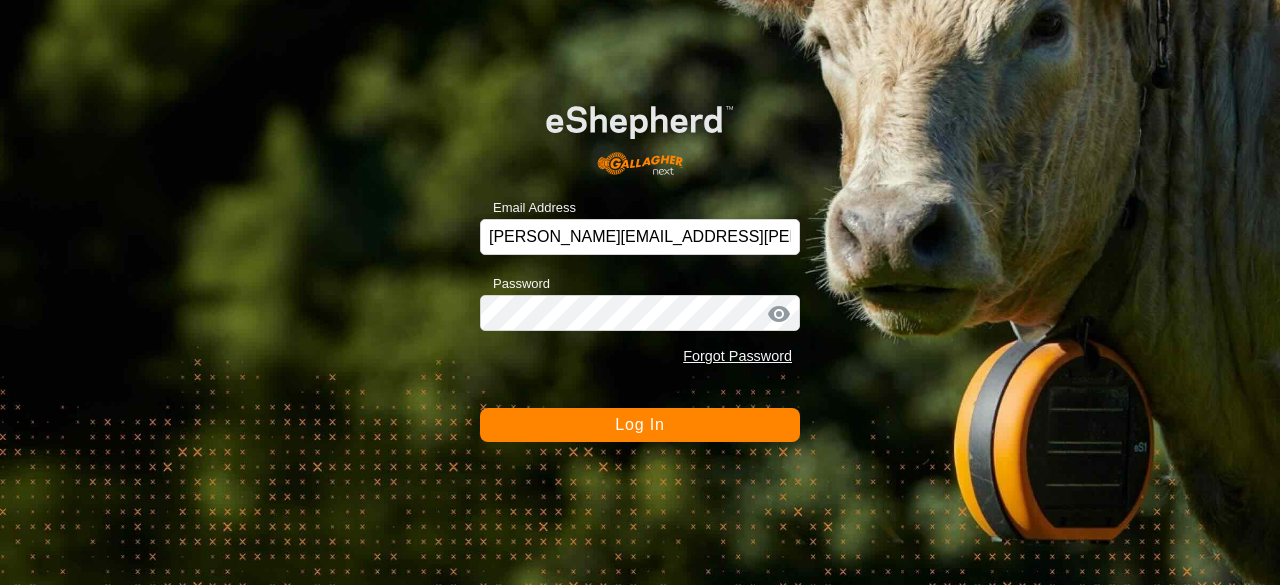 click on "Log In" 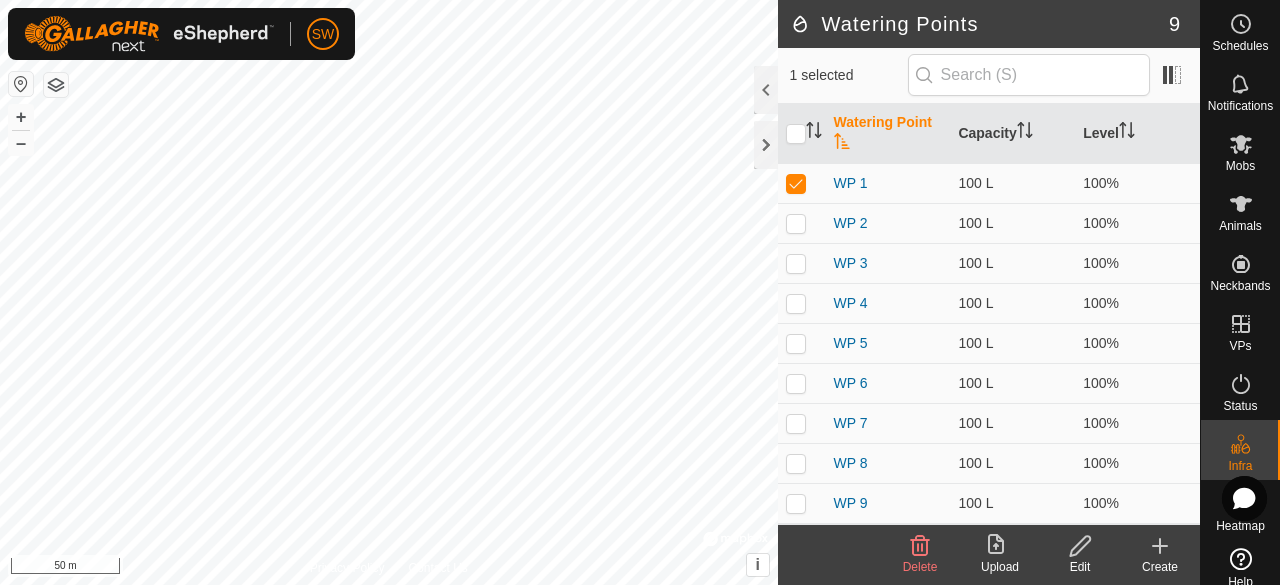click 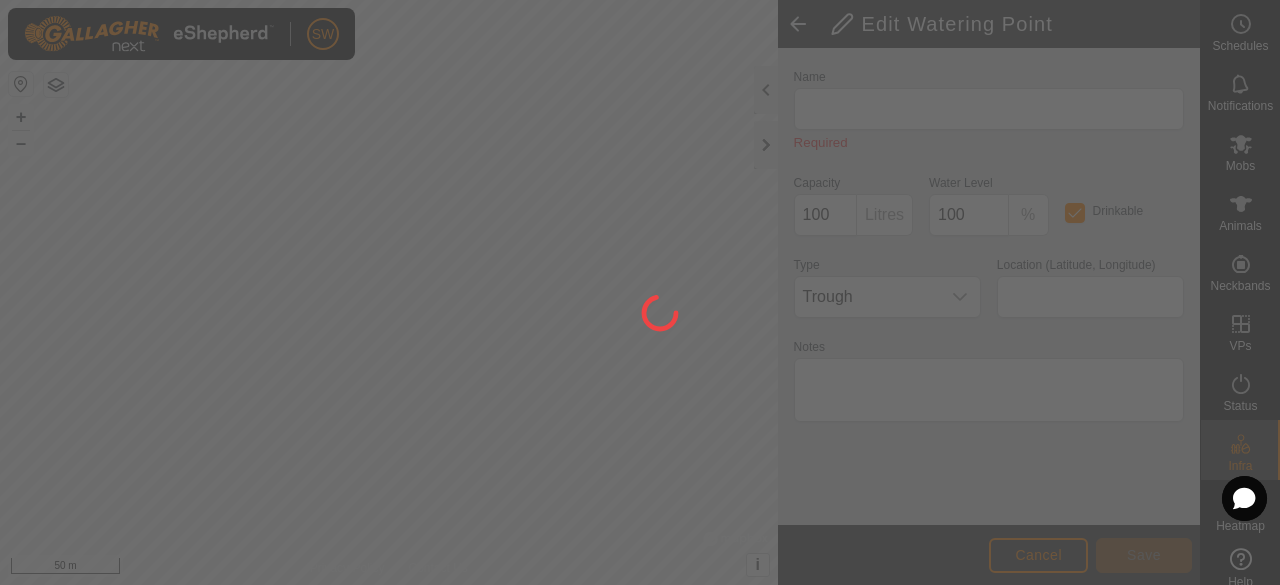 type on "WP 1" 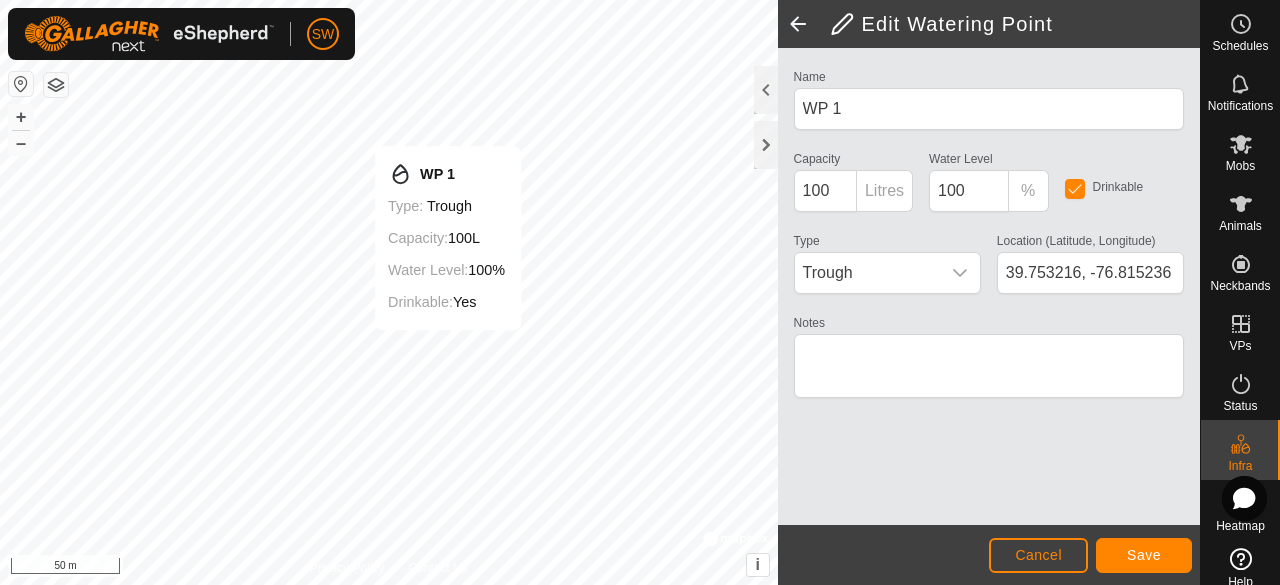 type on "39.753214, -76.815247" 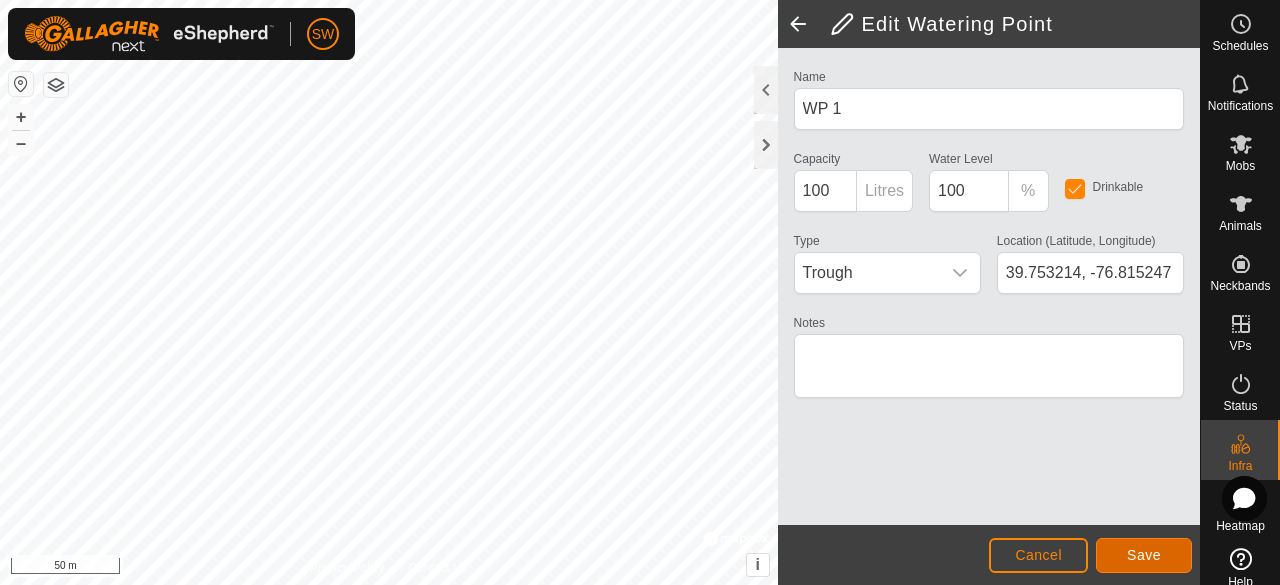 click on "Save" 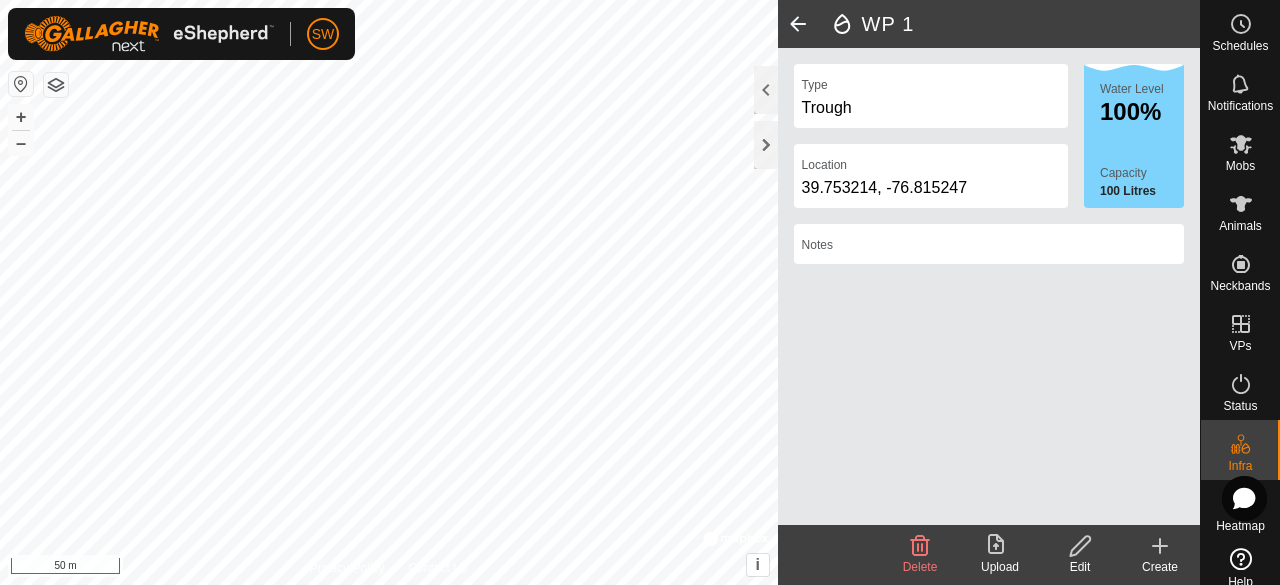 click 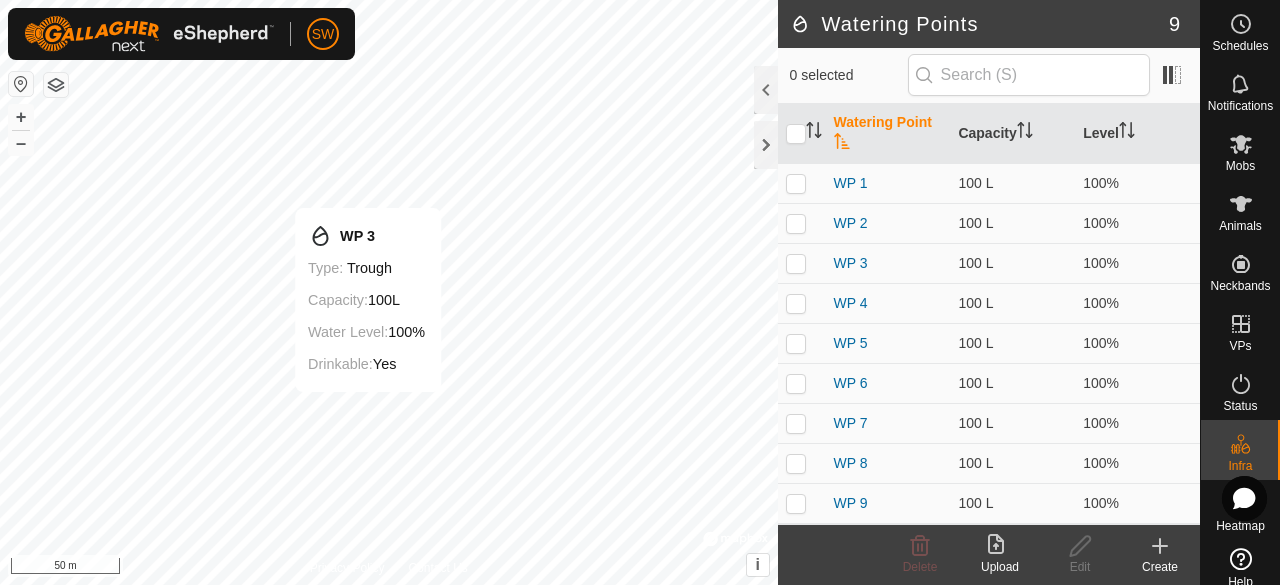 checkbox on "true" 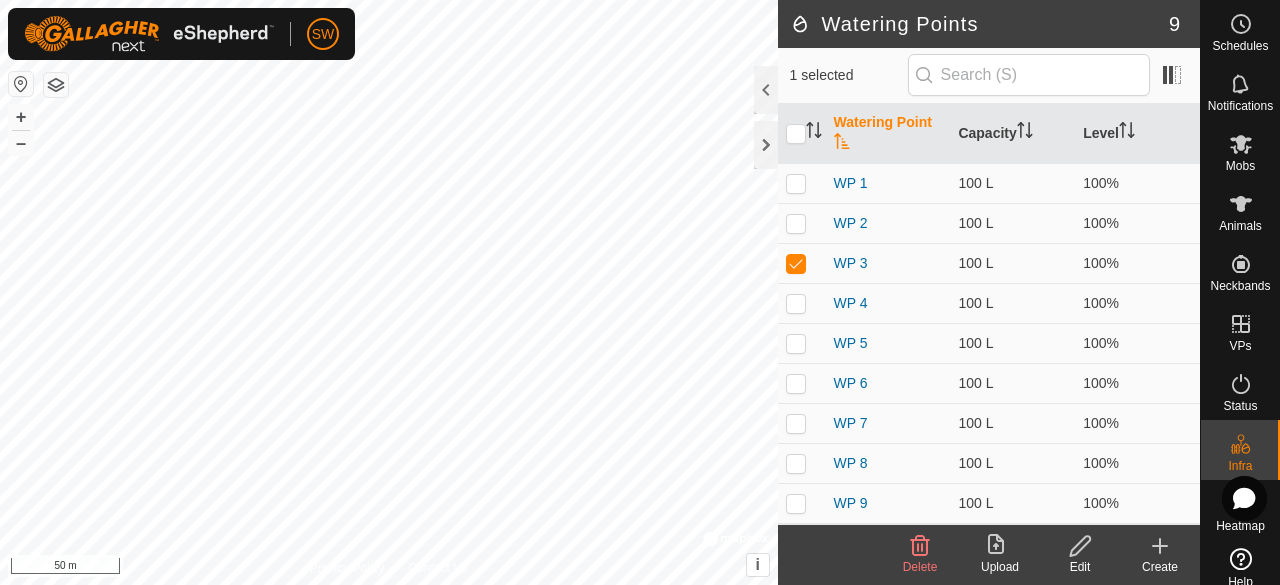 click 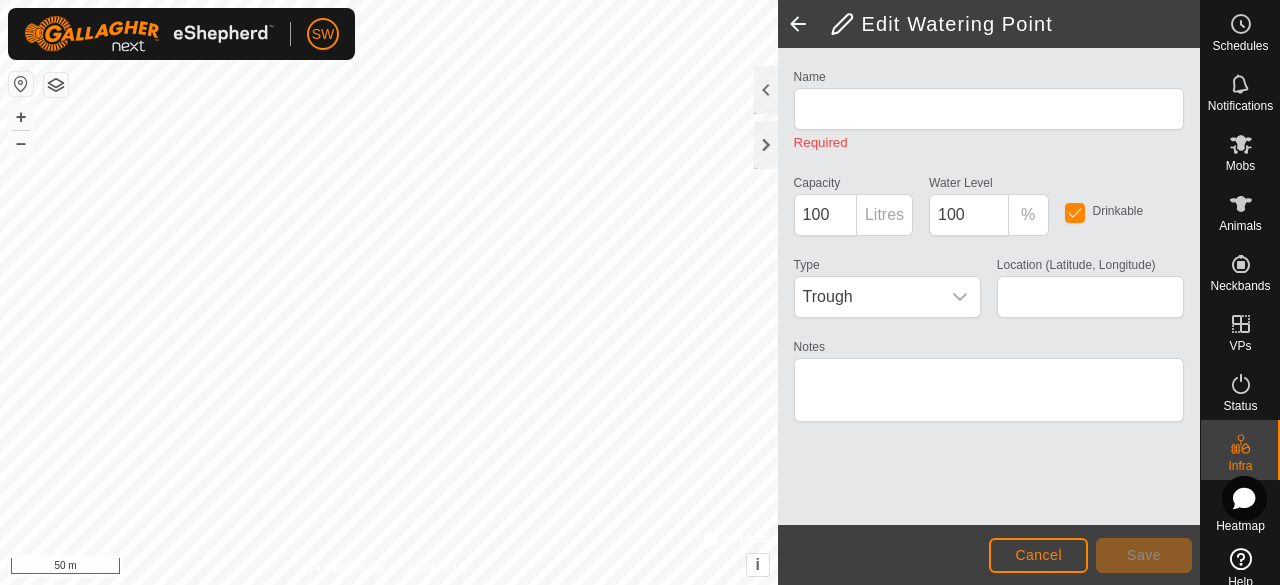 type on "WP 3" 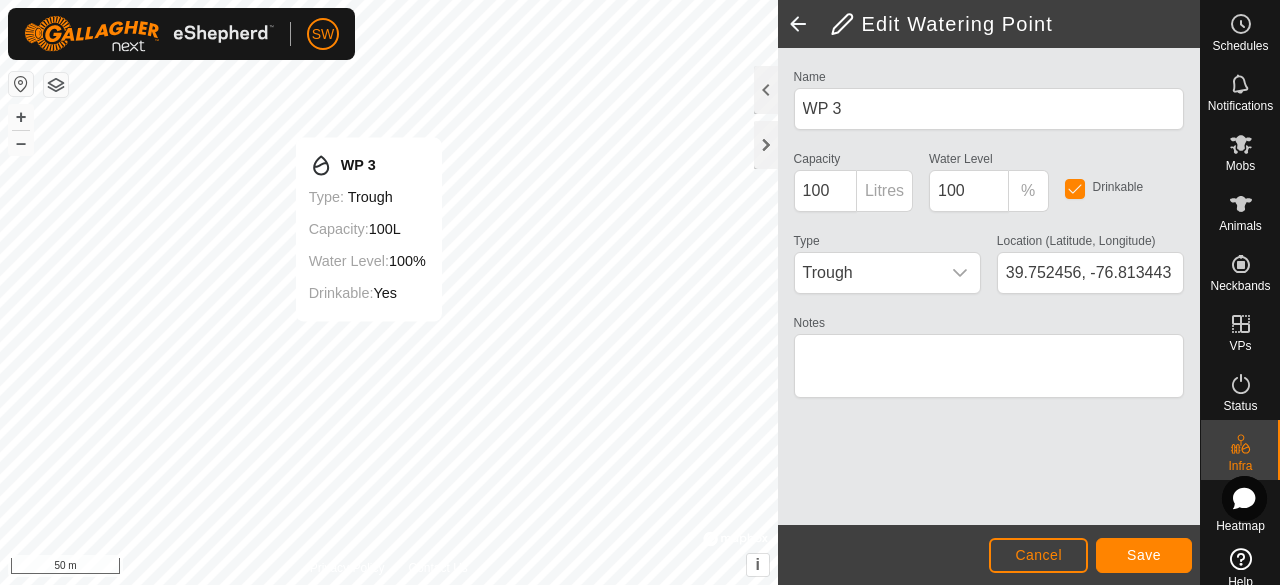 type on "39.752591, -76.813447" 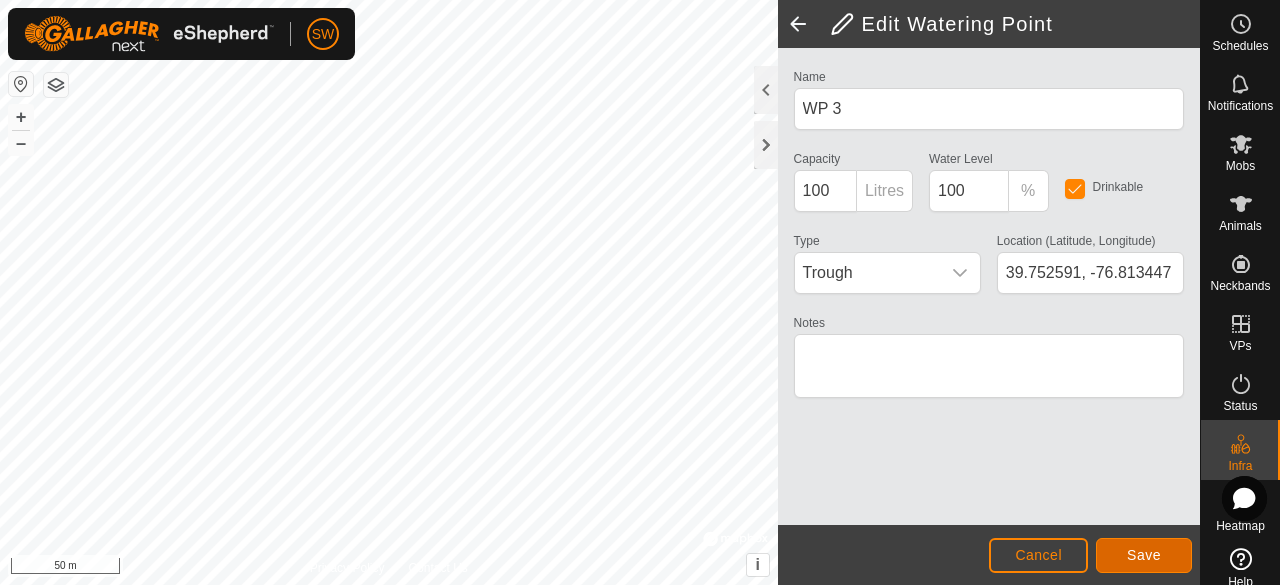click on "Save" 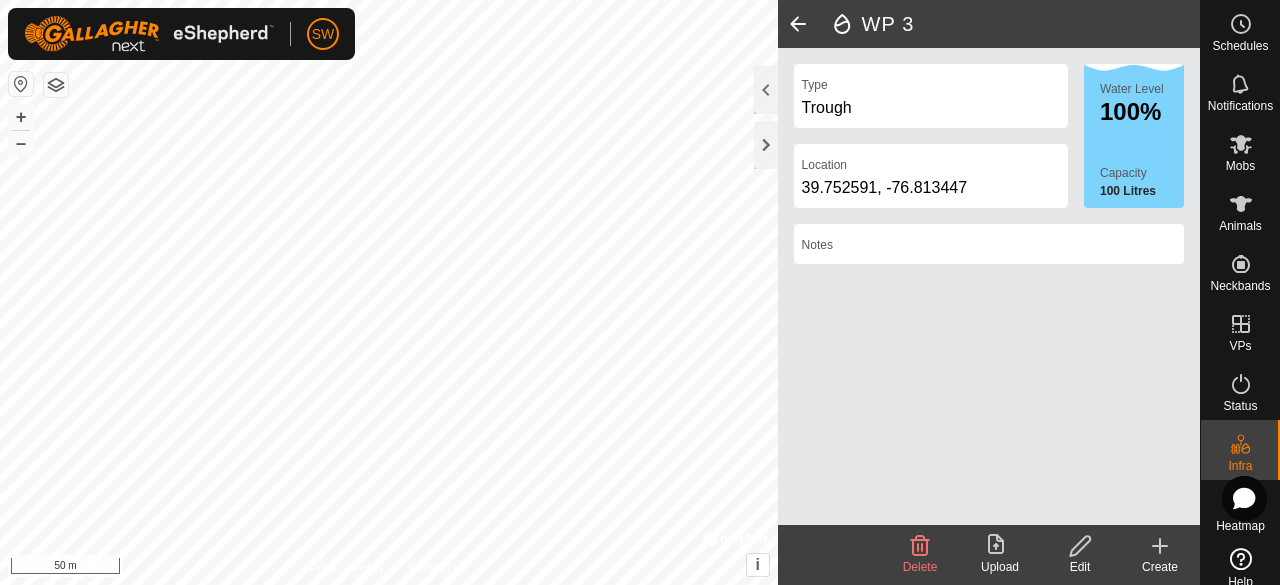 click 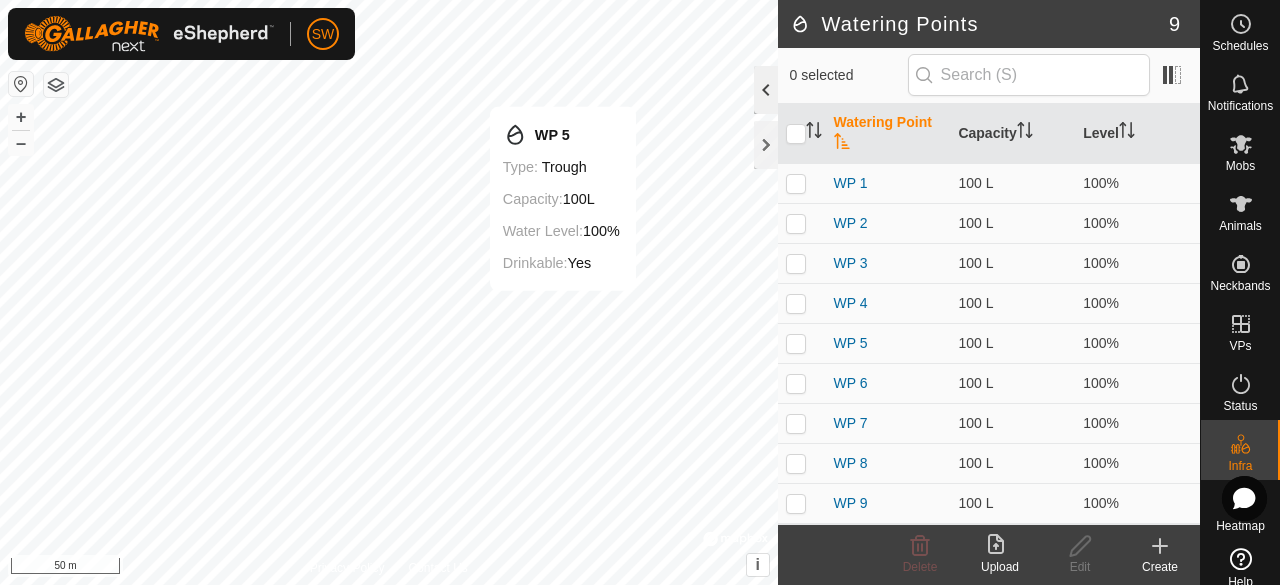 checkbox on "true" 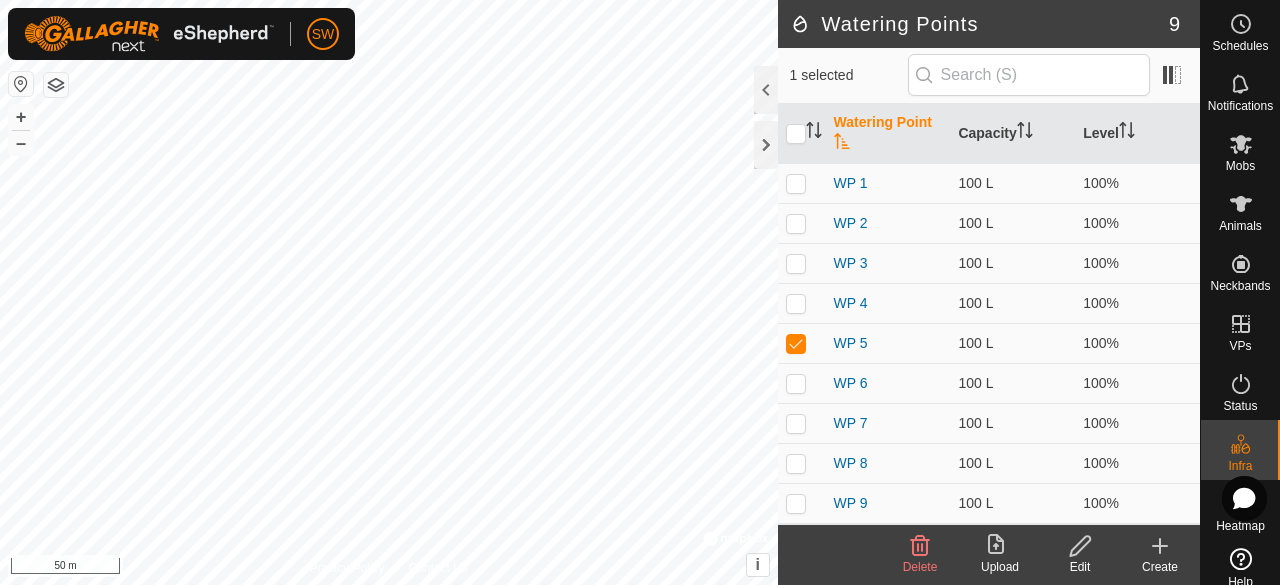 click 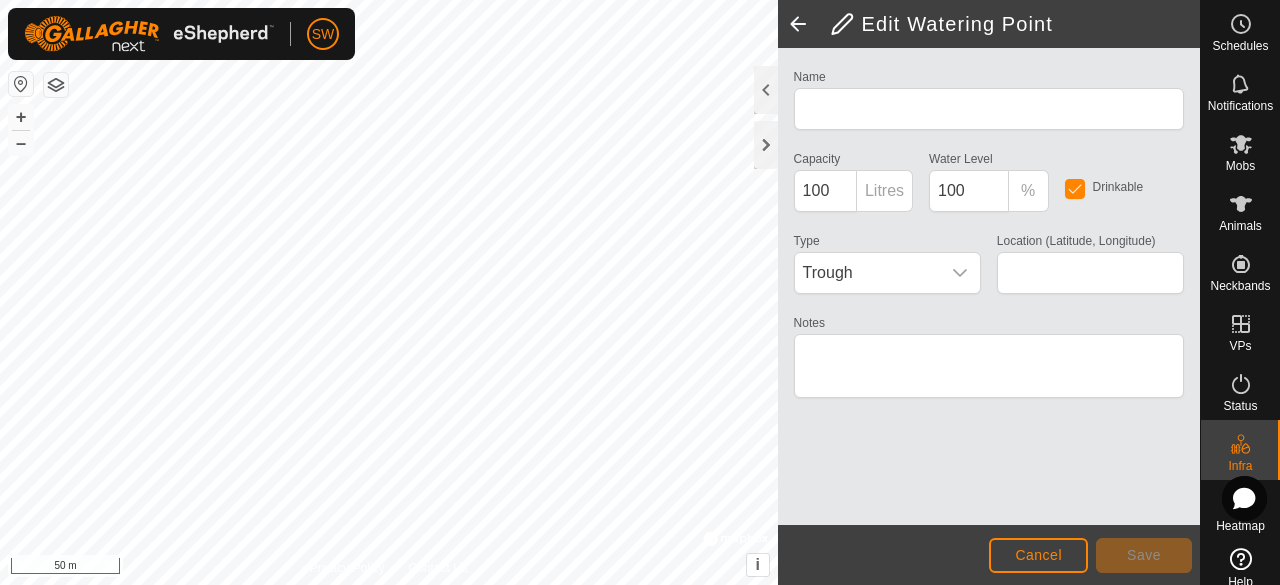 type on "WP 5" 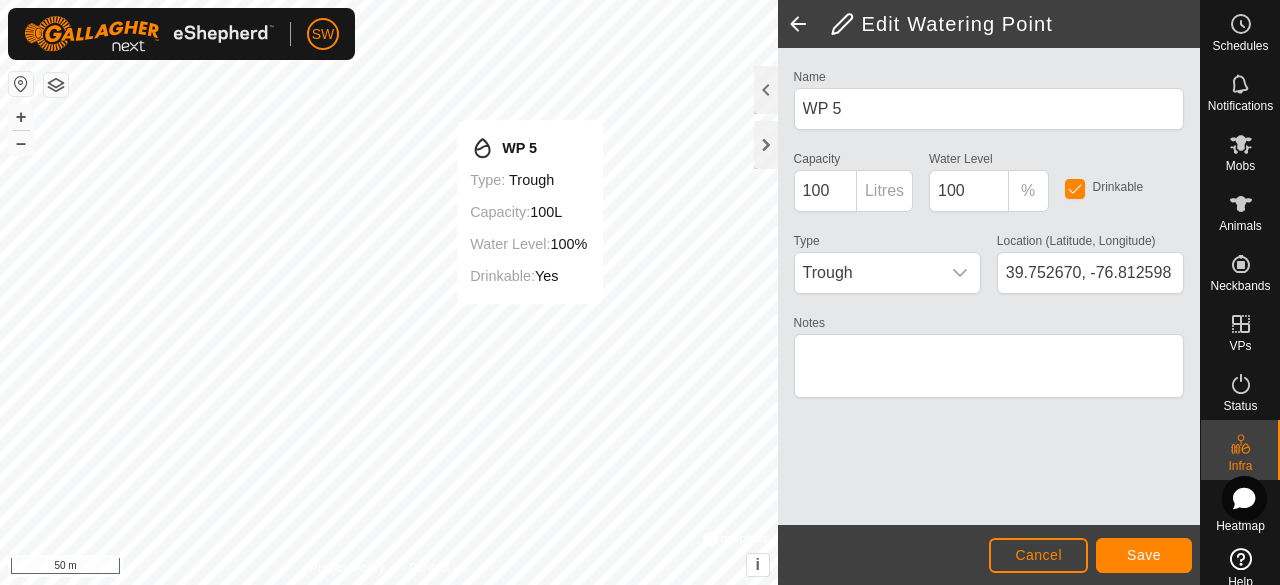 type on "39.752667, -76.812594" 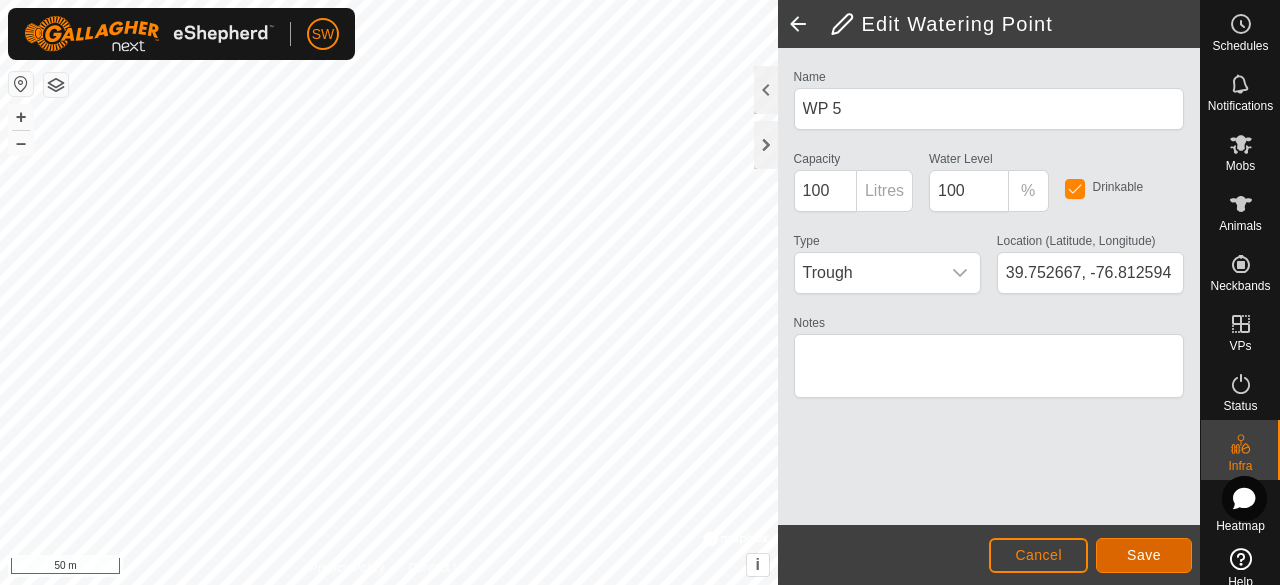 click on "Save" 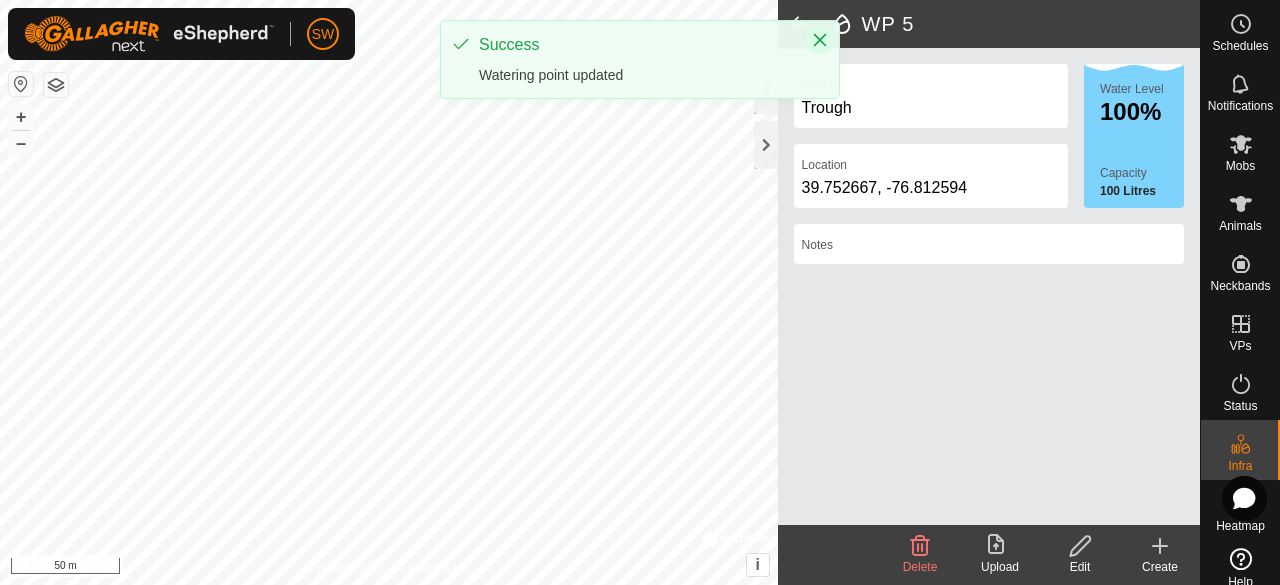 click 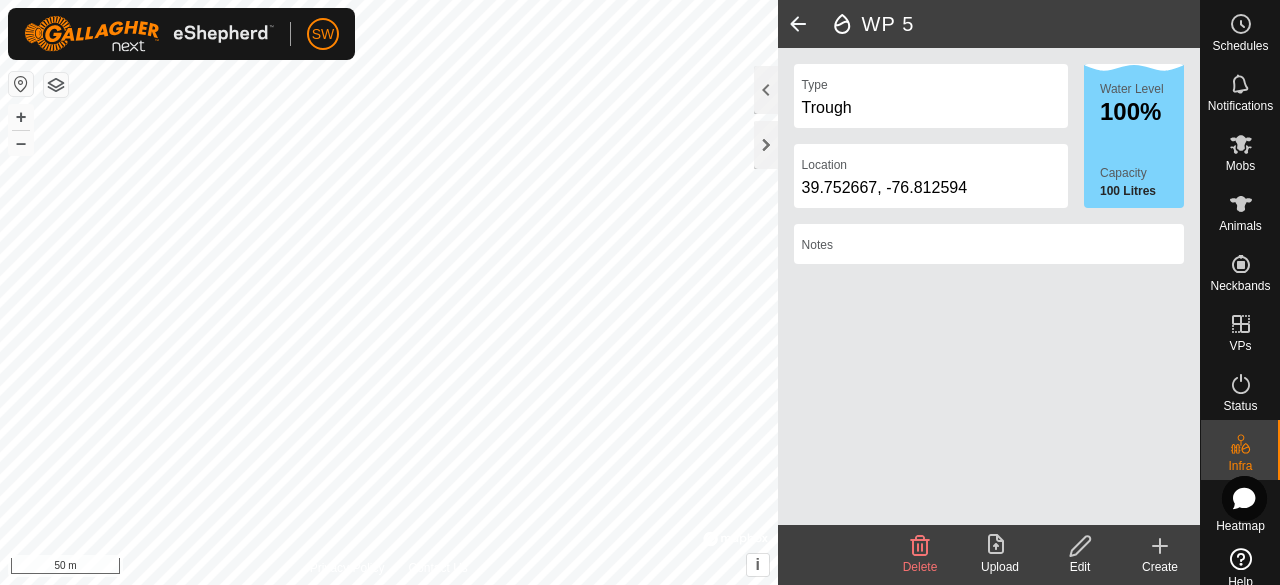 click 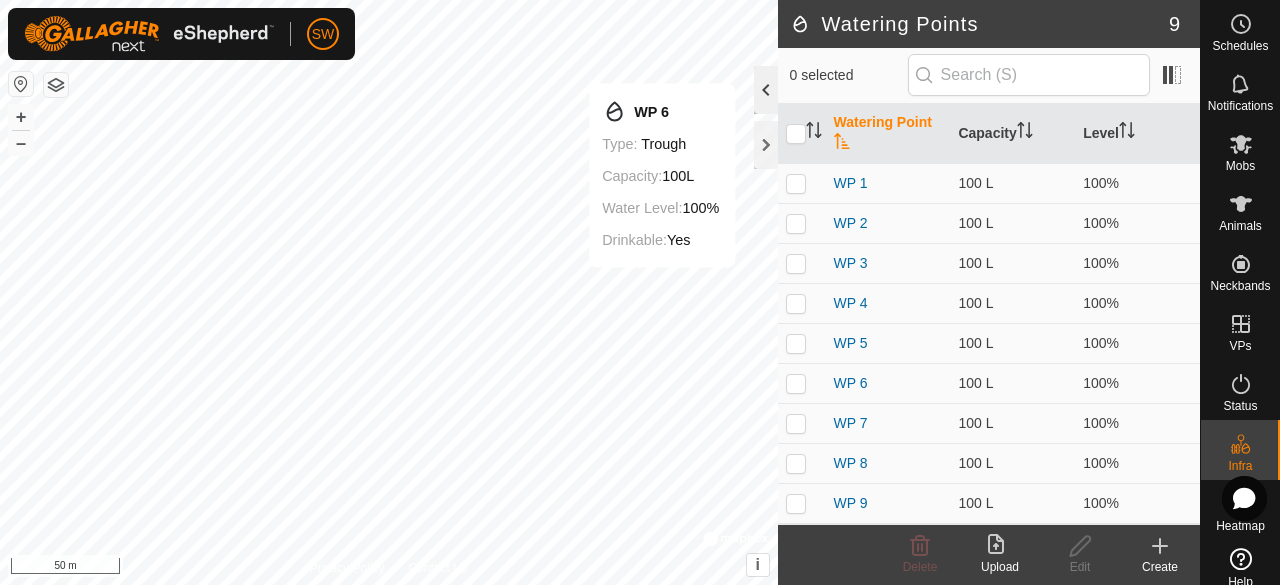 checkbox on "true" 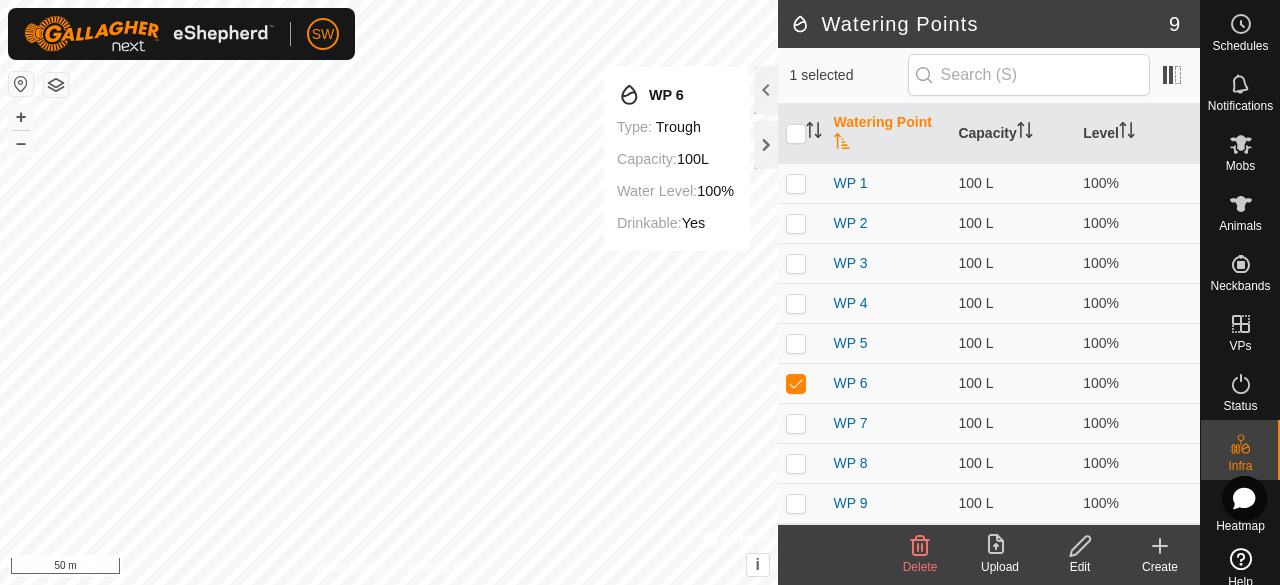 click 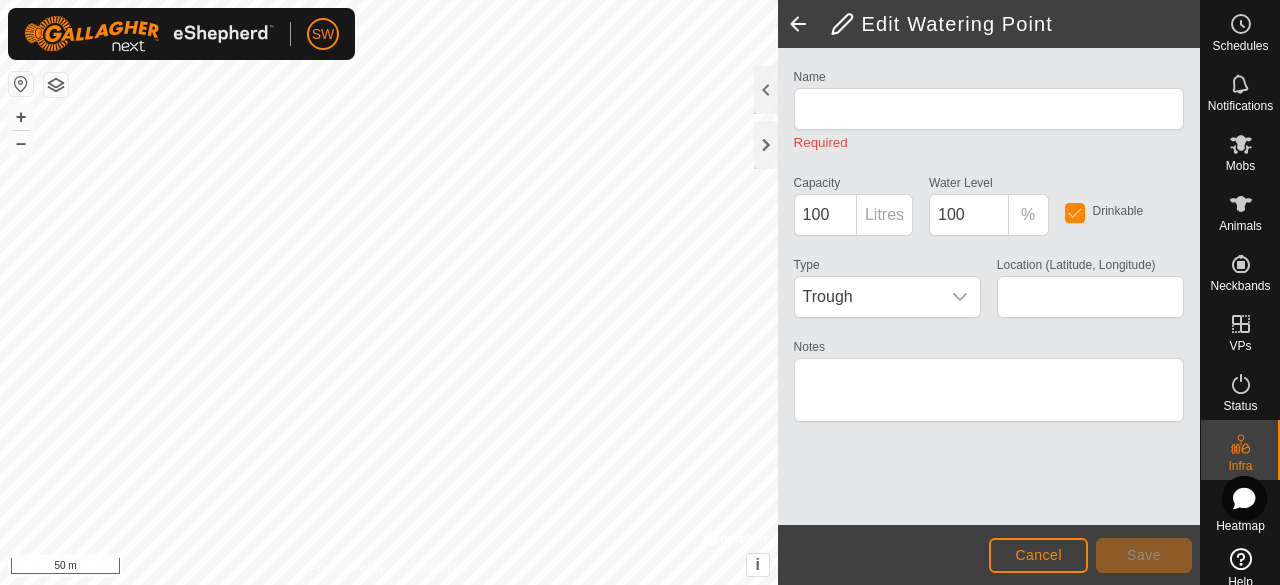 type on "WP 6" 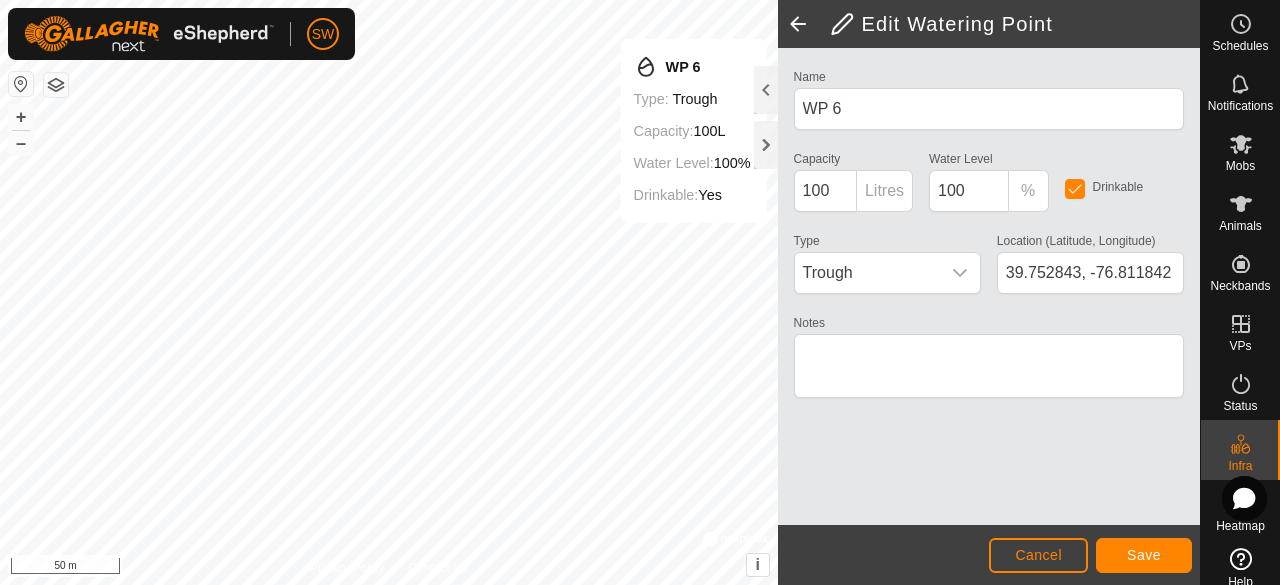 type on "39.752947, -76.811767" 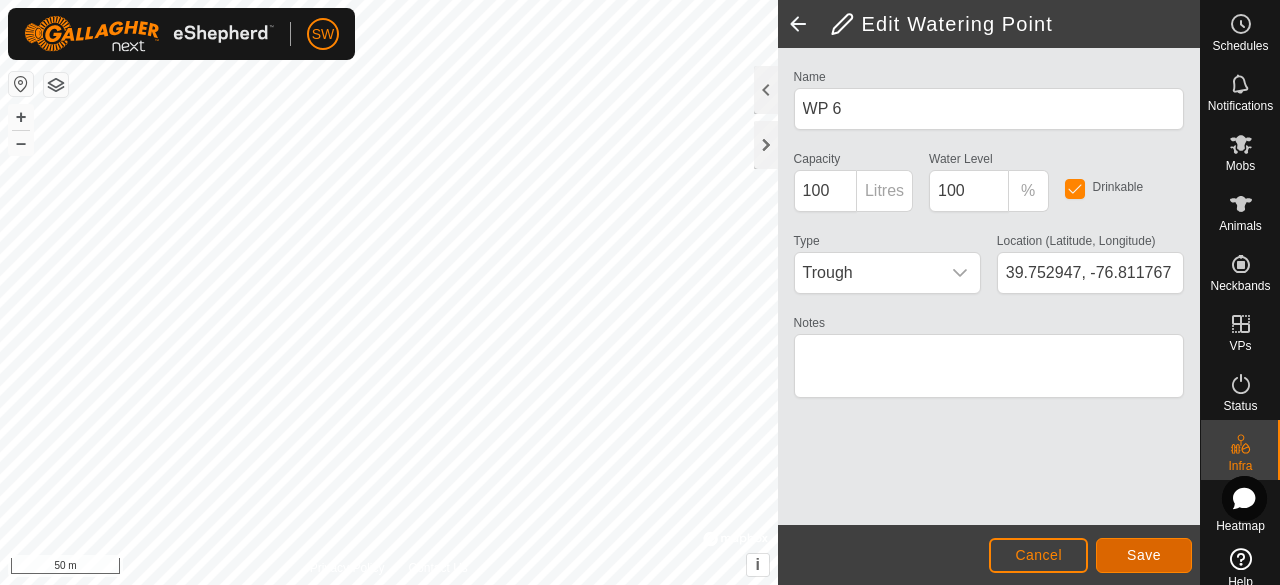 click on "Save" 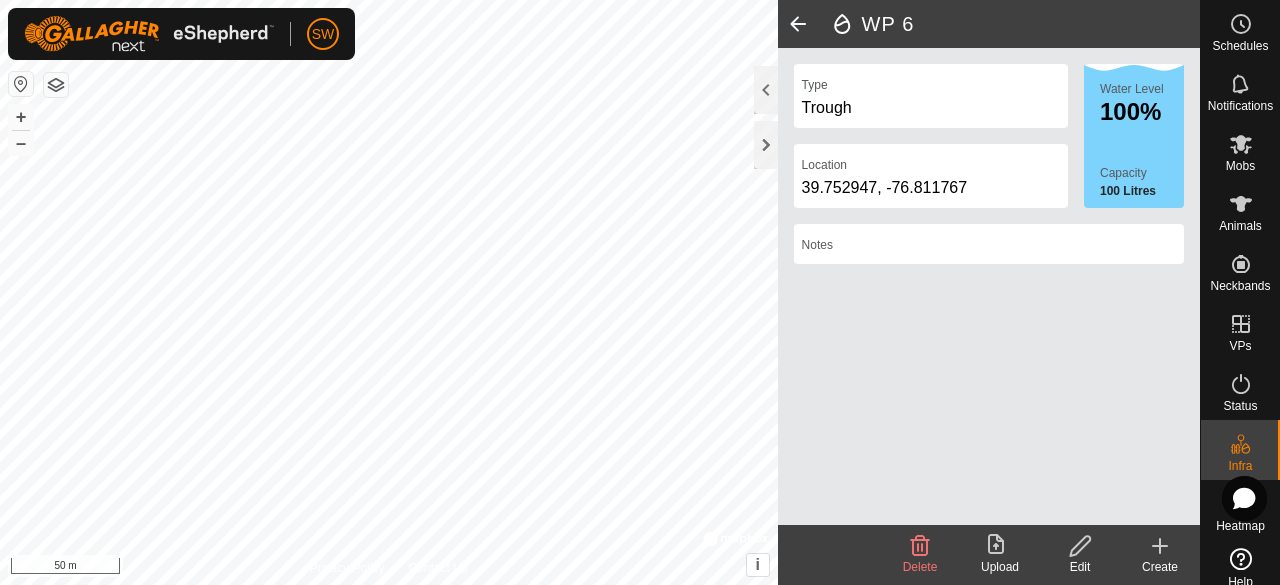 click 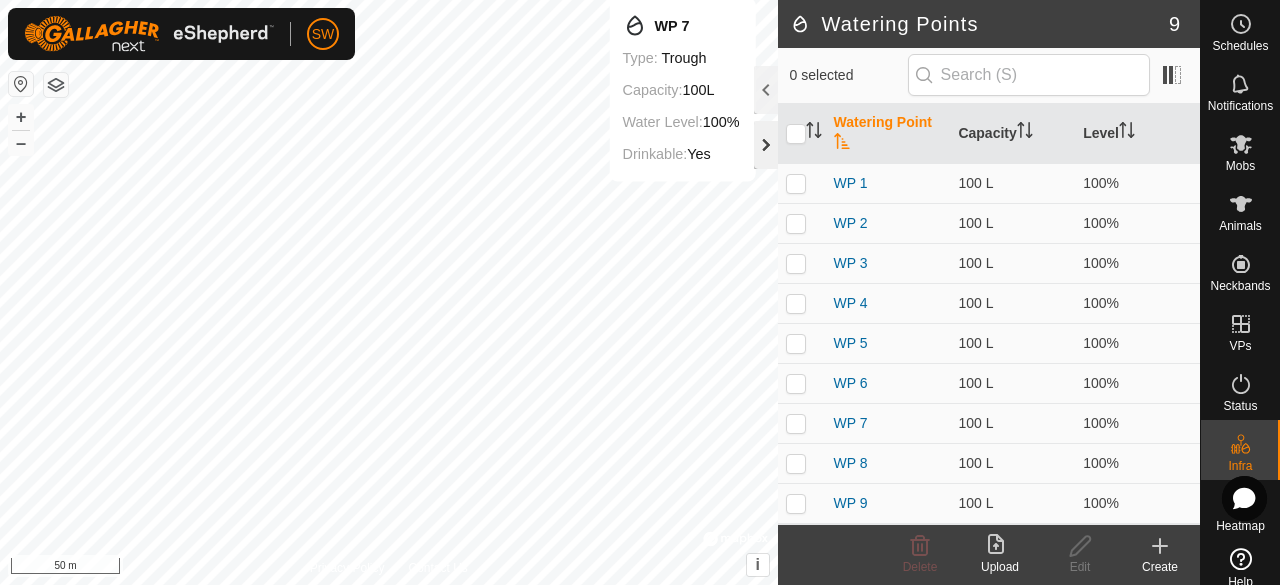 checkbox on "true" 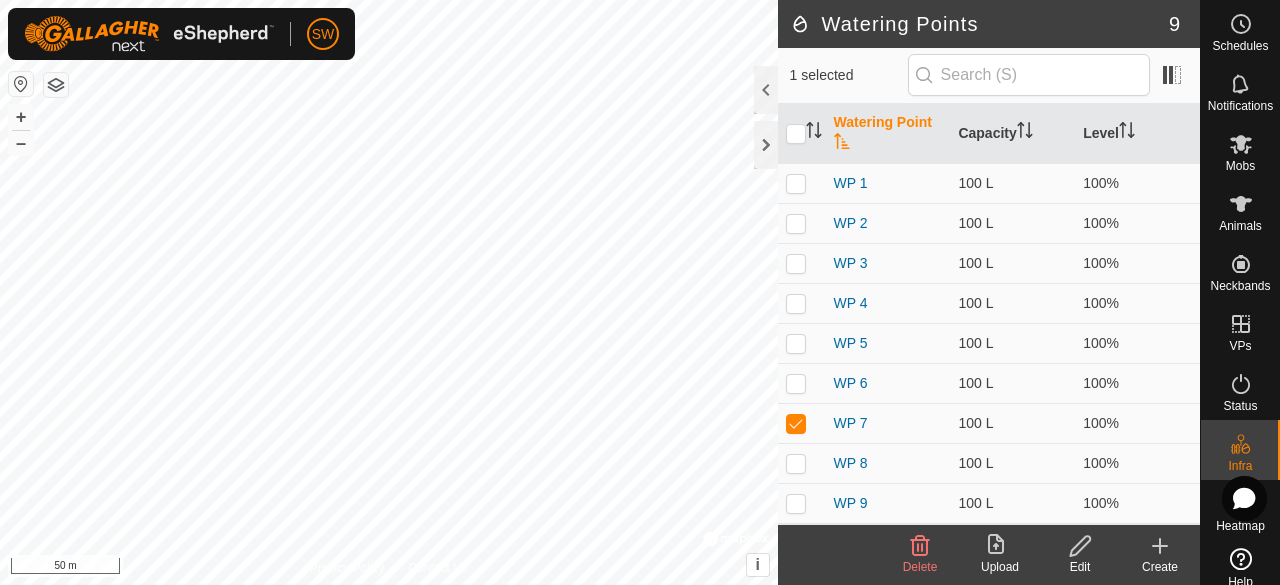 click 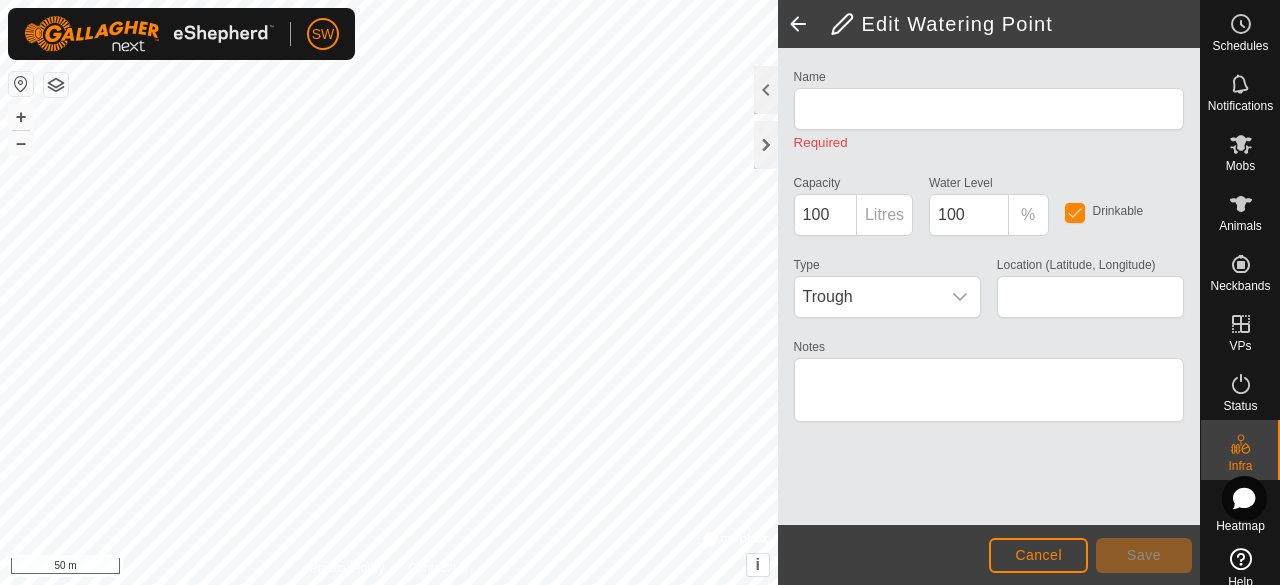 type on "WP 7" 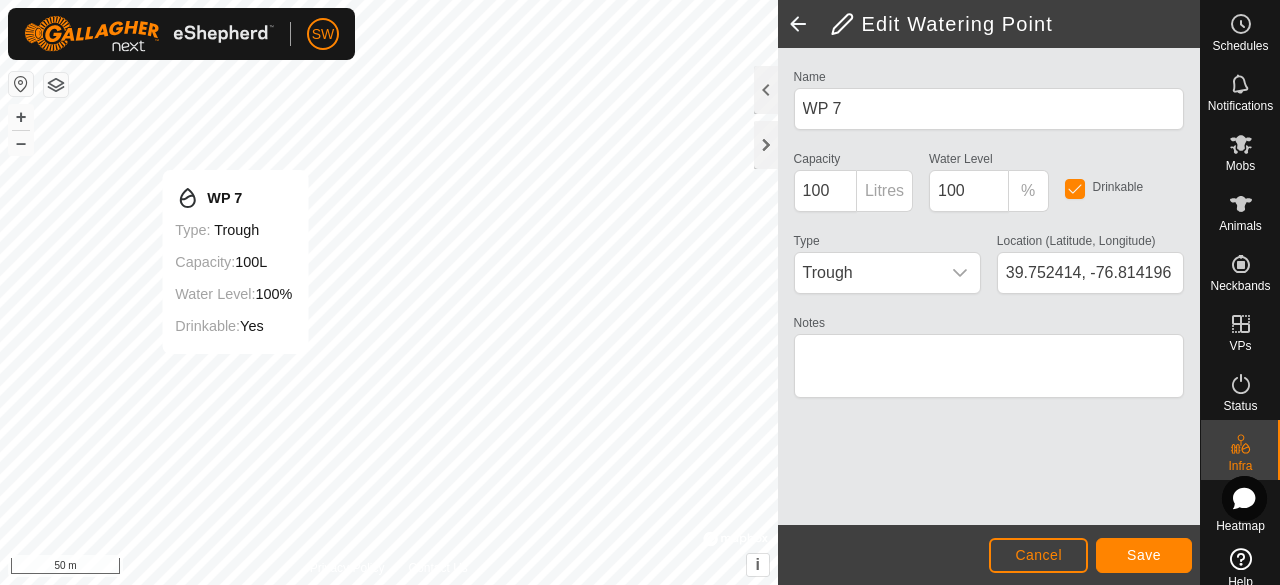 type on "39.752384, -76.814207" 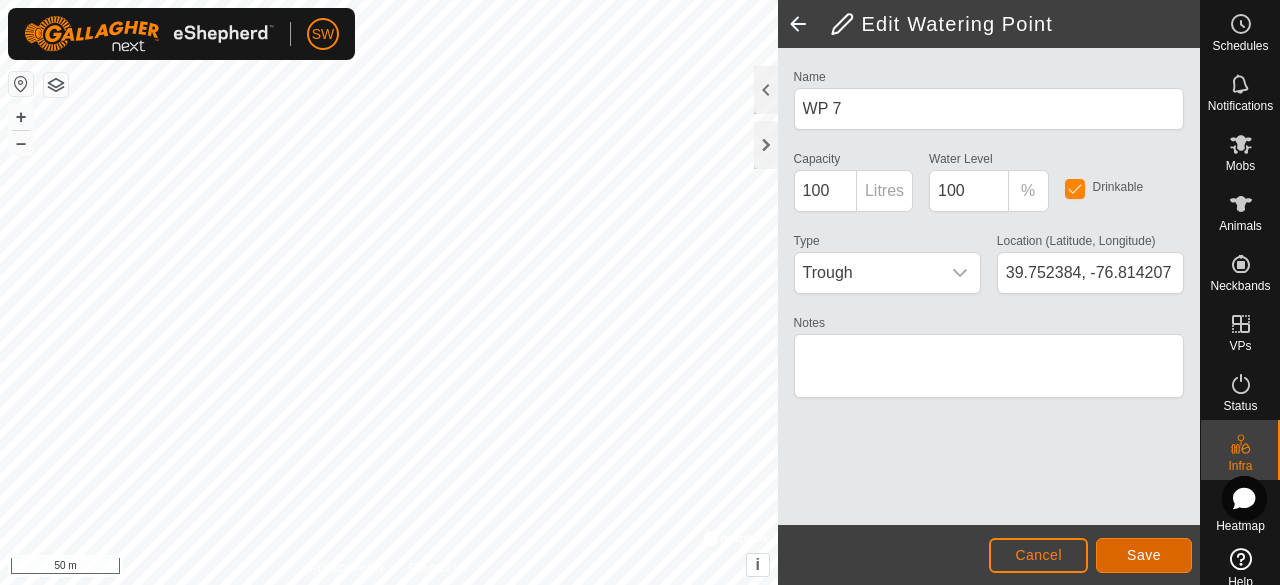 click on "Save" 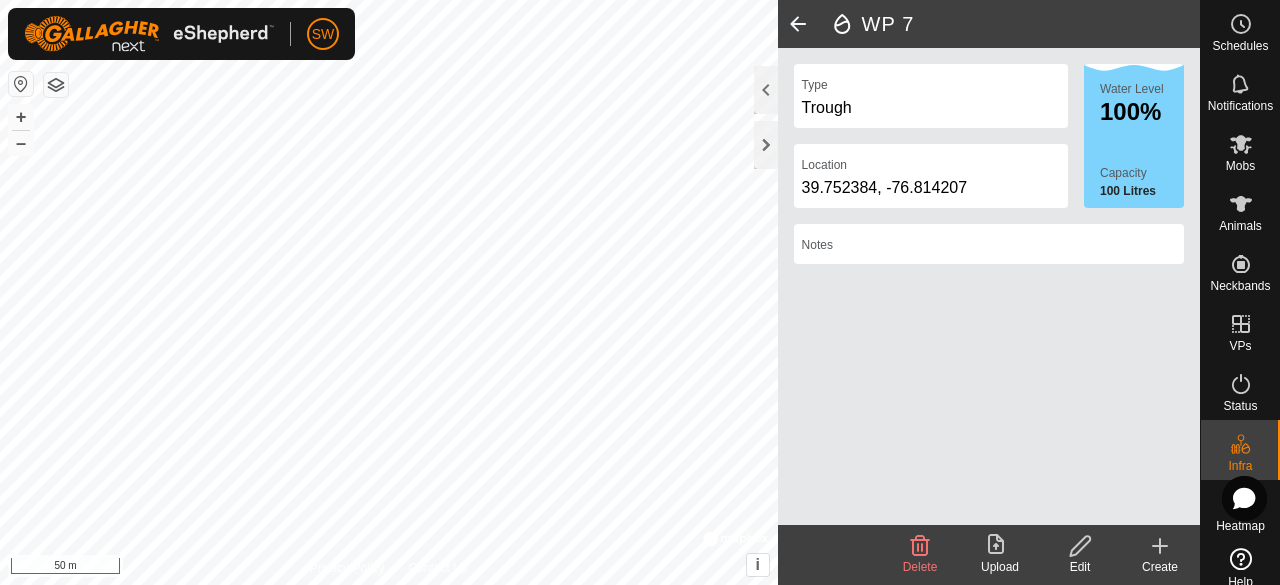 click 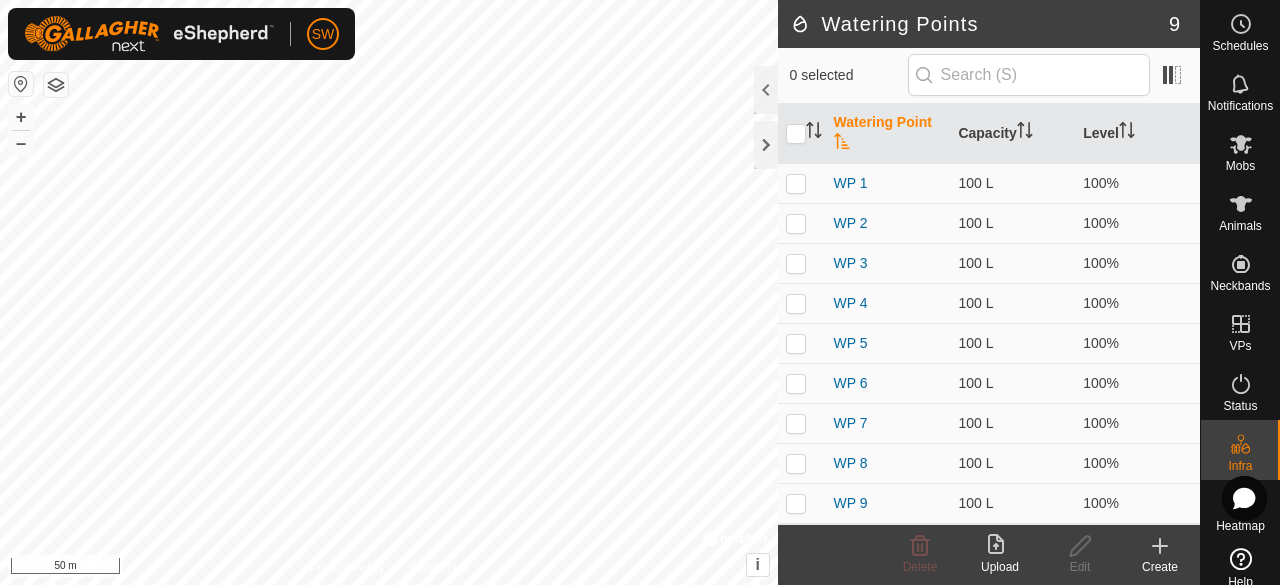 click 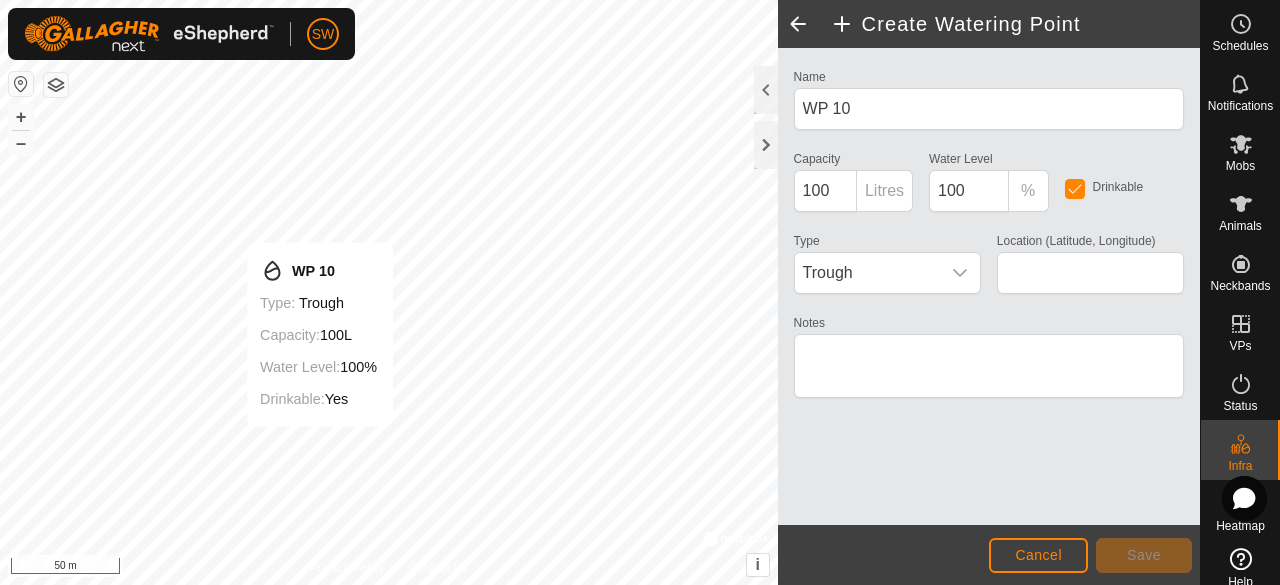 type on "39.752907, -76.816049" 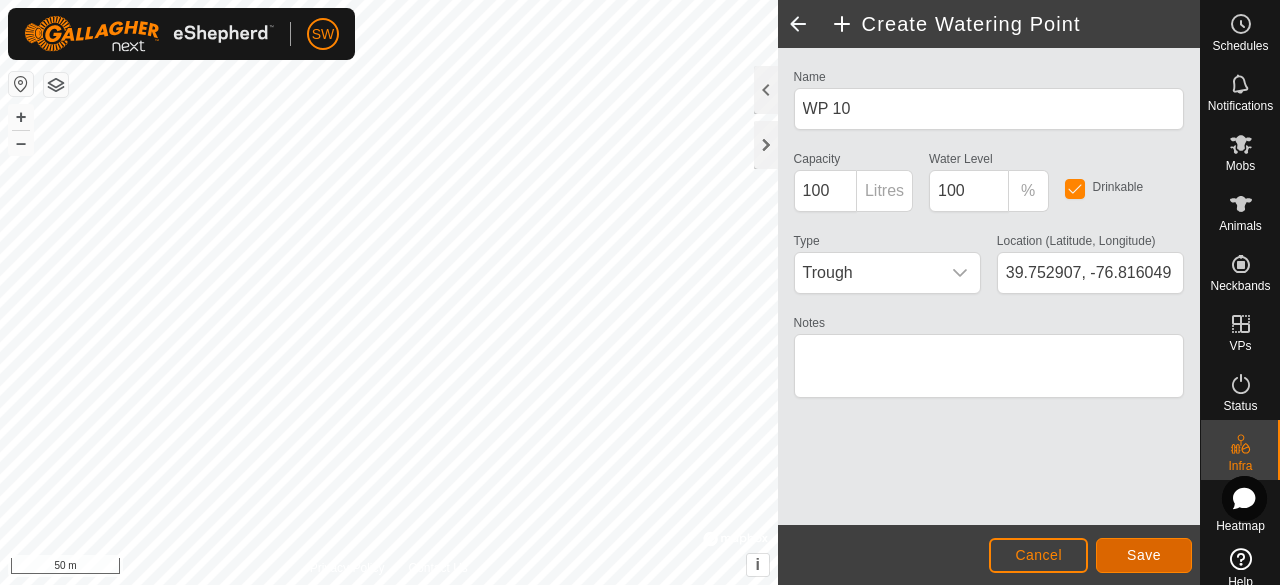 click on "Save" 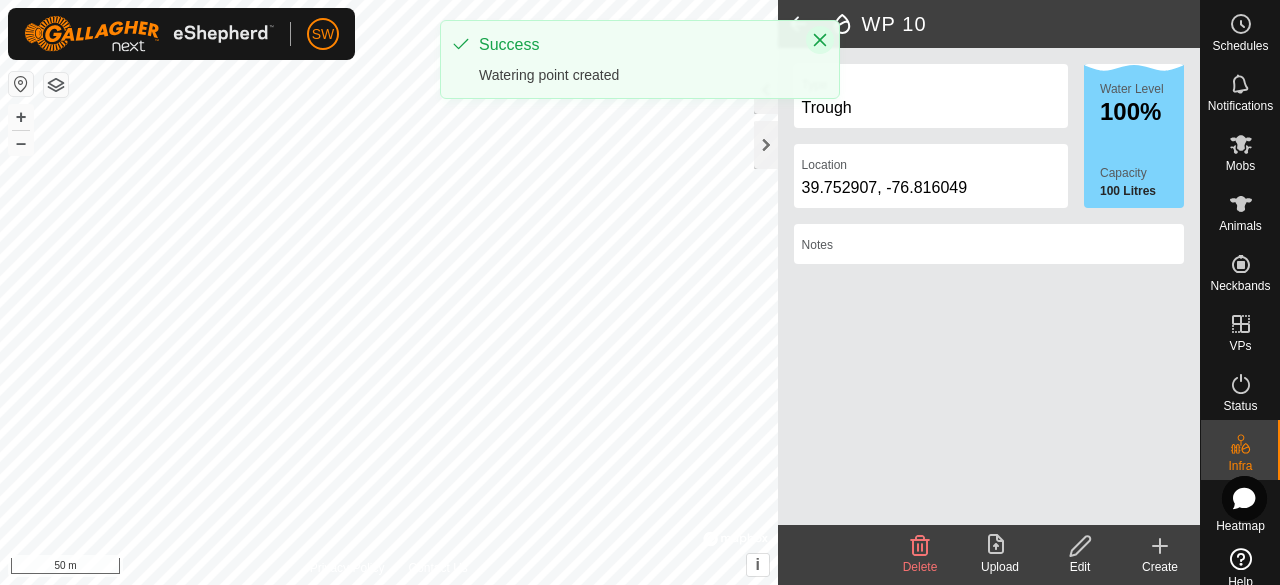 click 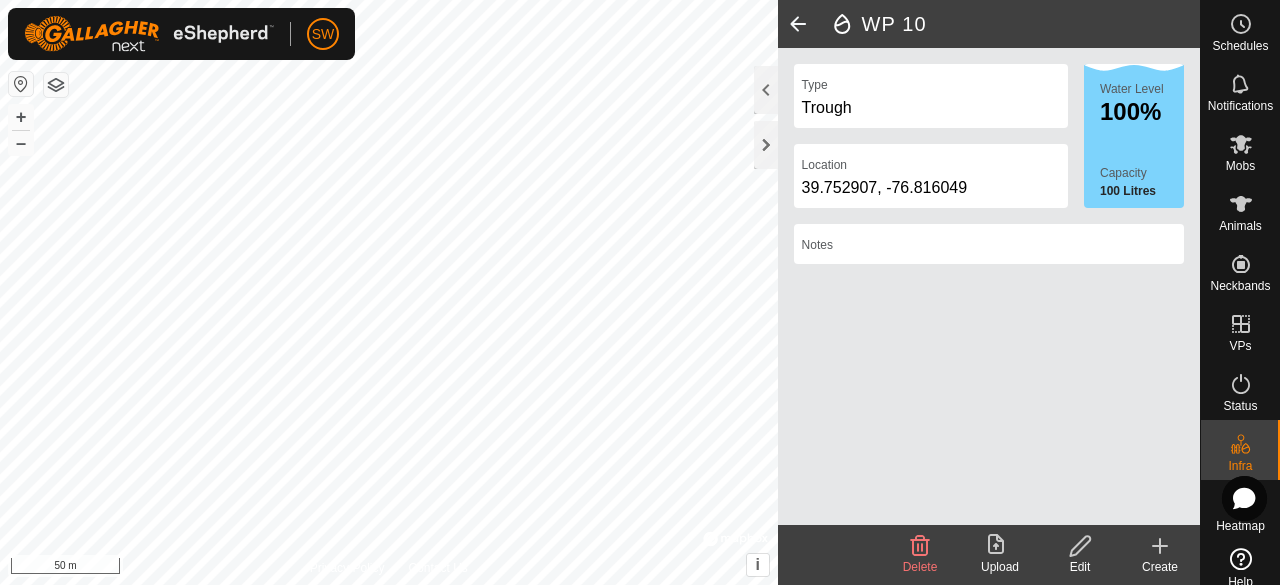 click 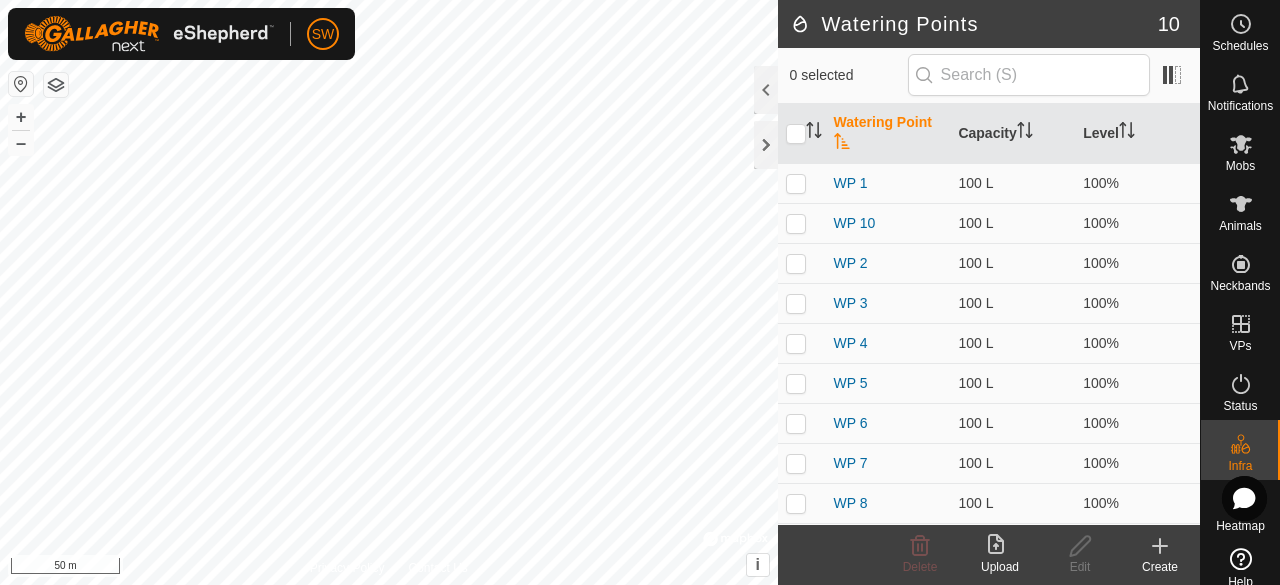 click on "Create" 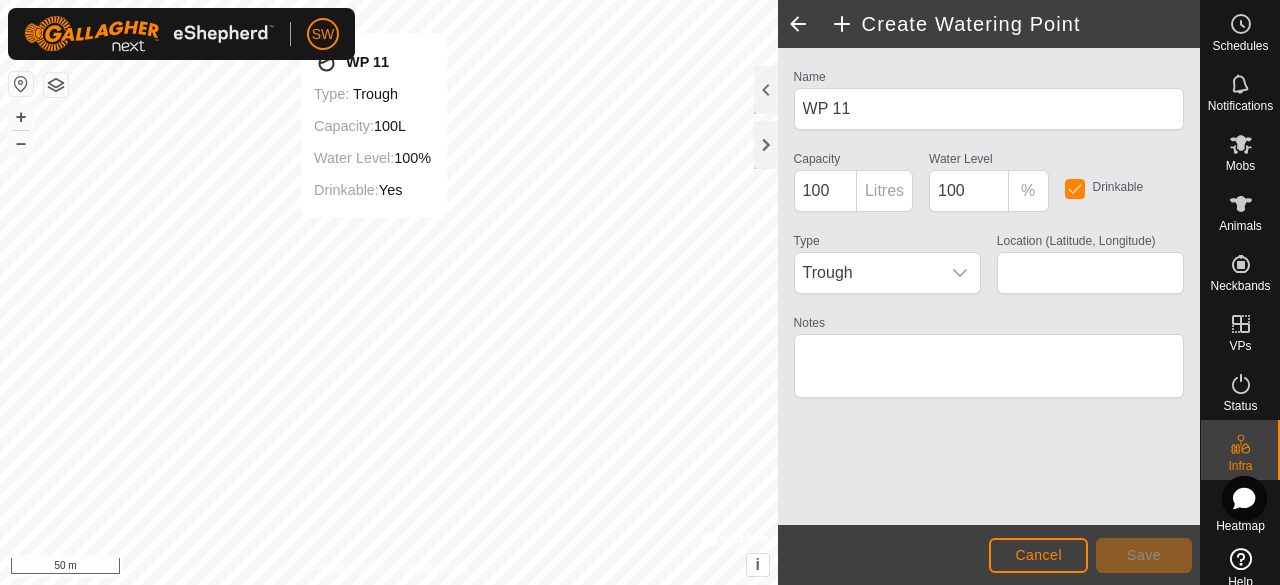 type on "39.753770, -76.815756" 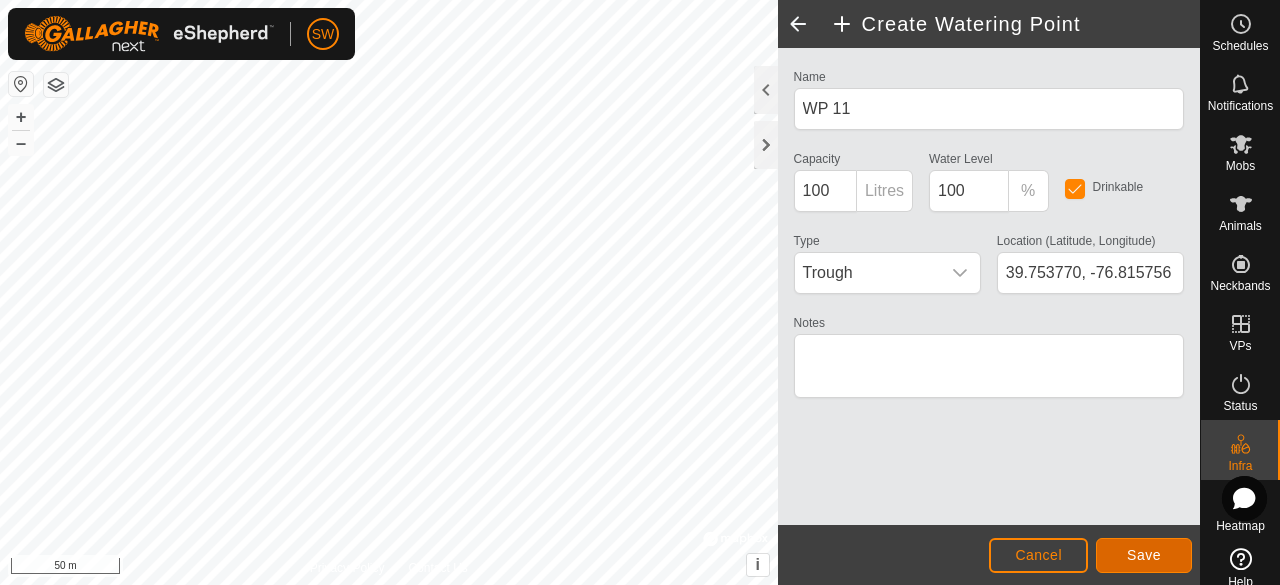 click on "Save" 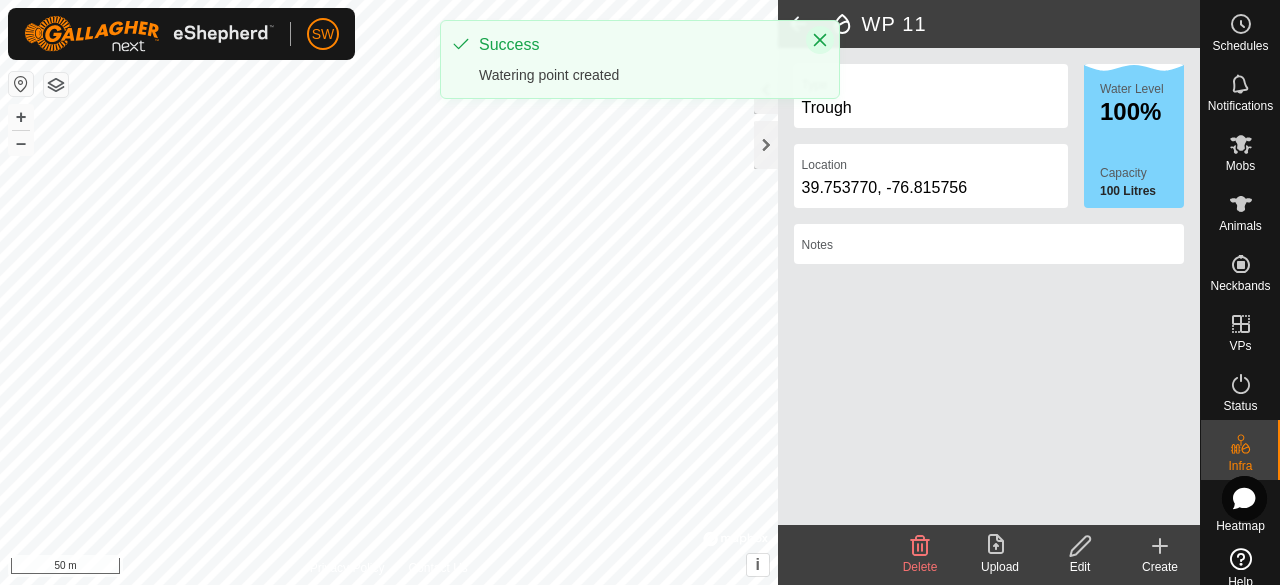 click 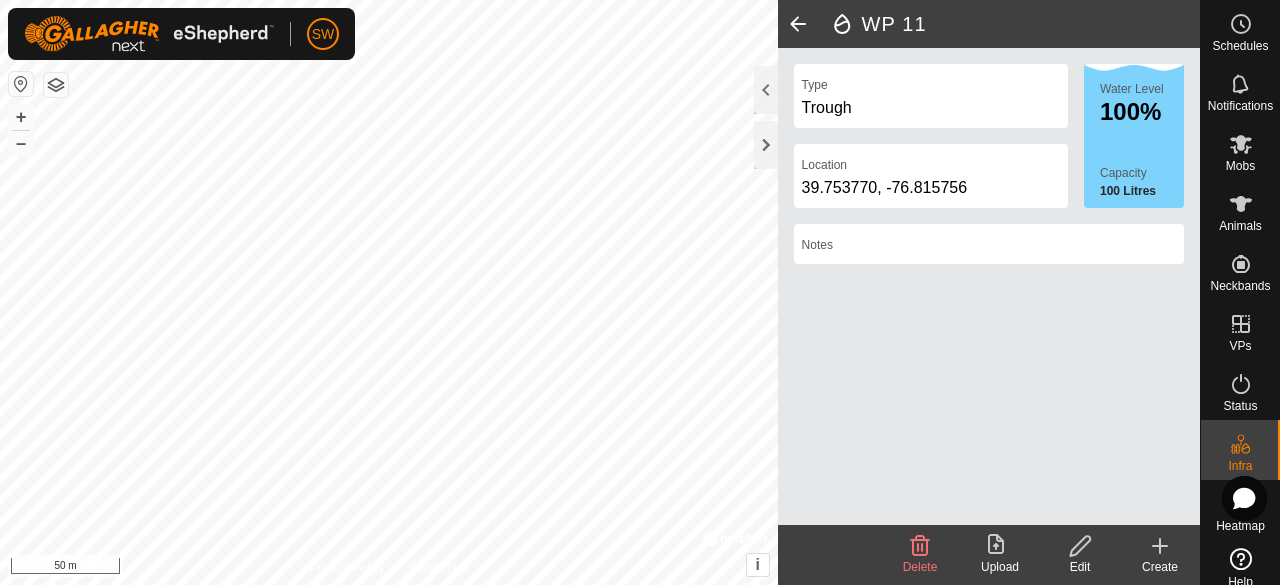 click 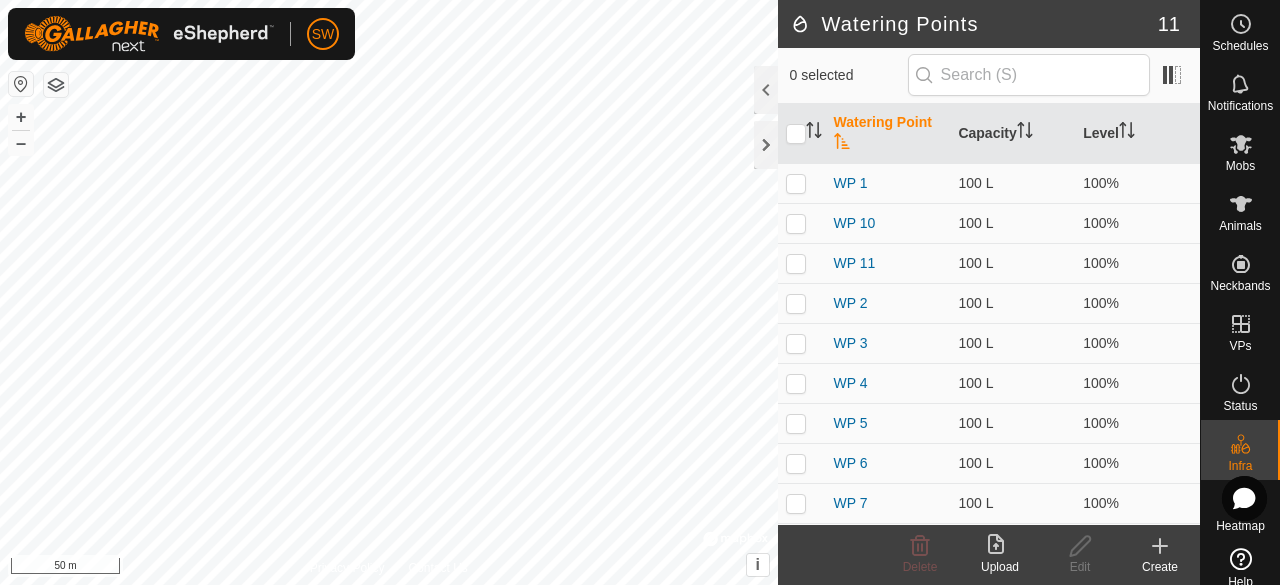click 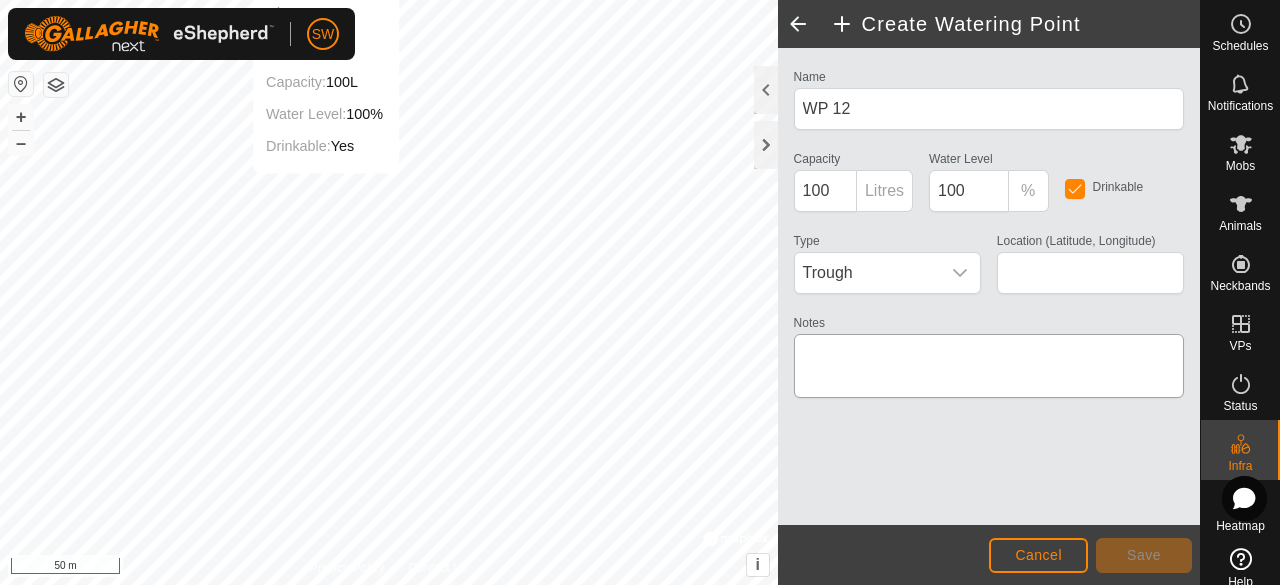 type on "39.753954, -76.816020" 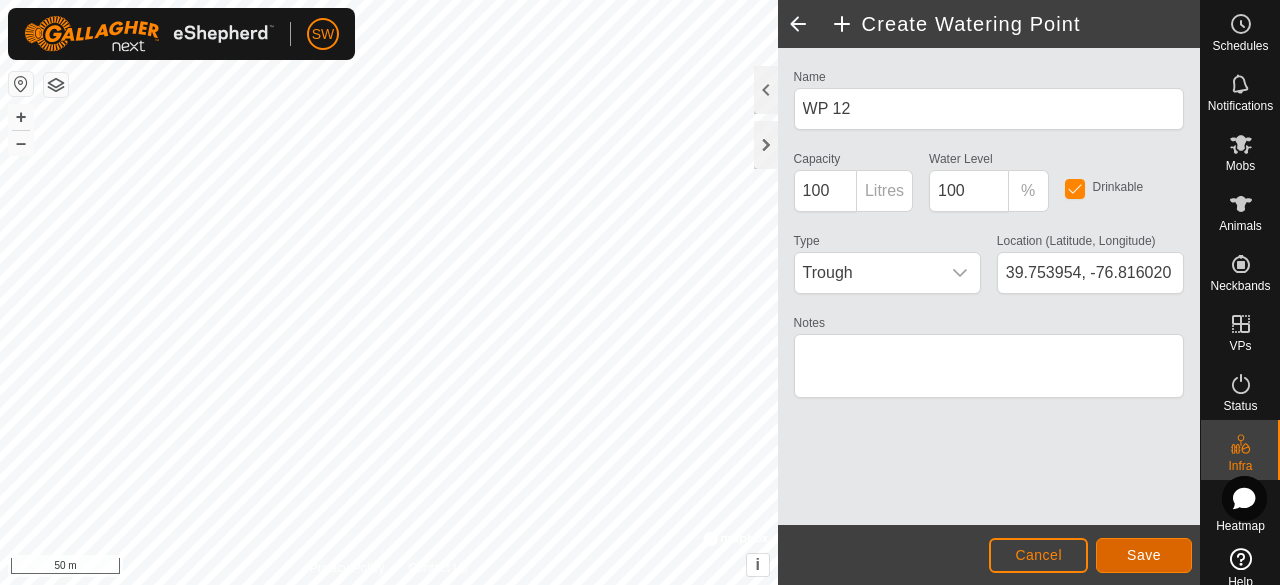 click on "Save" 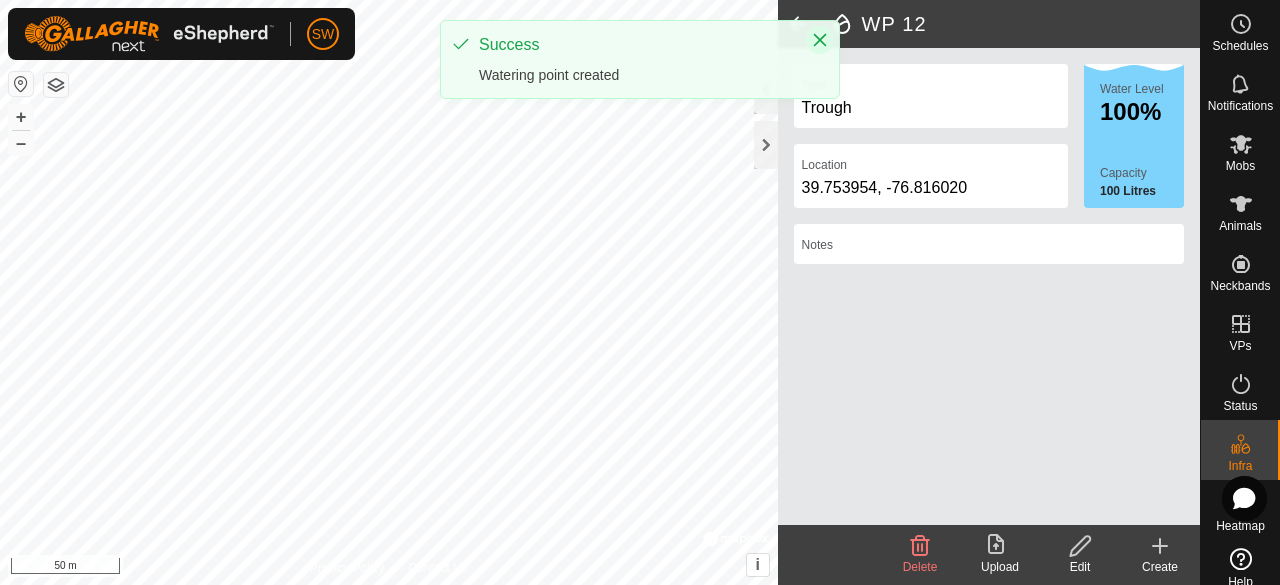 click 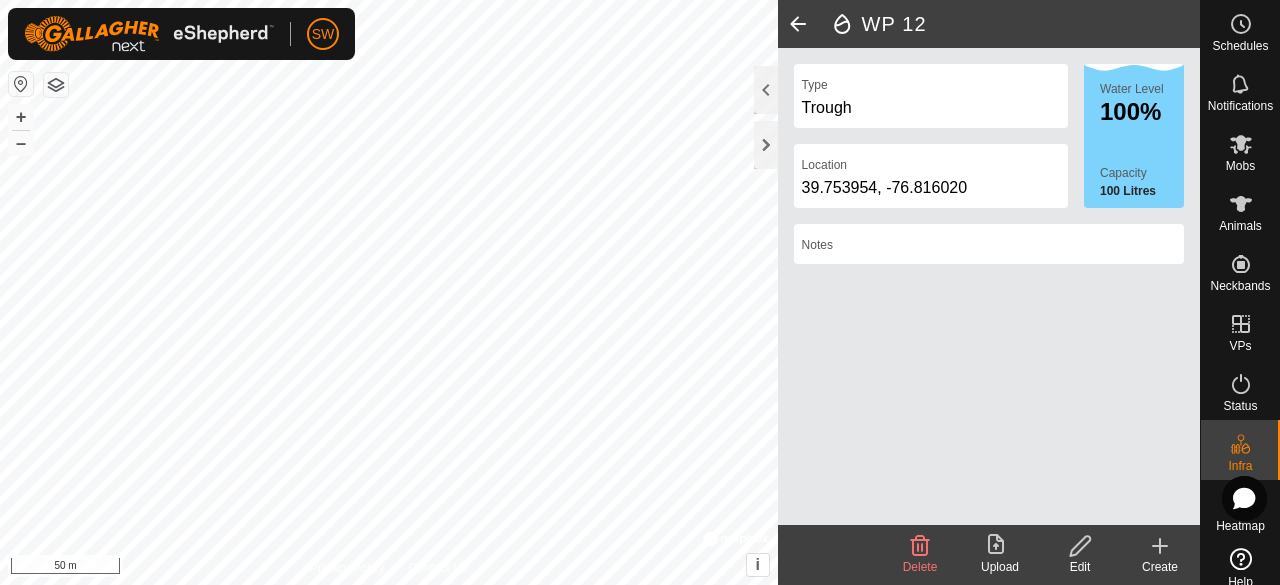 click 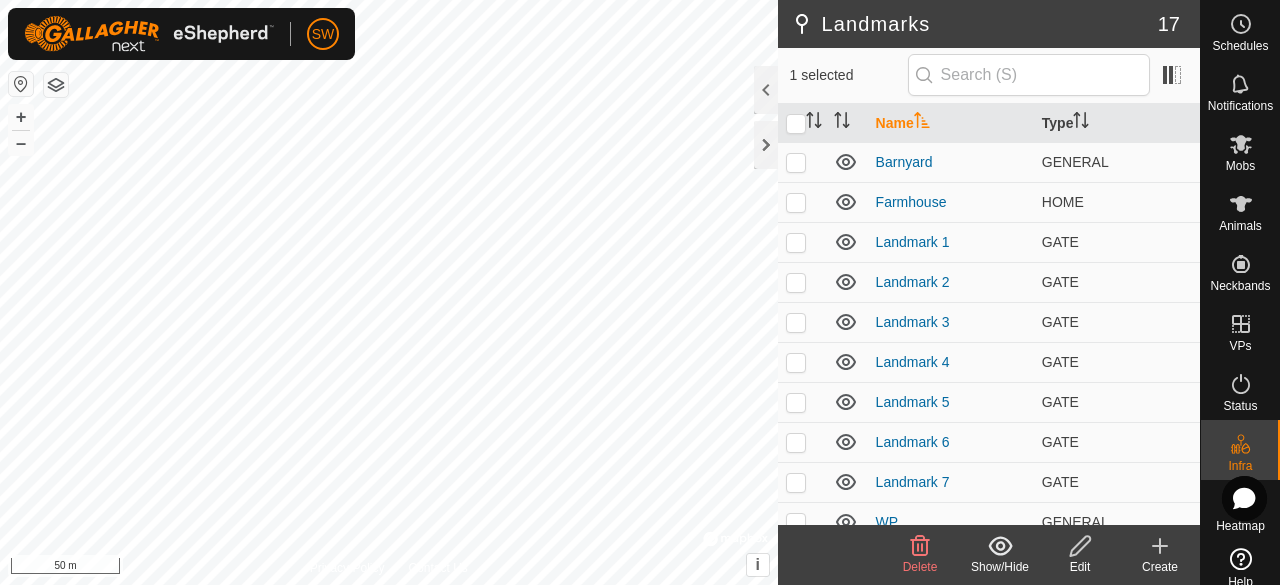 click 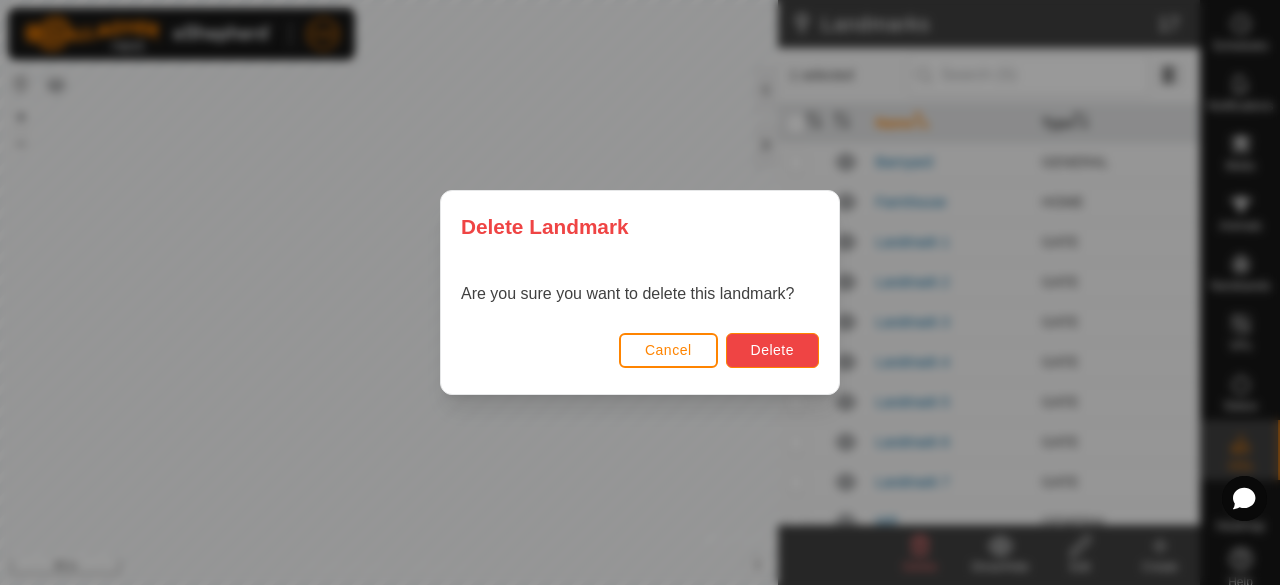 click on "Delete" at bounding box center (772, 350) 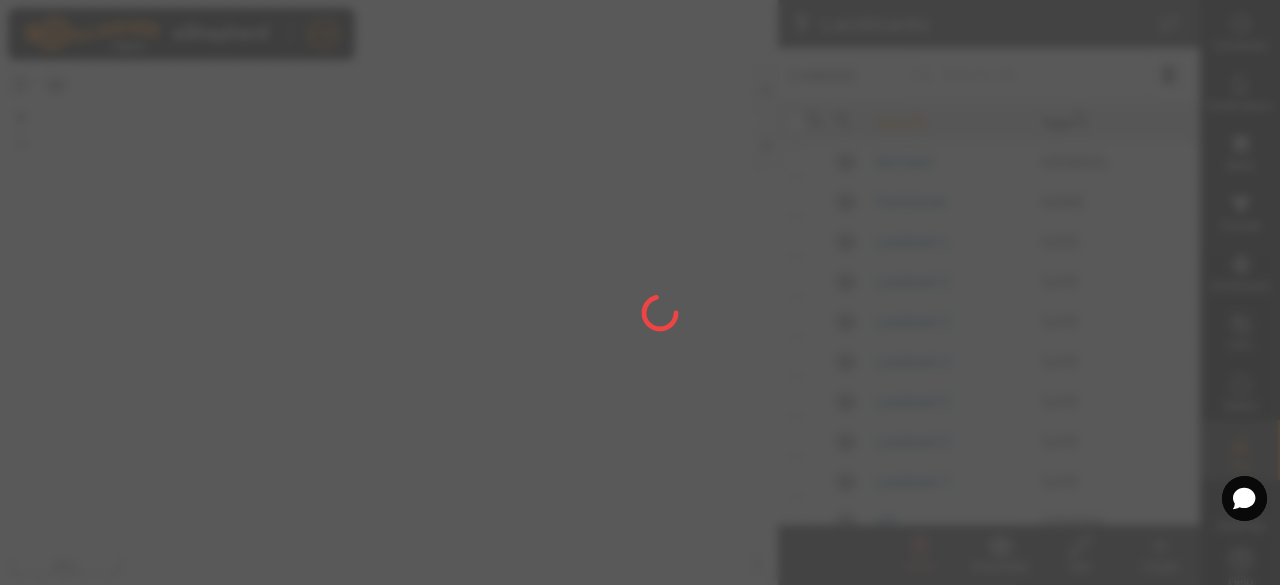 checkbox on "false" 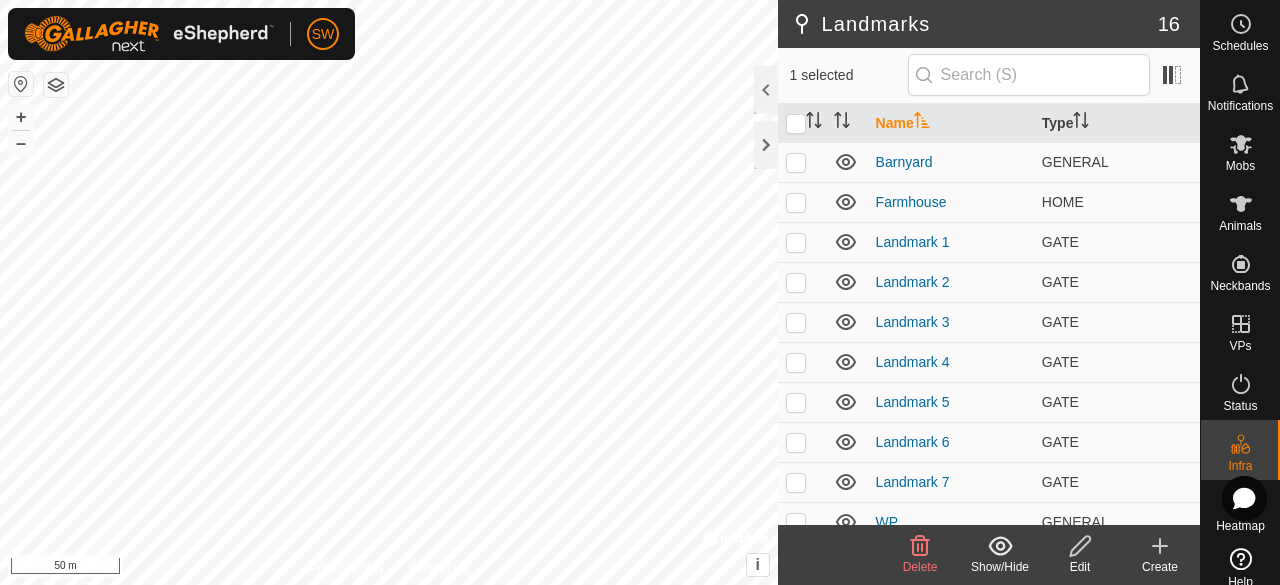 click 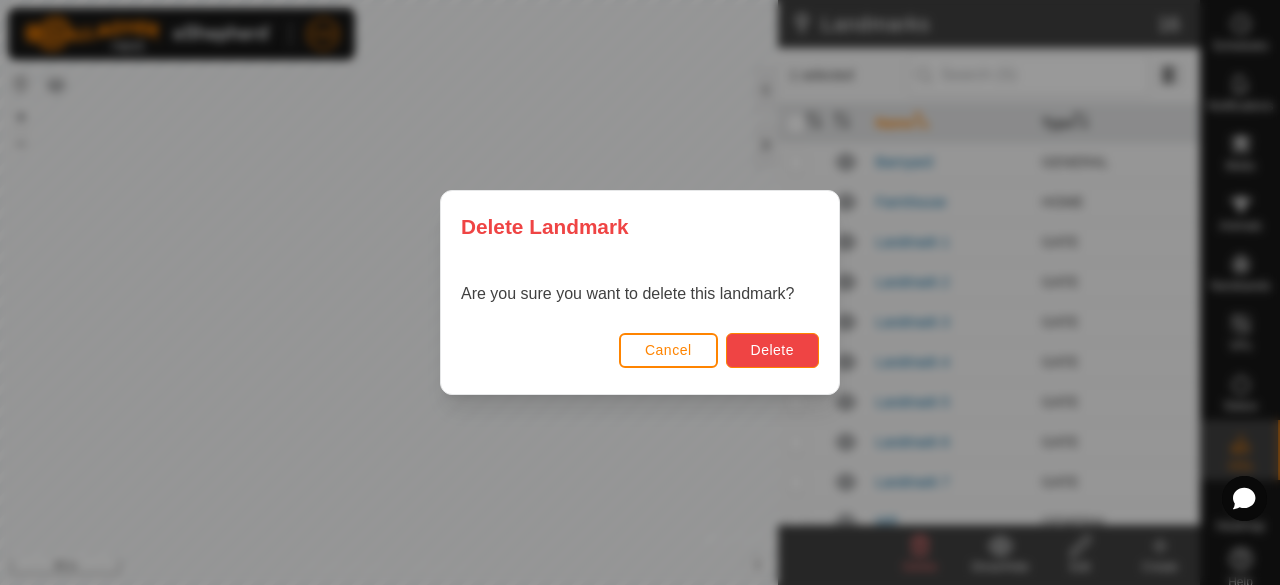 click on "Delete" at bounding box center (772, 350) 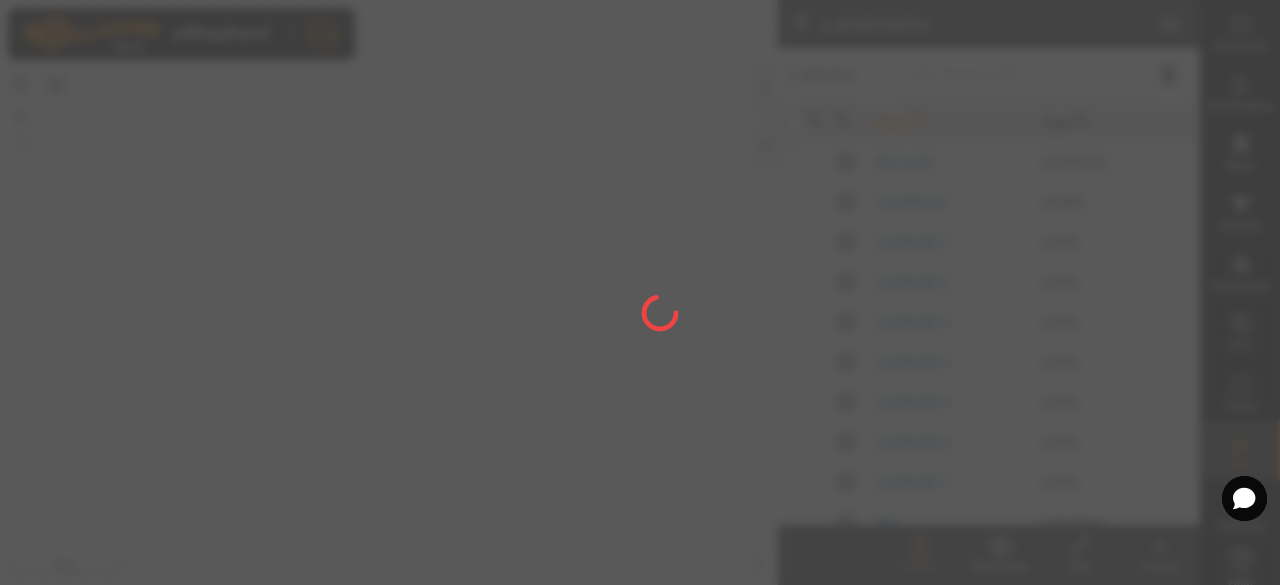 checkbox on "false" 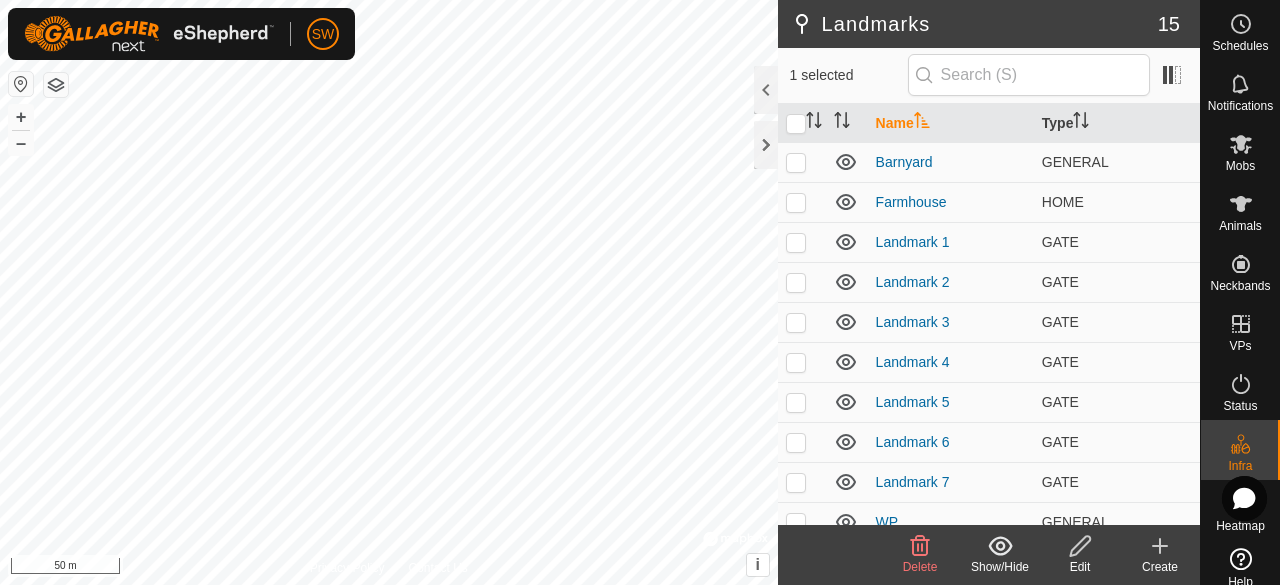 click 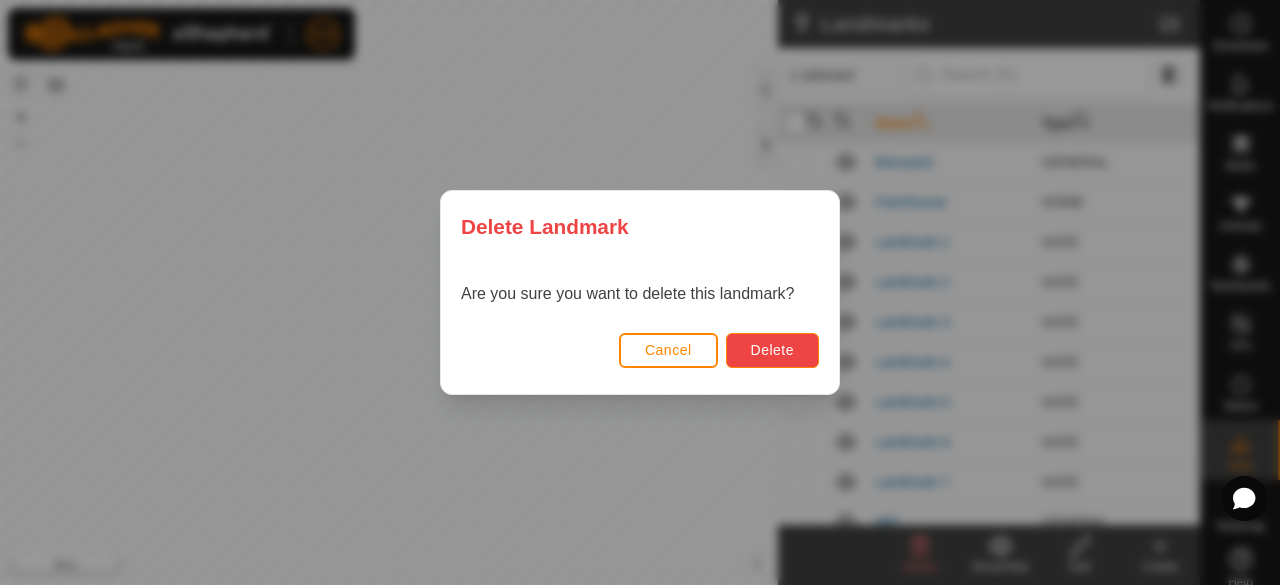 click on "Delete" at bounding box center [772, 350] 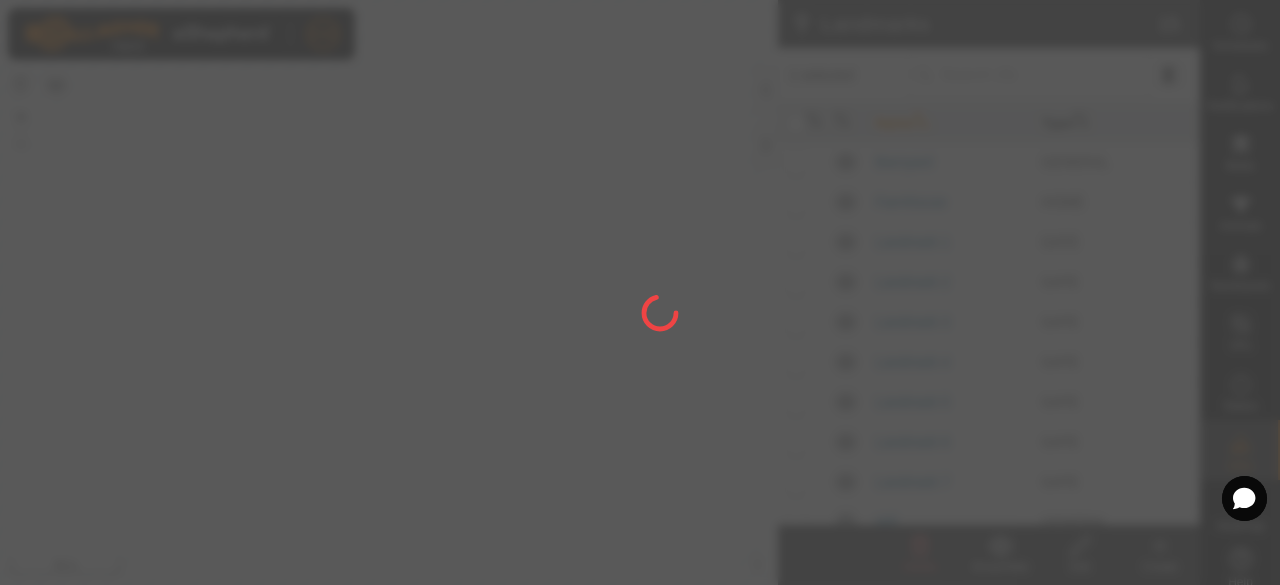 checkbox on "false" 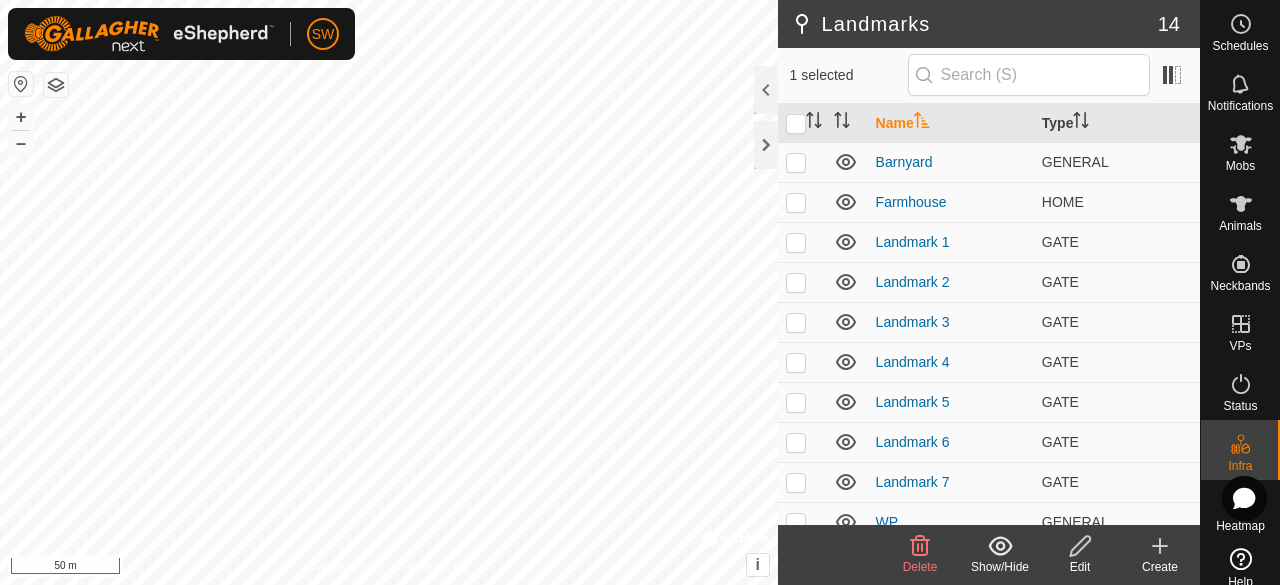 click 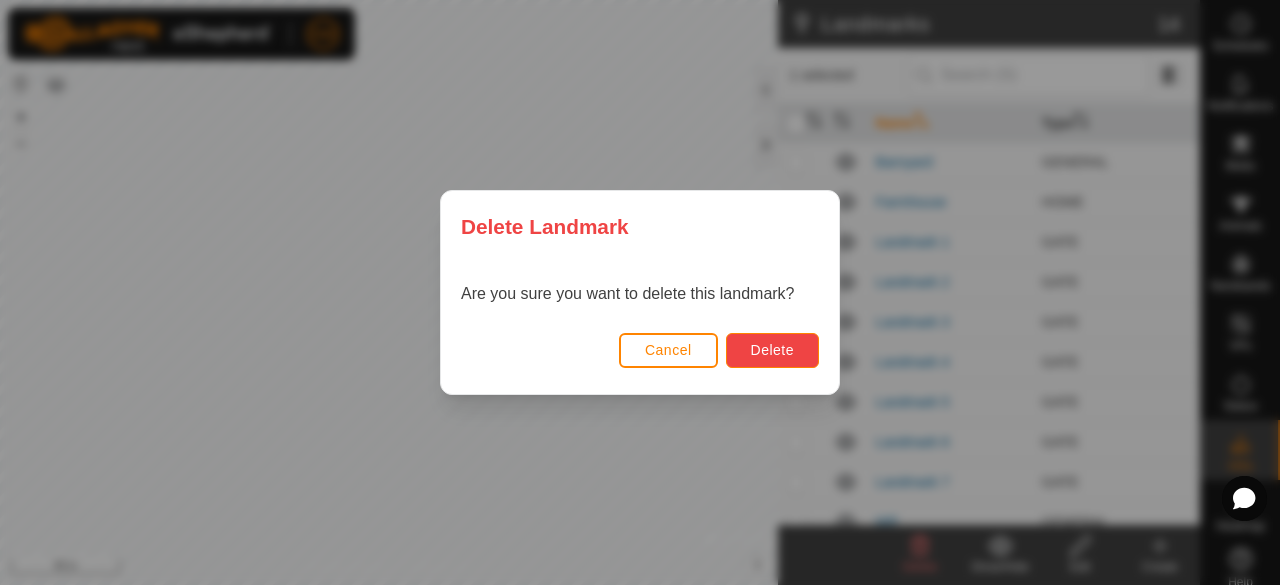 click on "Delete" at bounding box center (772, 350) 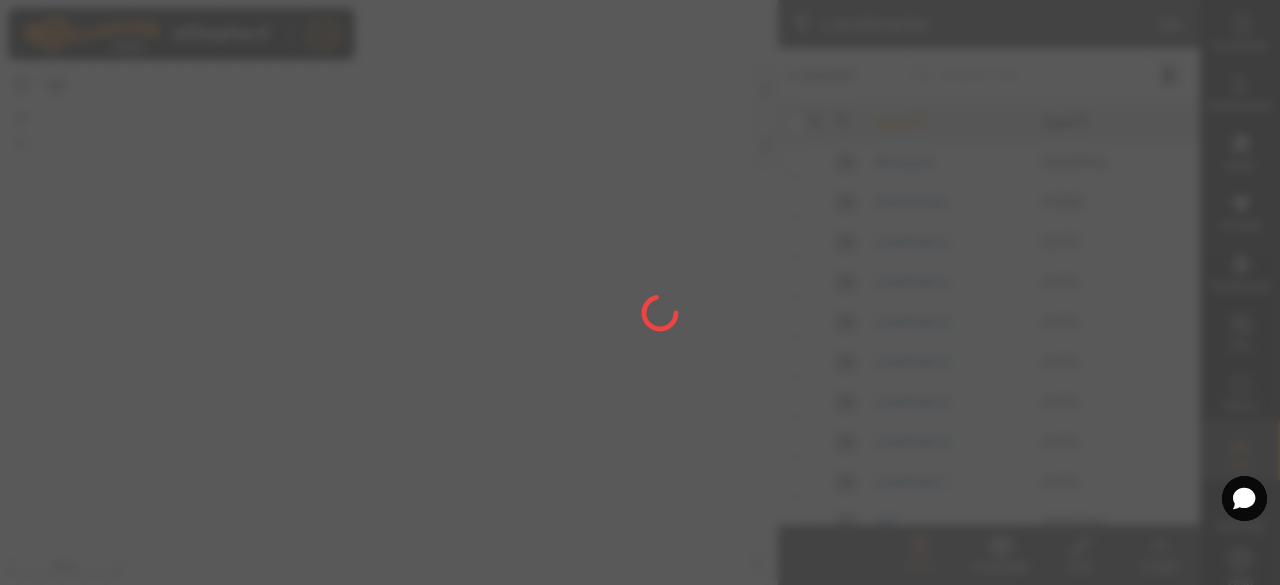 checkbox on "false" 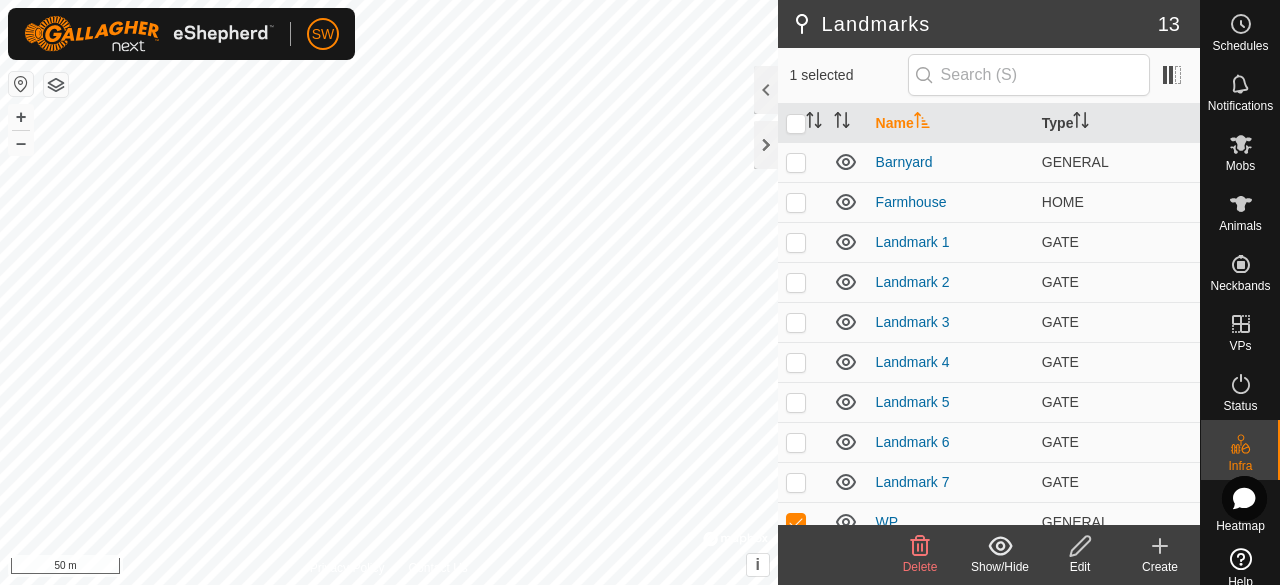 click 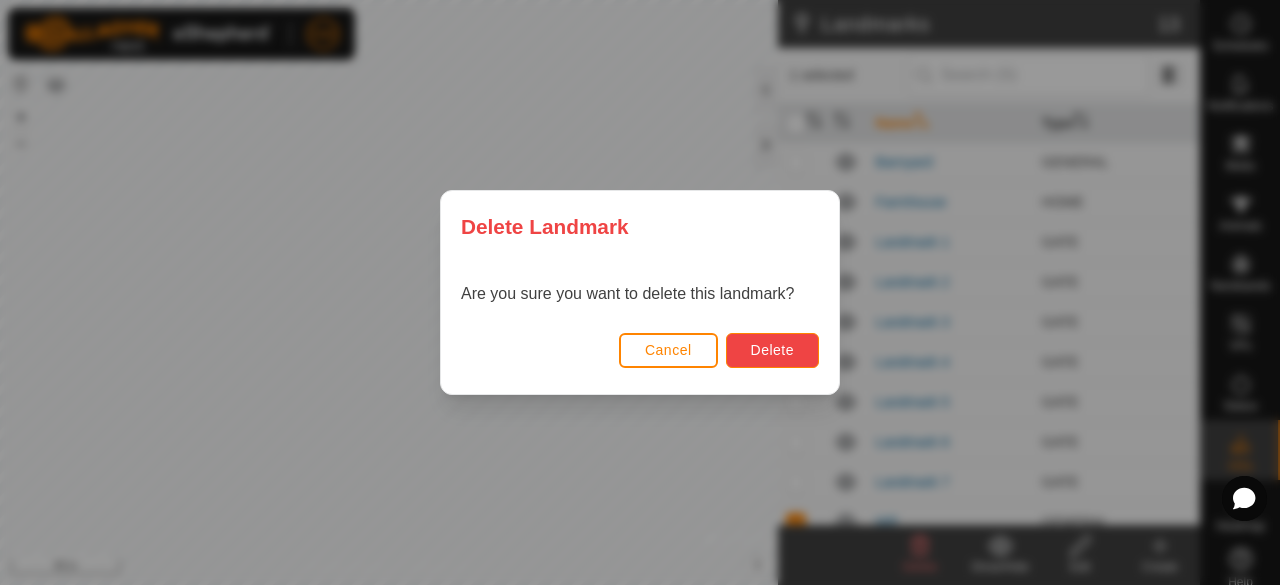click on "Delete" at bounding box center [772, 350] 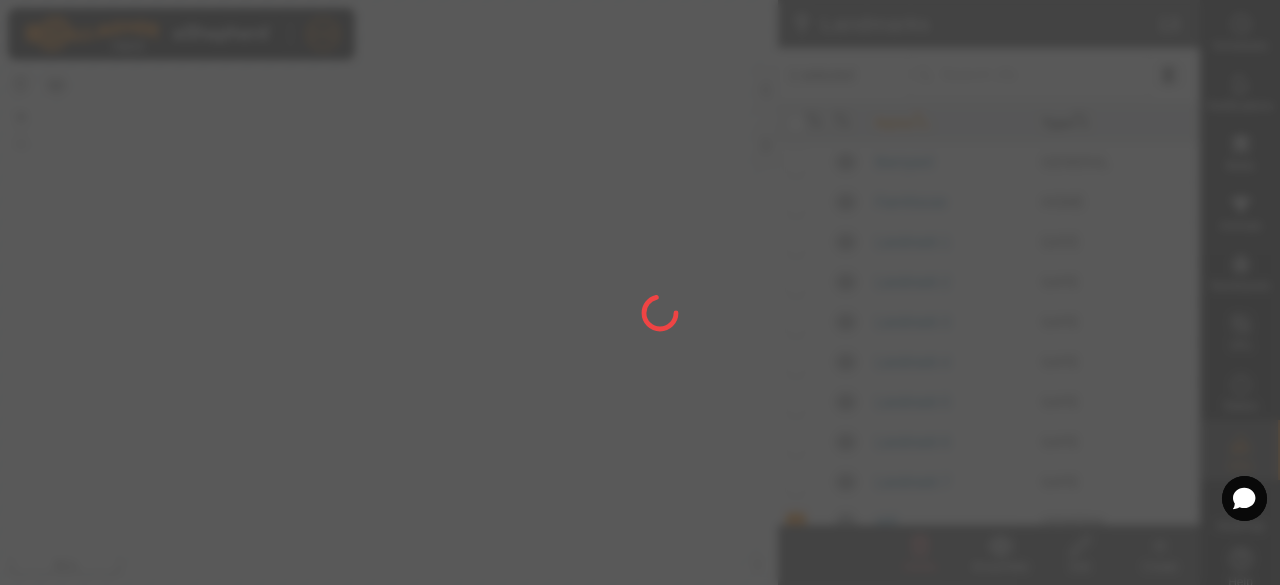 checkbox on "false" 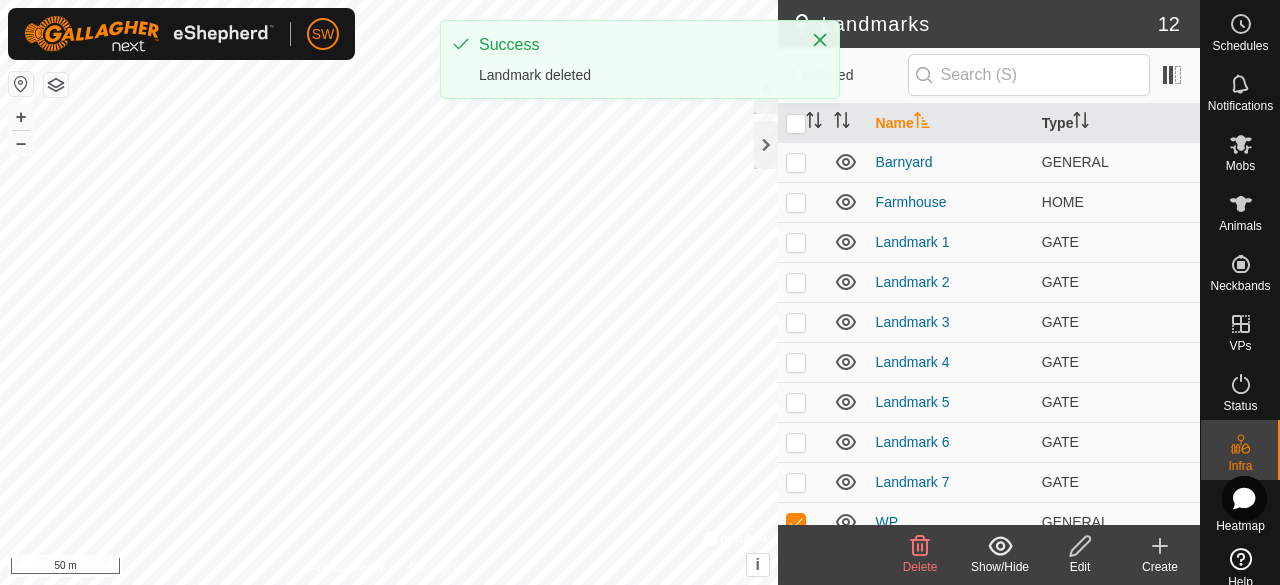 click 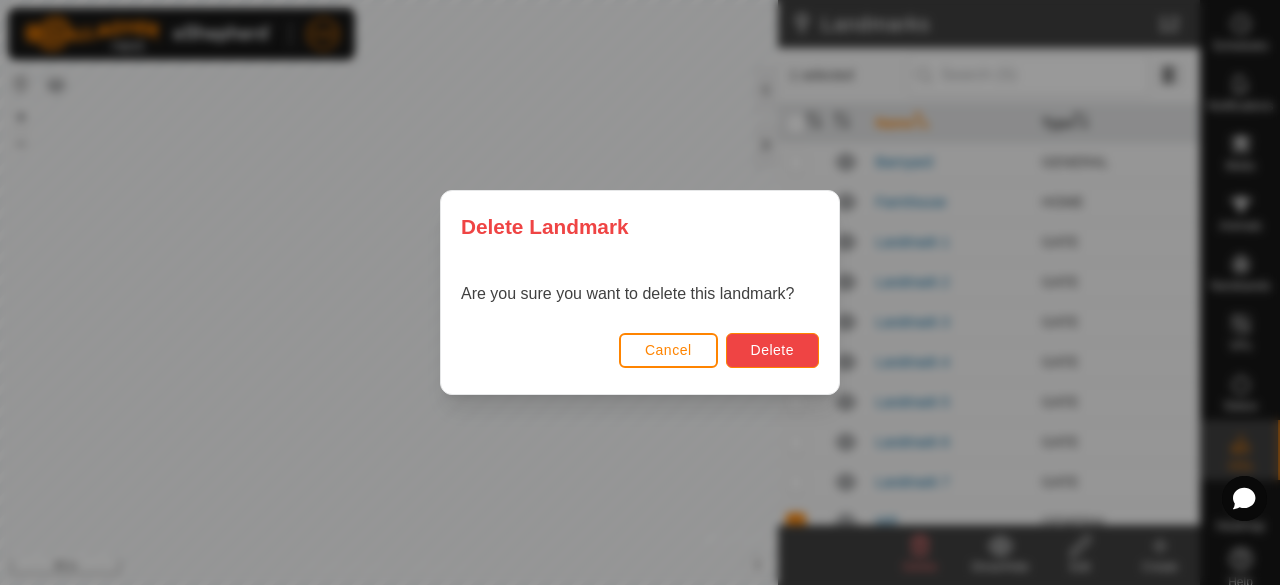 click on "Delete" at bounding box center (772, 350) 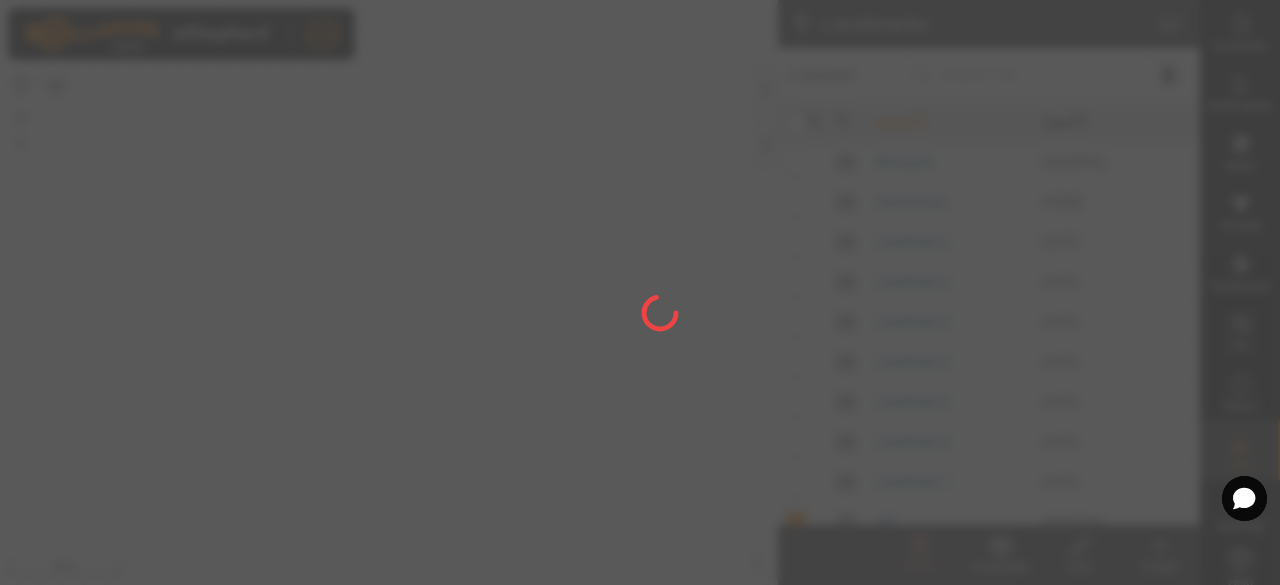checkbox on "false" 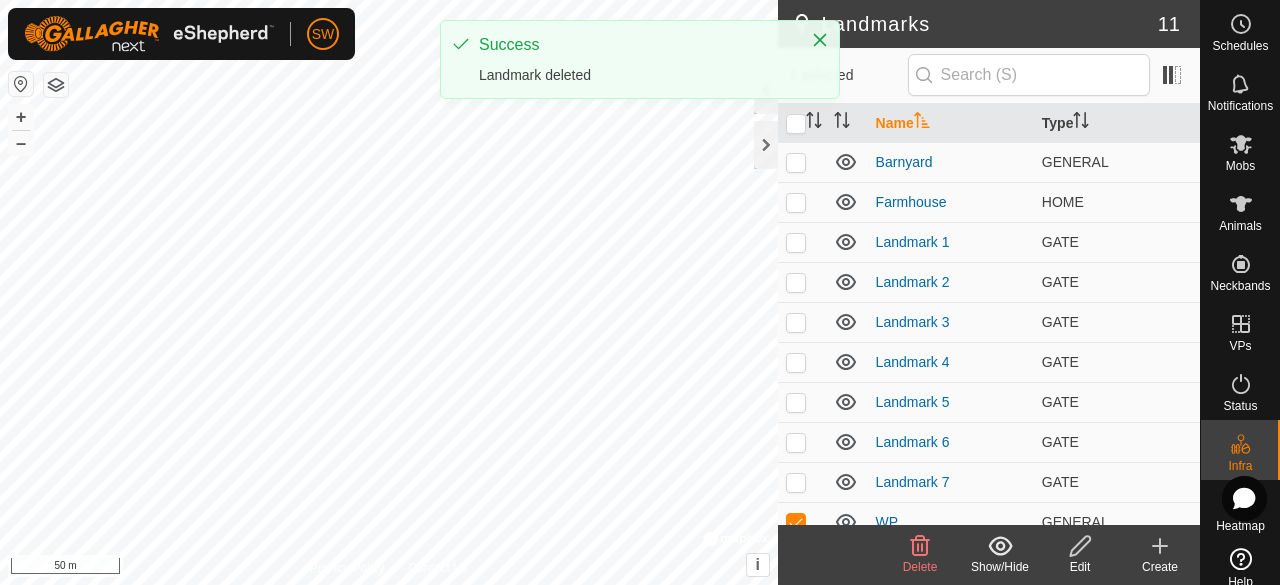 click on "Delete" 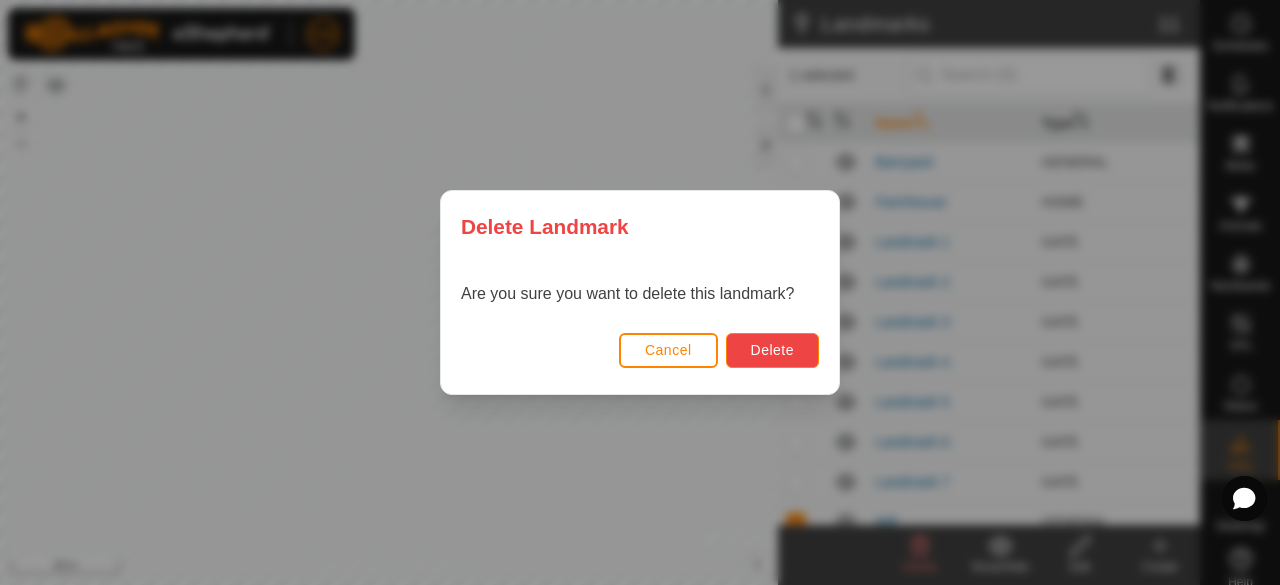 click on "Delete" at bounding box center (772, 350) 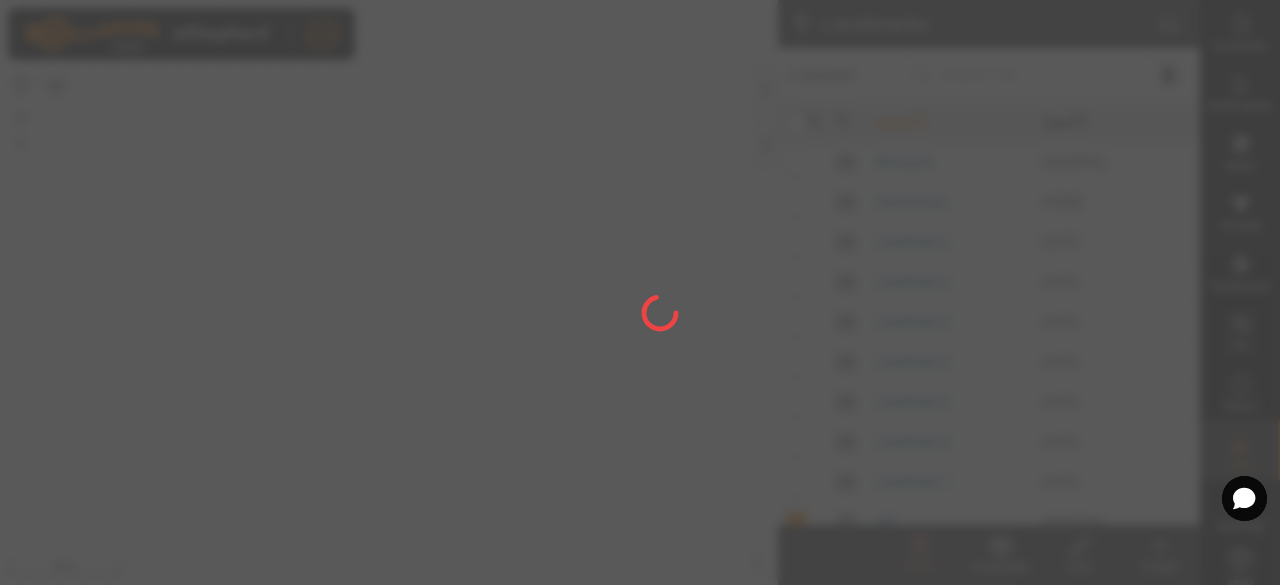 checkbox on "false" 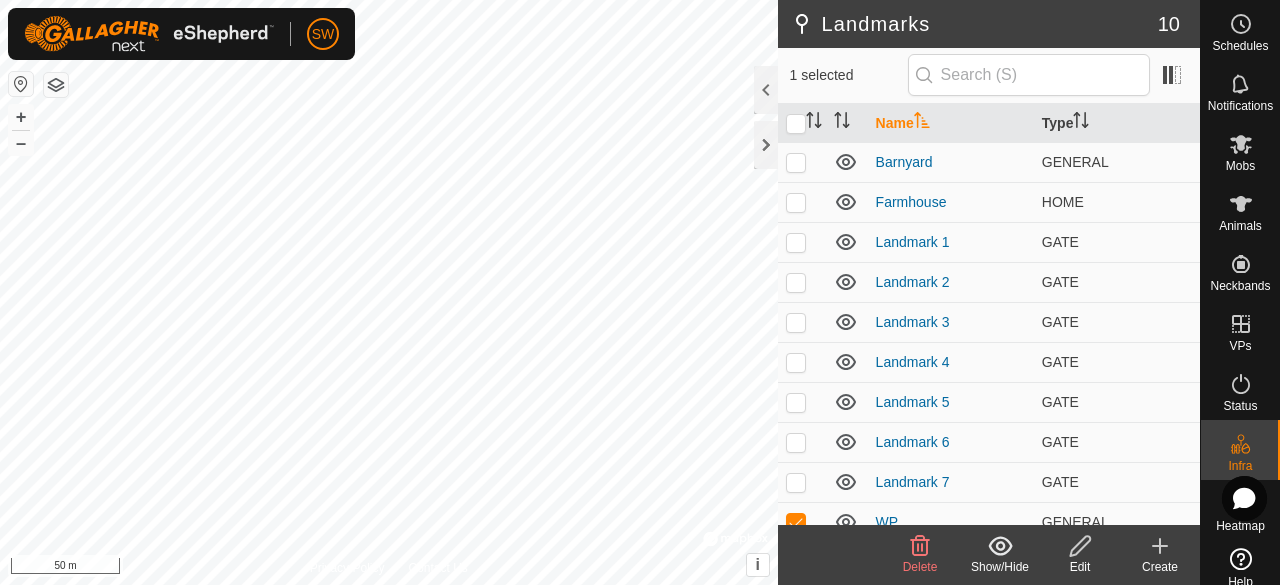 click 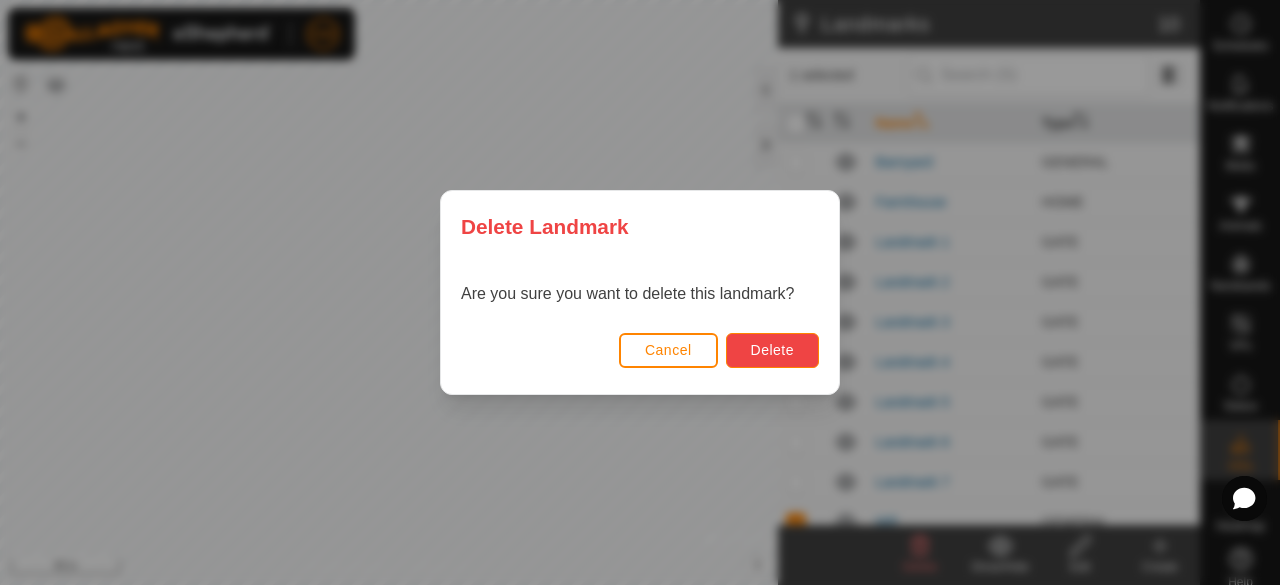 click on "Delete" at bounding box center [772, 350] 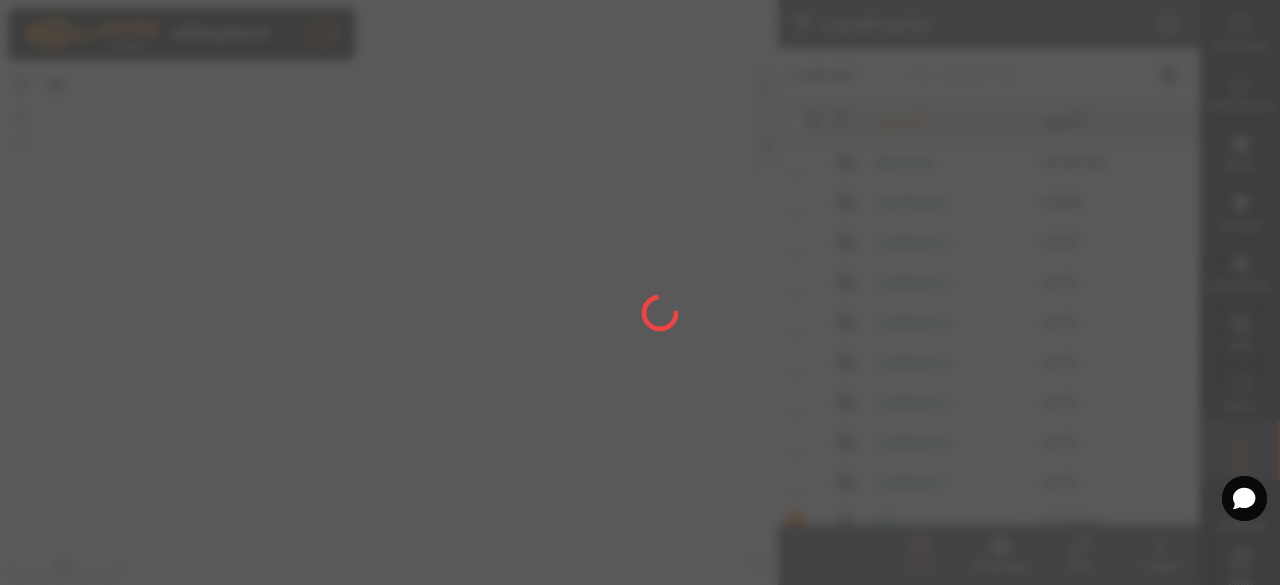 checkbox on "false" 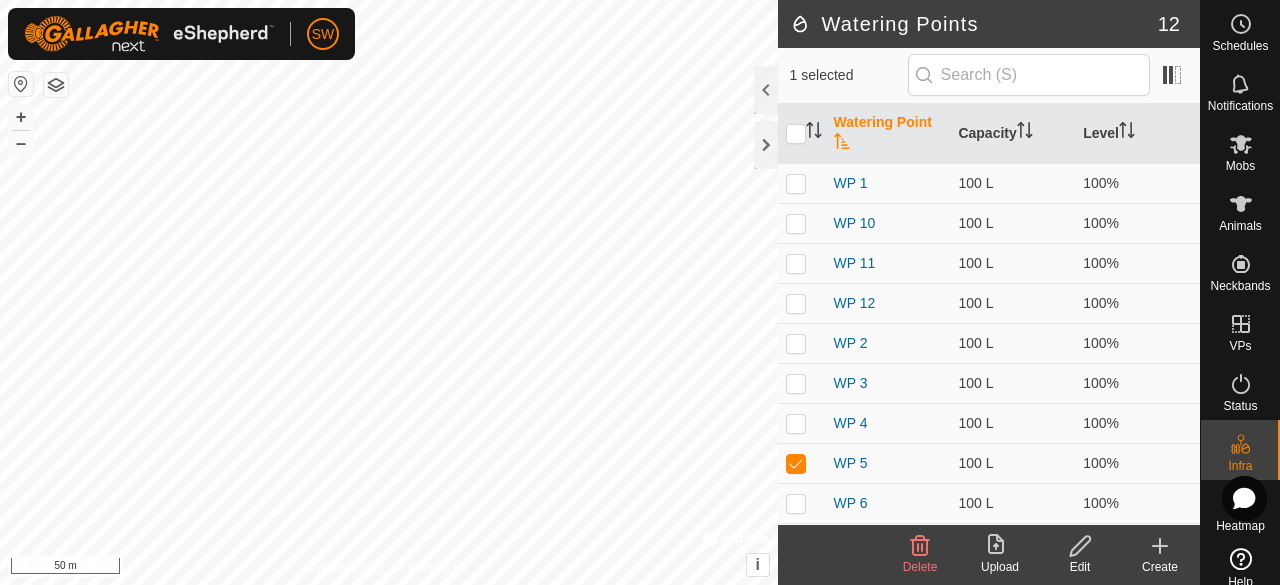 click 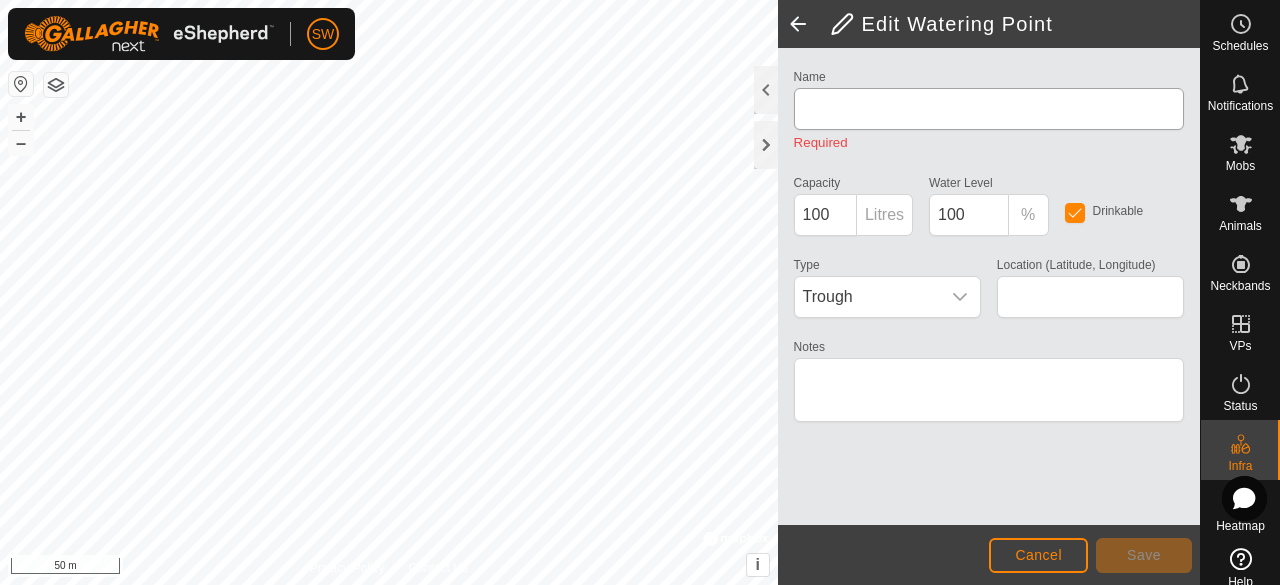 type on "WP 5" 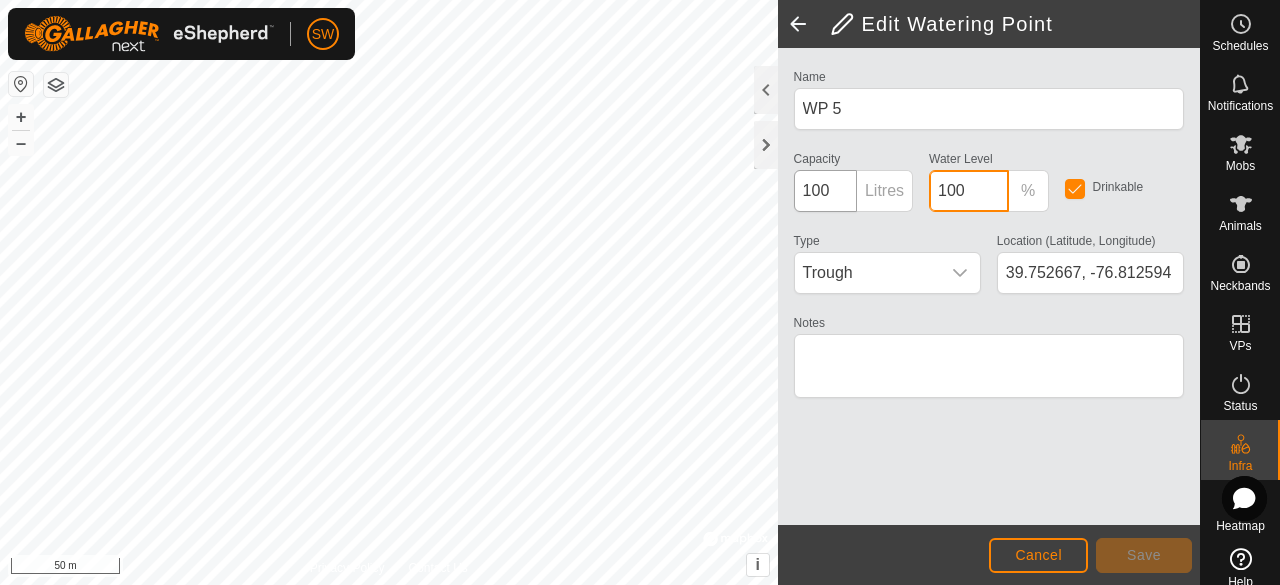 drag, startPoint x: 978, startPoint y: 195, endPoint x: 819, endPoint y: 180, distance: 159.70598 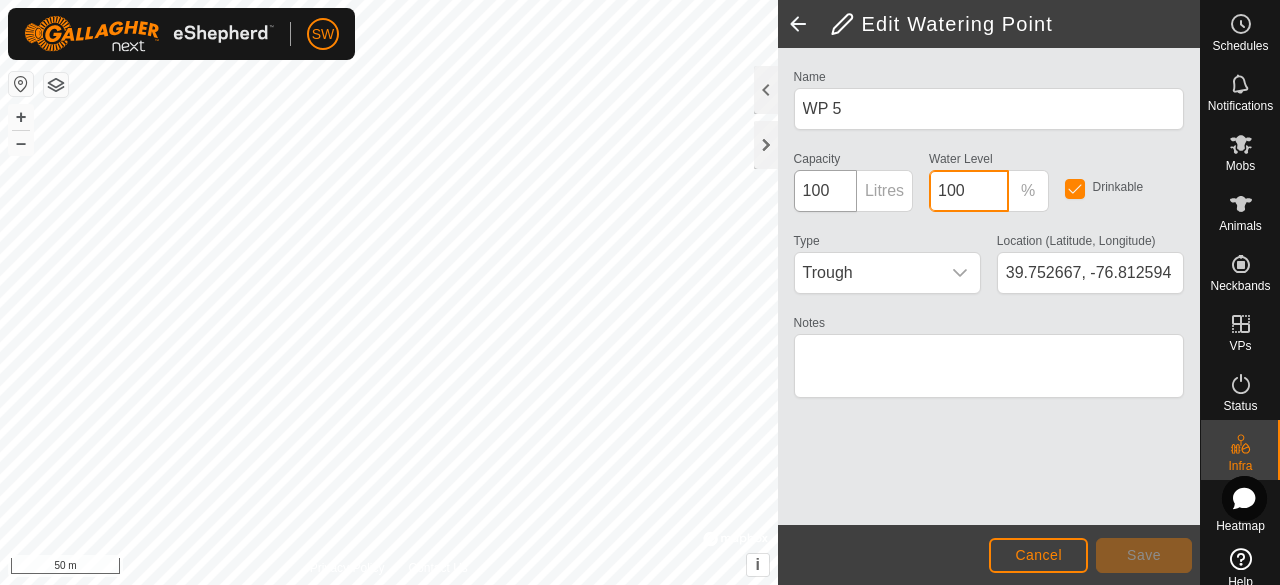 click on "Name WP 5 Capacity 100 Litres Water Level  100 % Drinkable Type Trough Location (Latitude, Longitude) [GEOGRAPHIC_DATA] Notes" 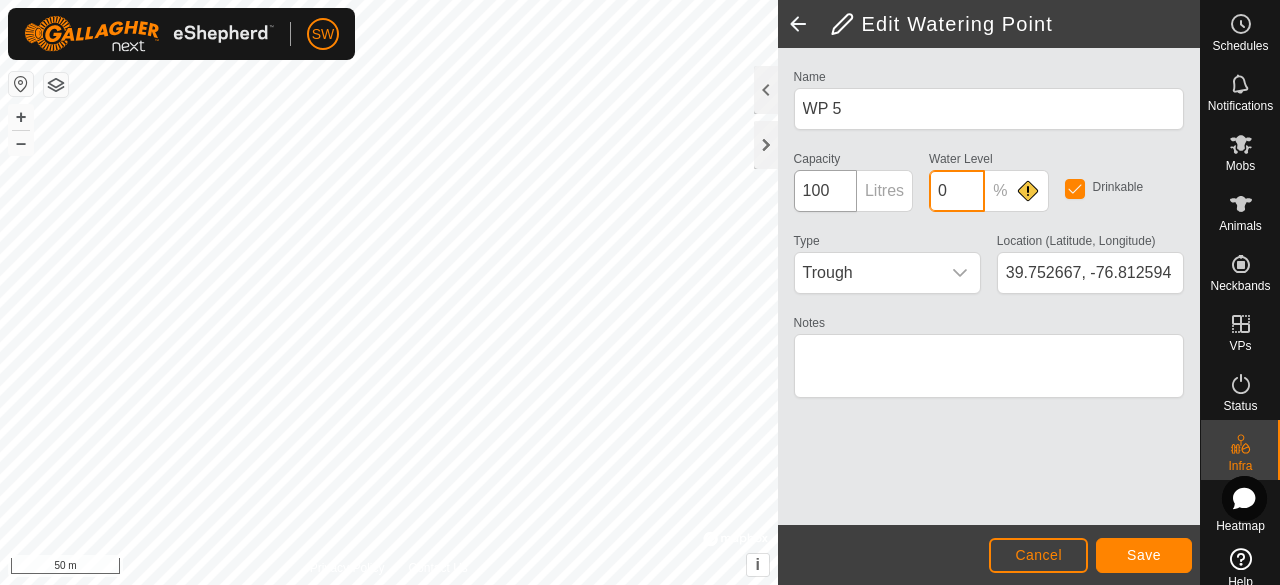 type on "0" 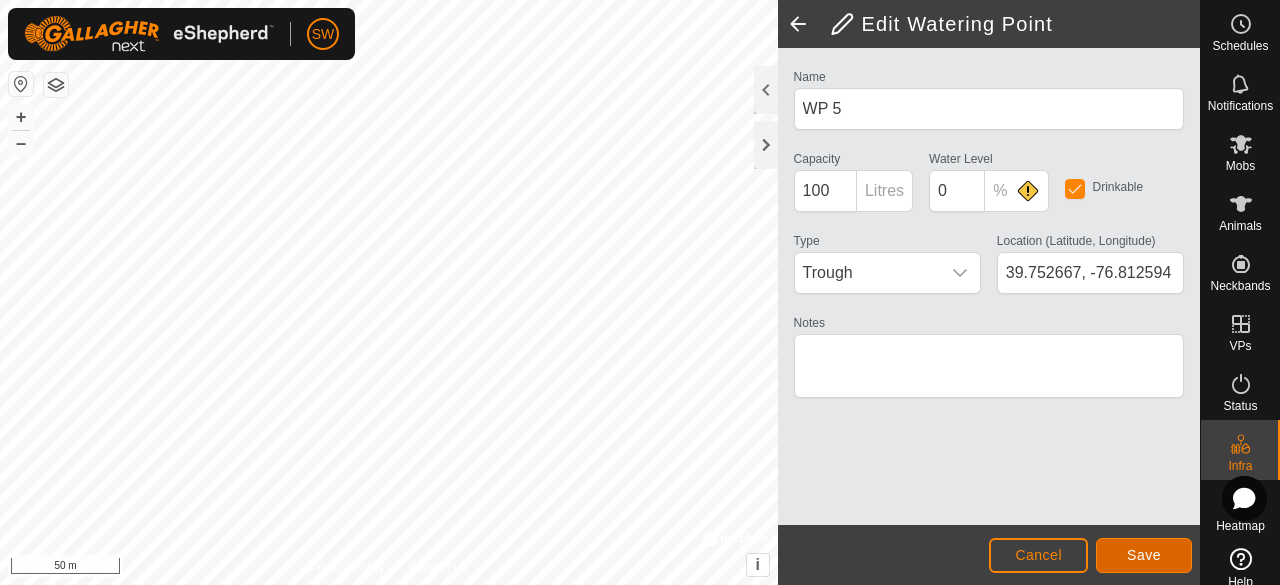click on "Save" 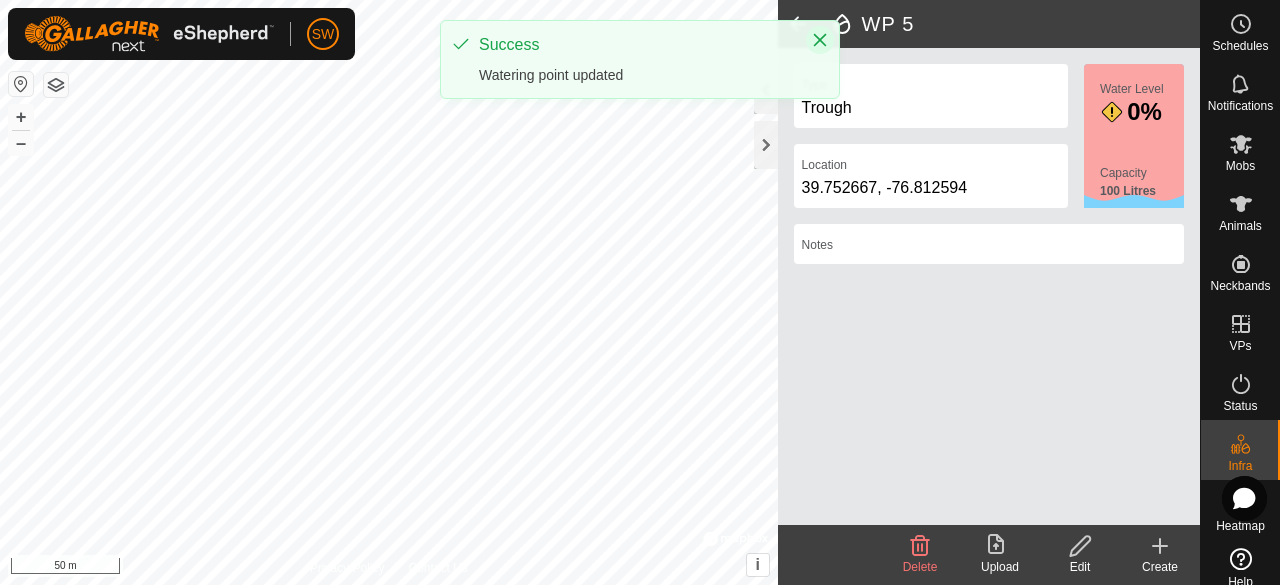 click 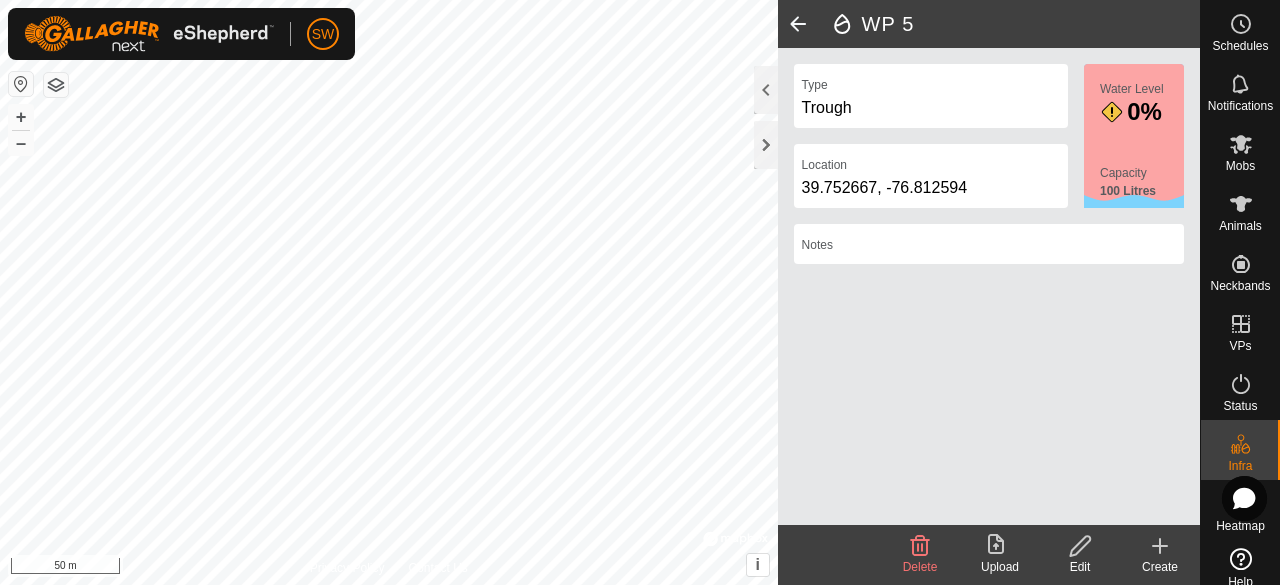 click 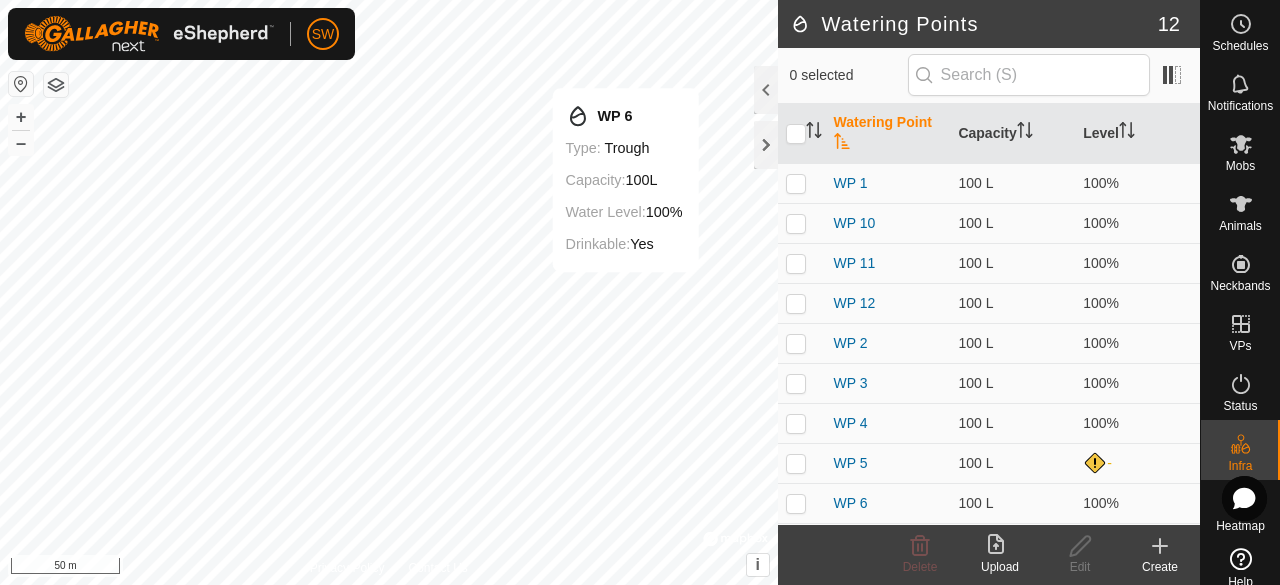 checkbox on "true" 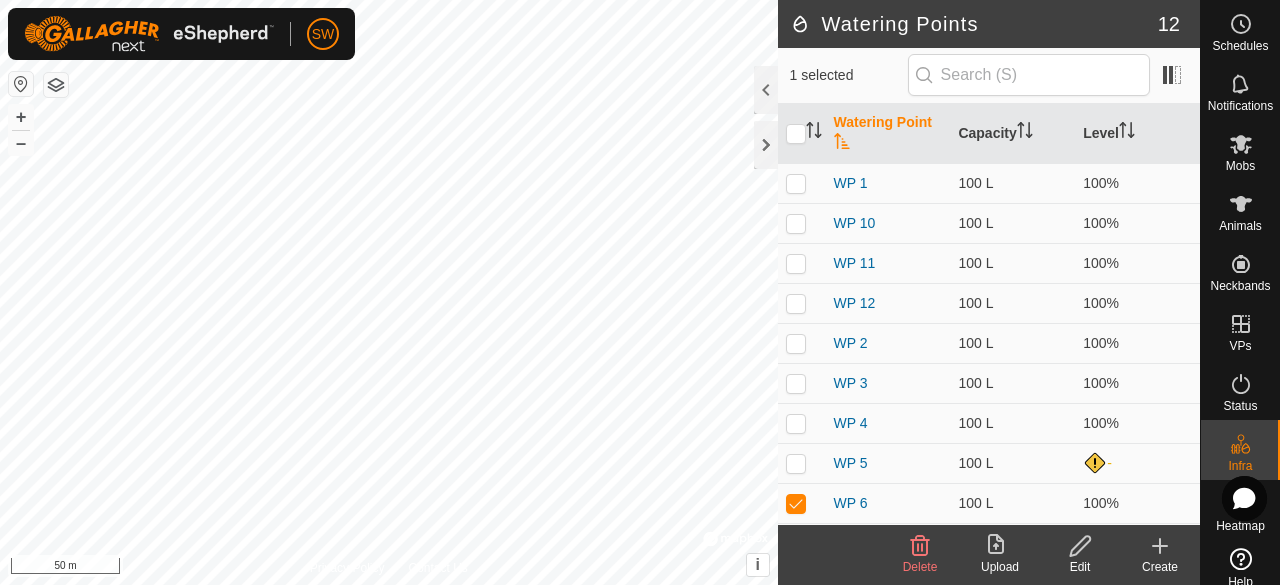 click 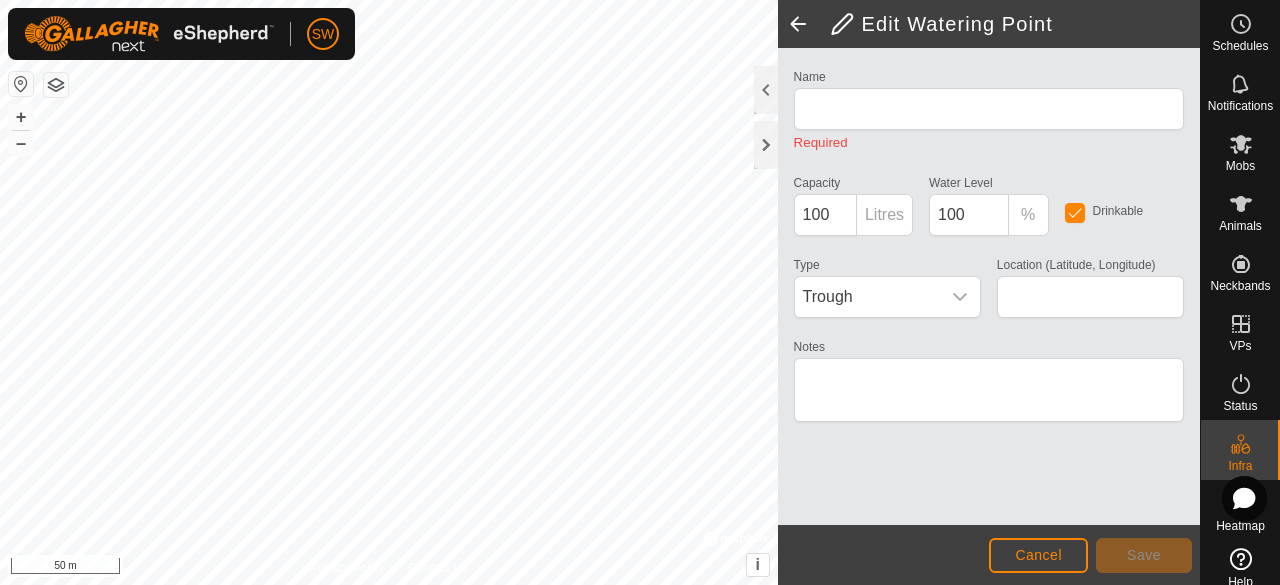 type on "WP 6" 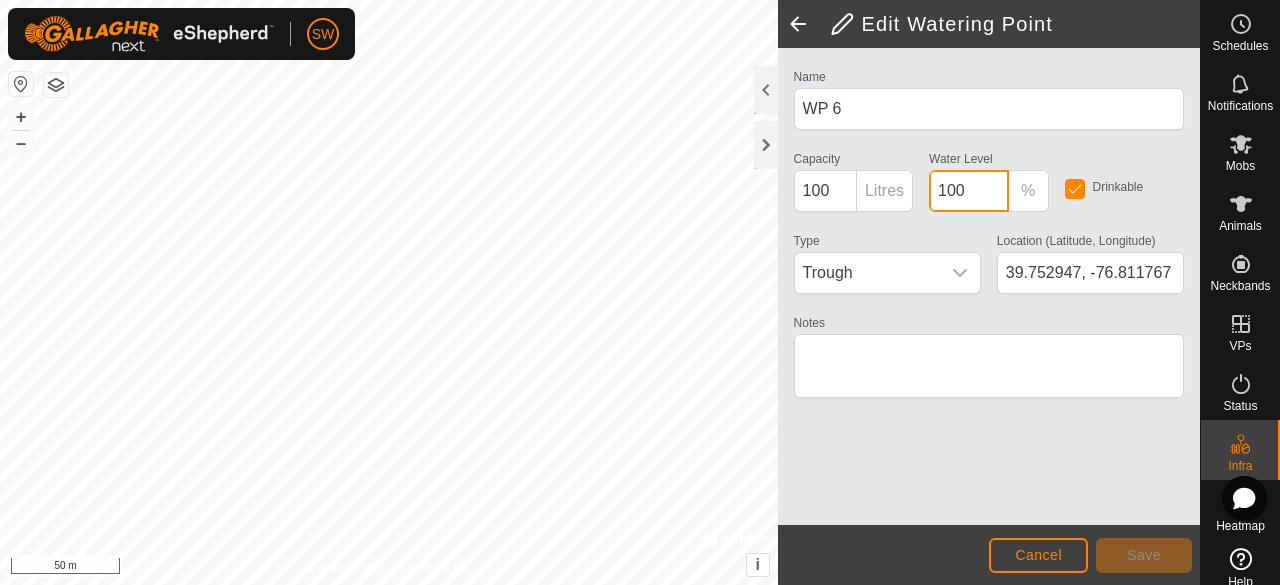 drag, startPoint x: 982, startPoint y: 180, endPoint x: 880, endPoint y: 185, distance: 102.122475 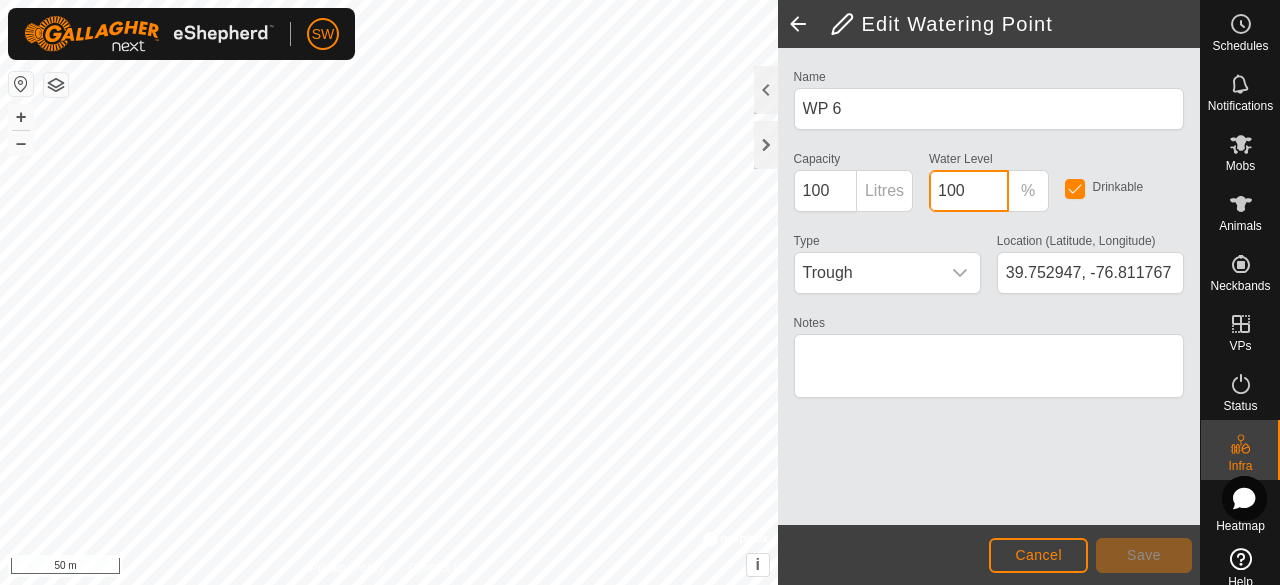 click on "Name WP 6 Capacity 100 Litres Water Level  100 % Drinkable Type Trough Location (Latitude, Longitude) [GEOGRAPHIC_DATA] Notes" 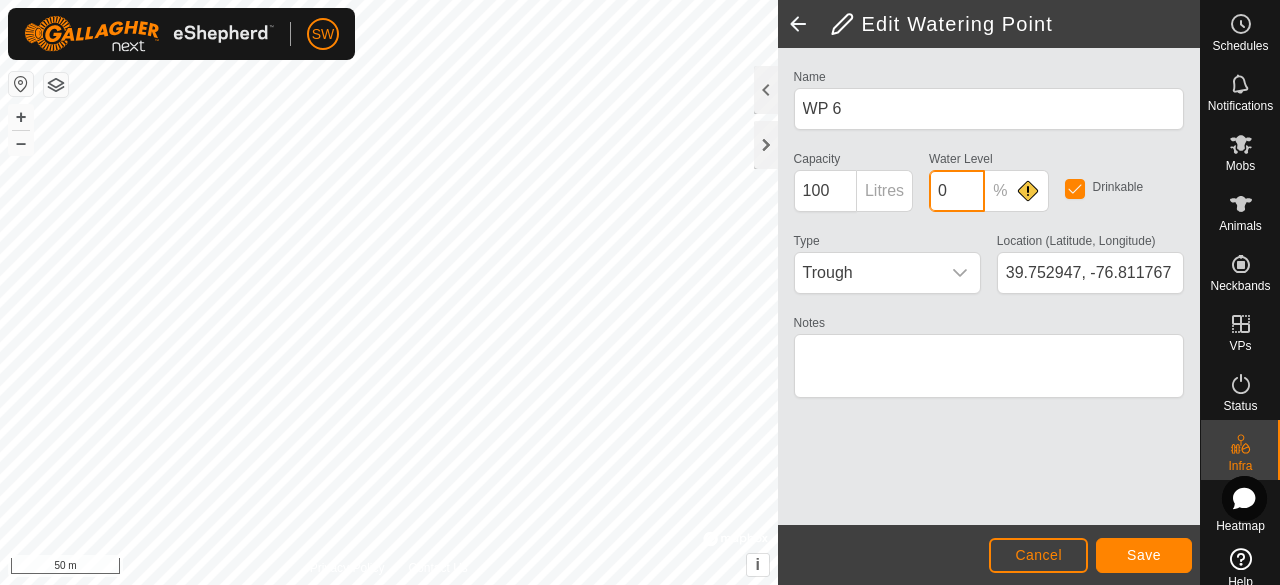 type on "0" 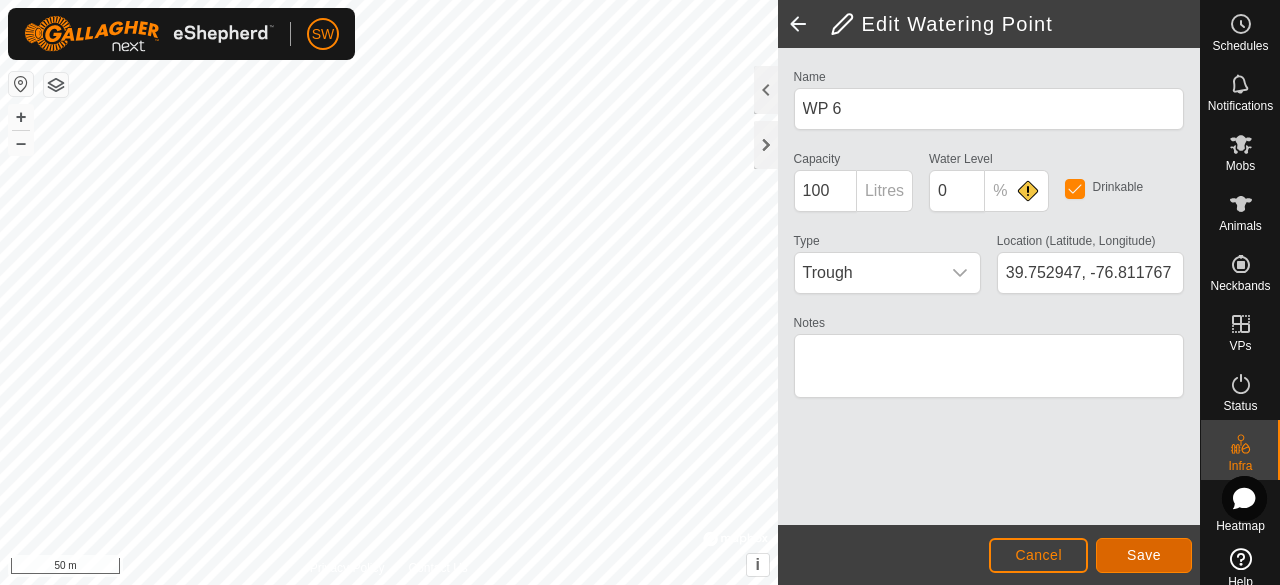 click on "Save" 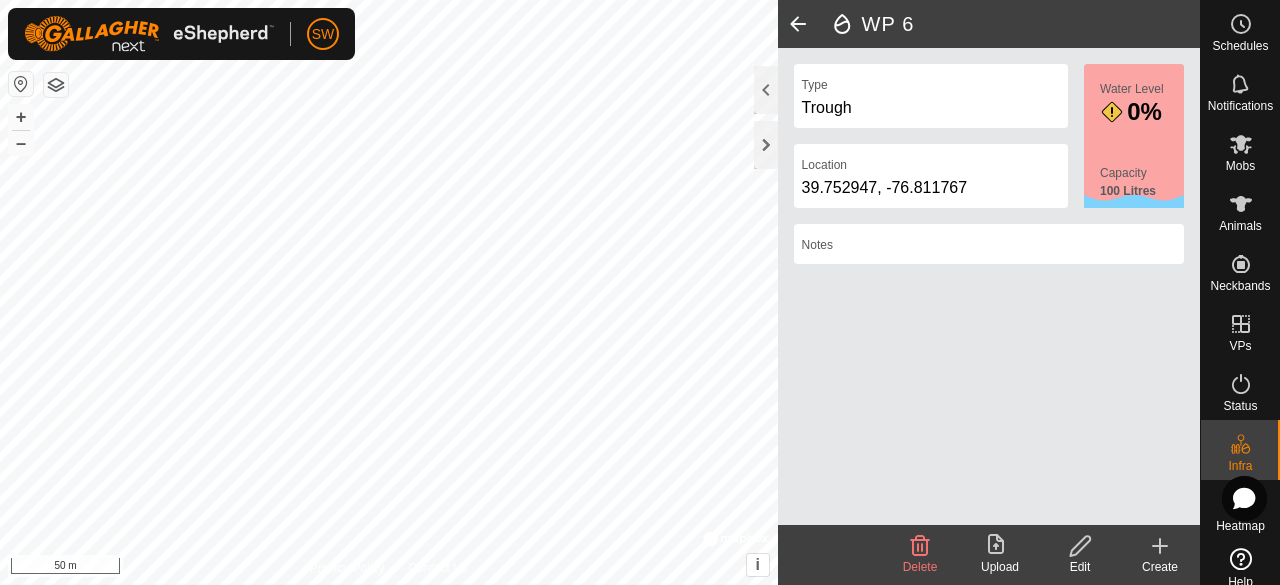 click 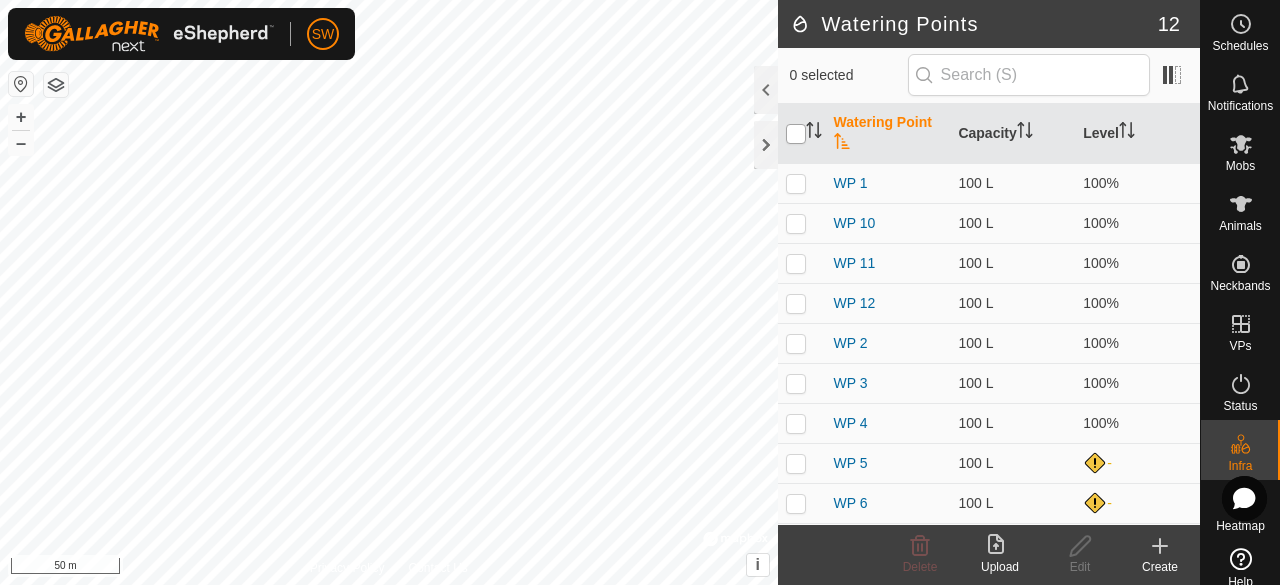 click at bounding box center [796, 134] 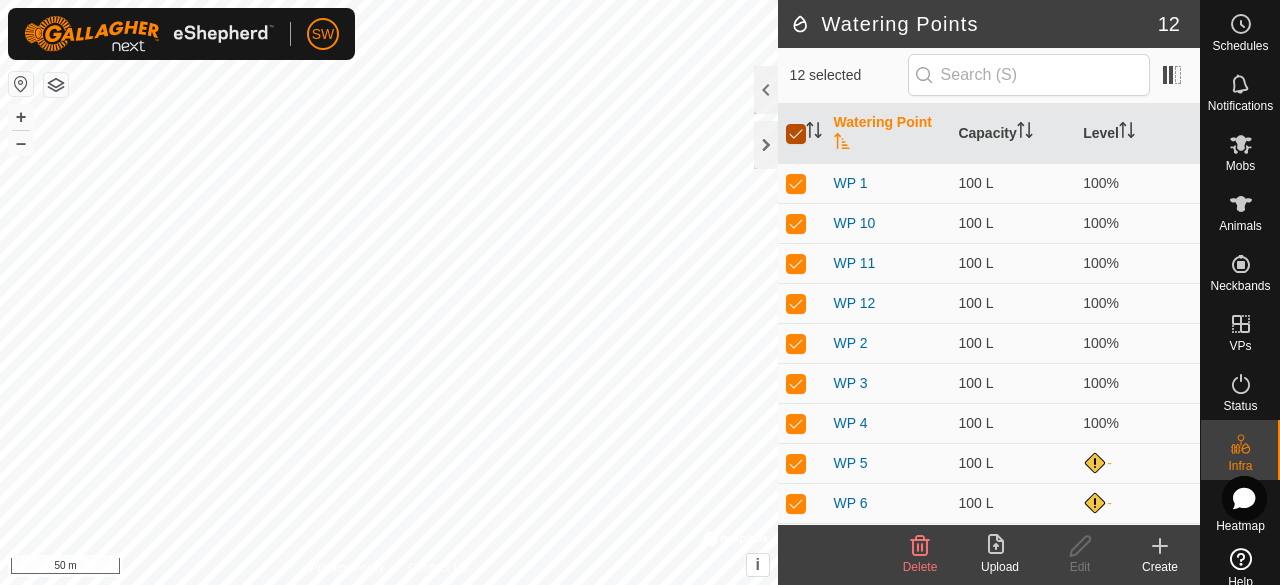 click at bounding box center (796, 134) 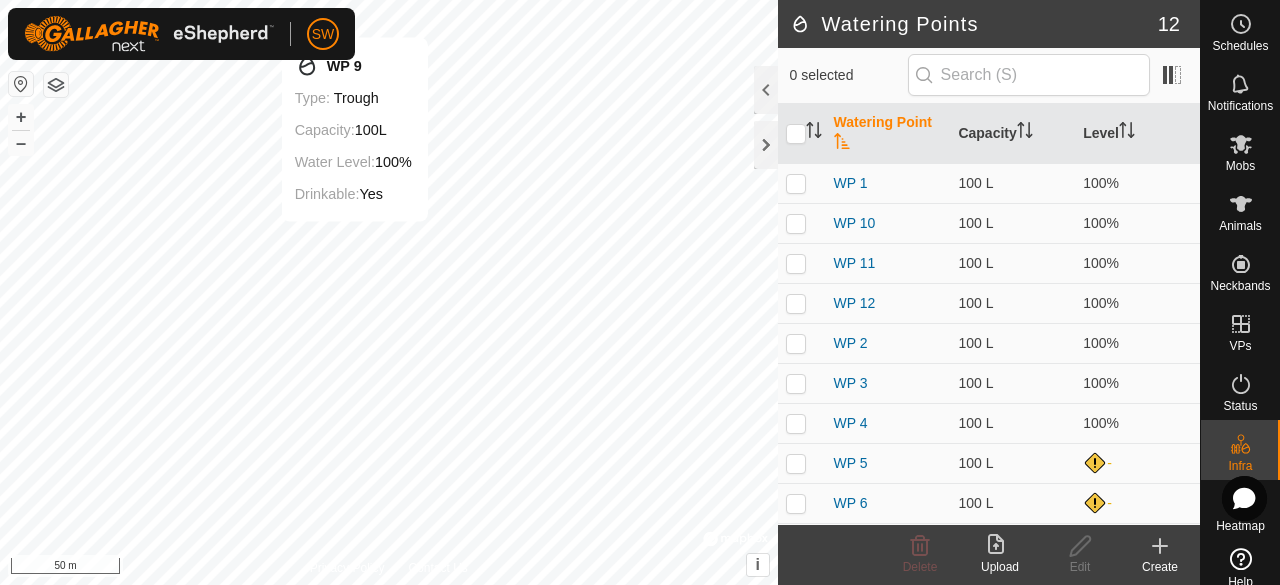 checkbox on "true" 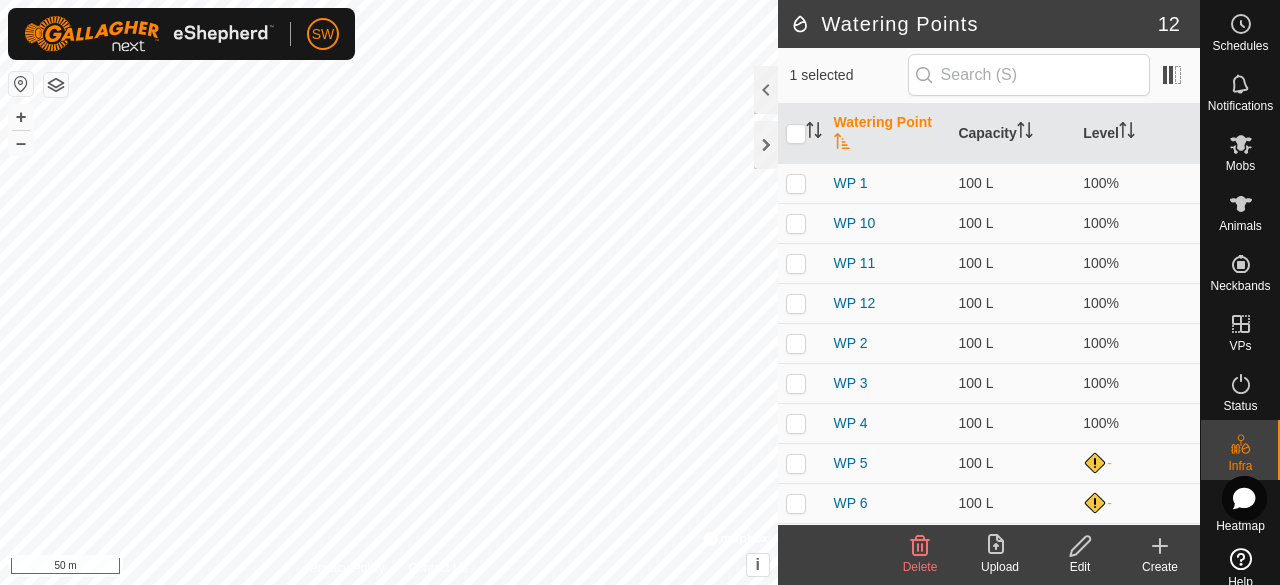 click 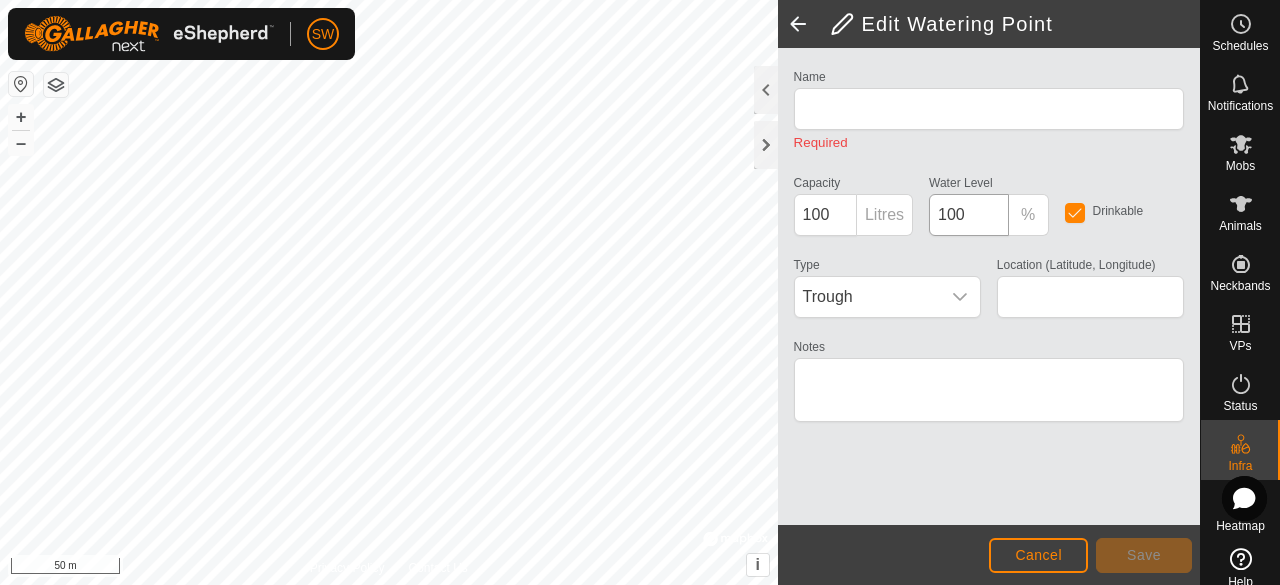 type on "WP 9" 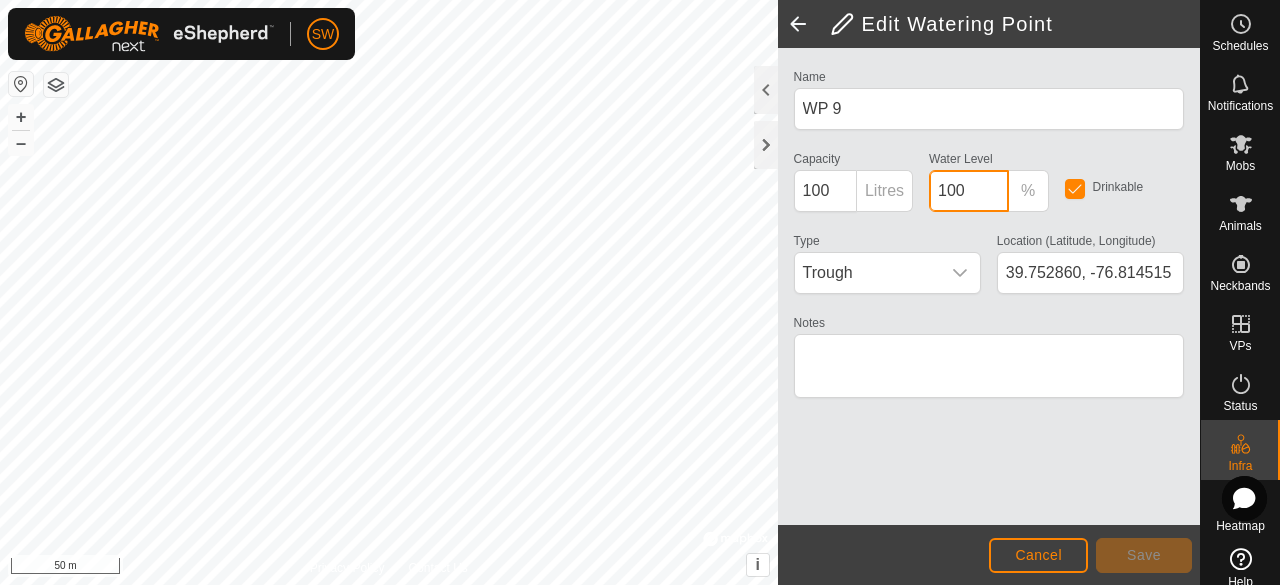 click on "100" at bounding box center (968, 191) 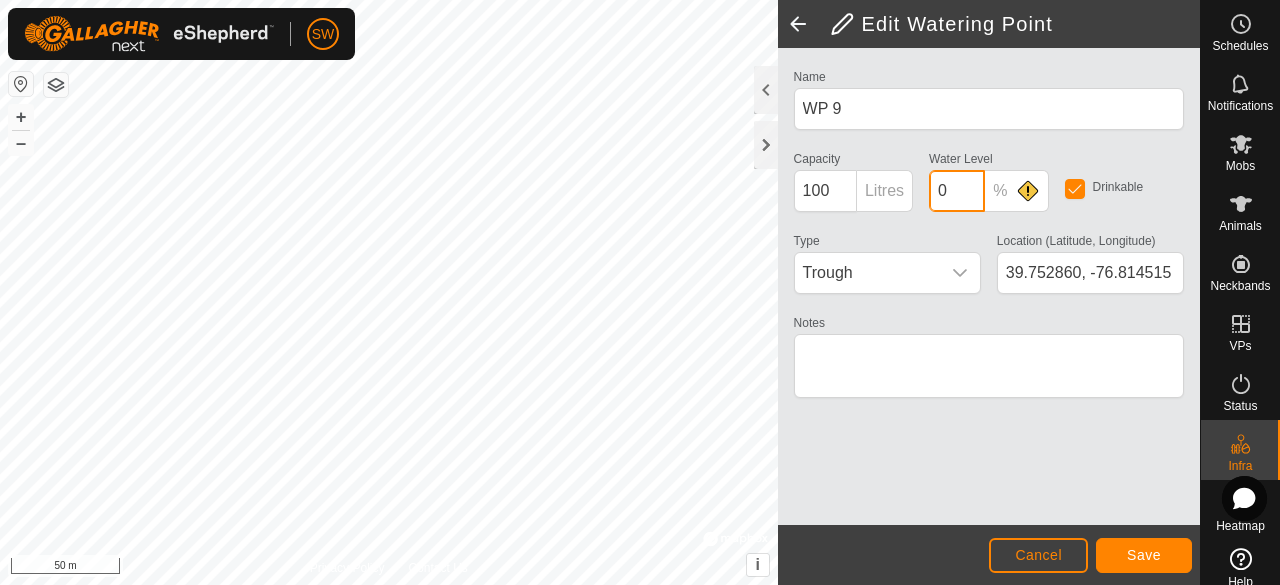 type on "0" 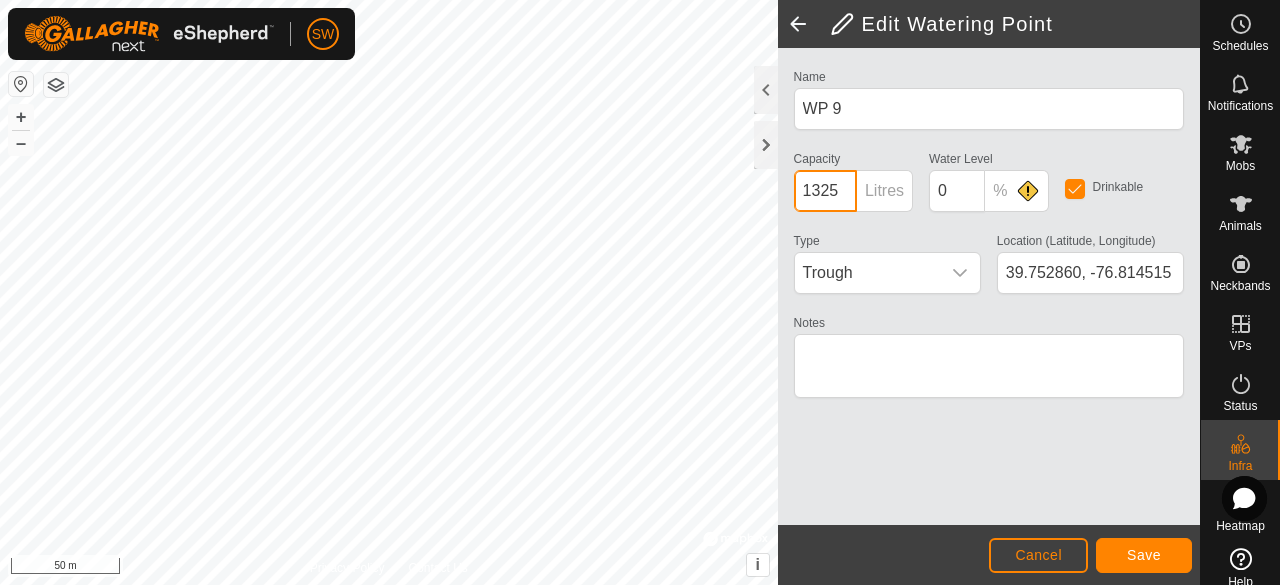 type on "1325" 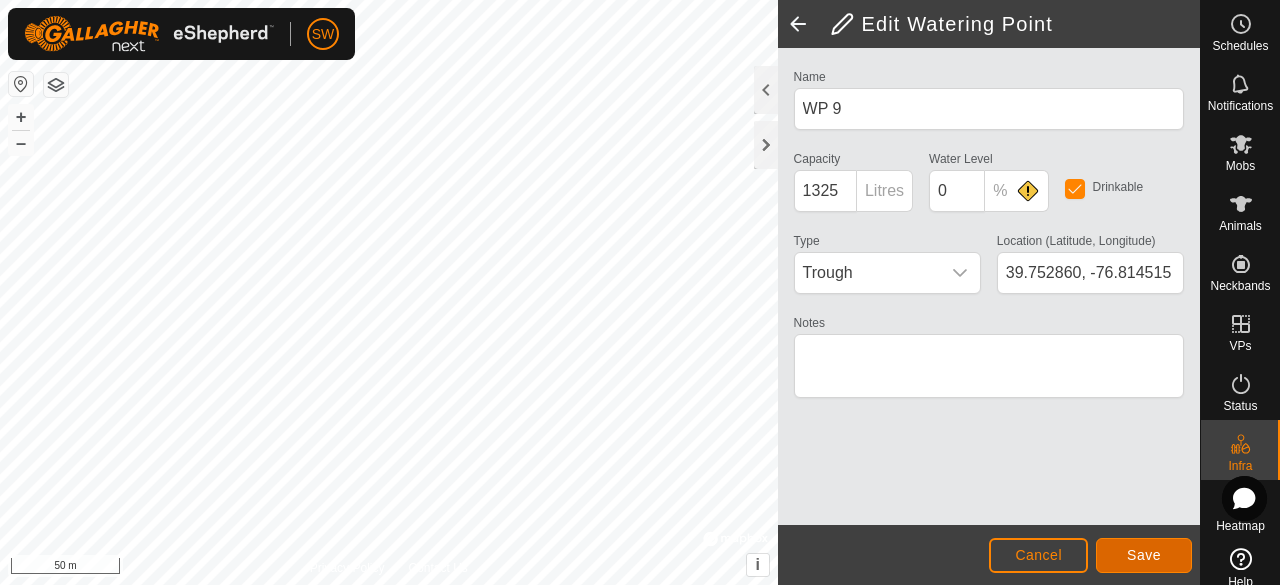 click on "Save" 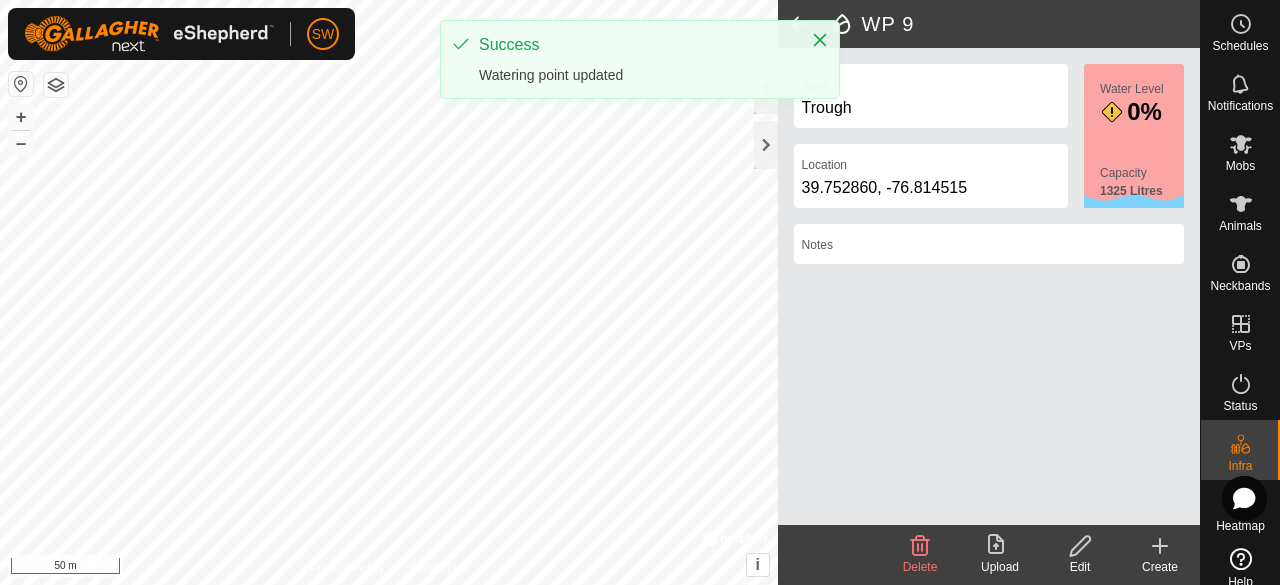 click 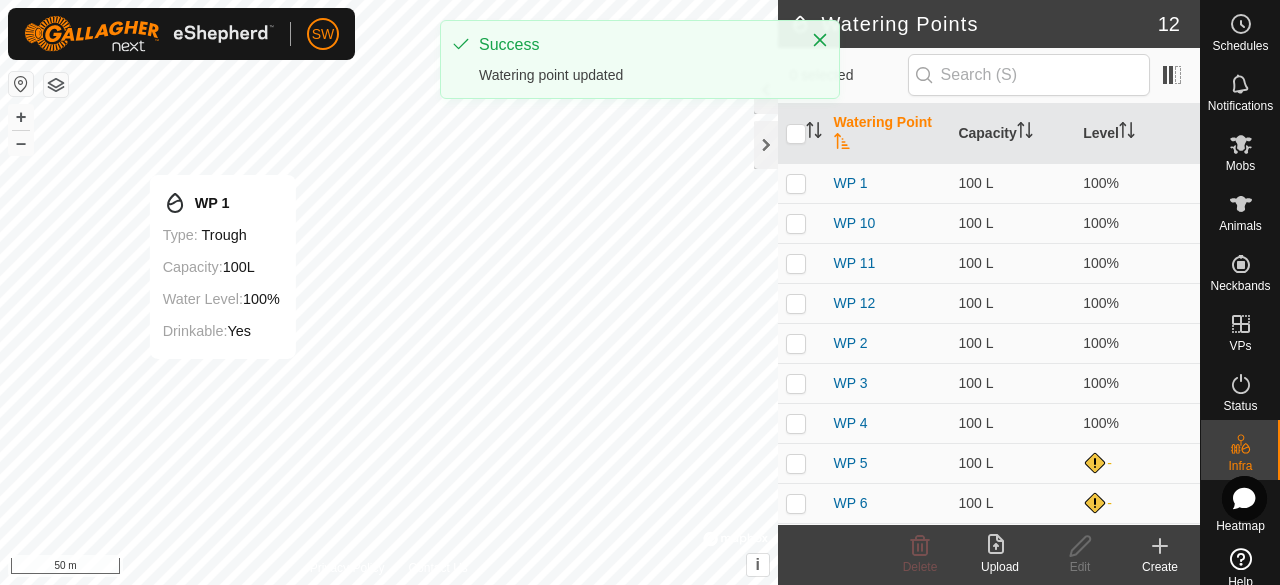 checkbox on "true" 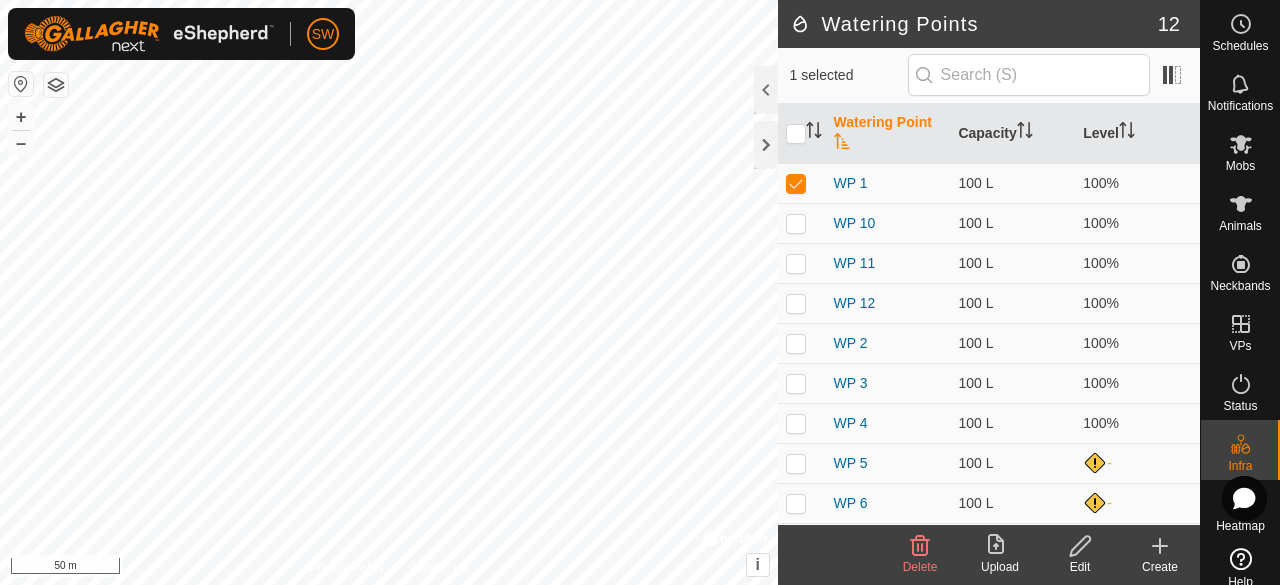 click 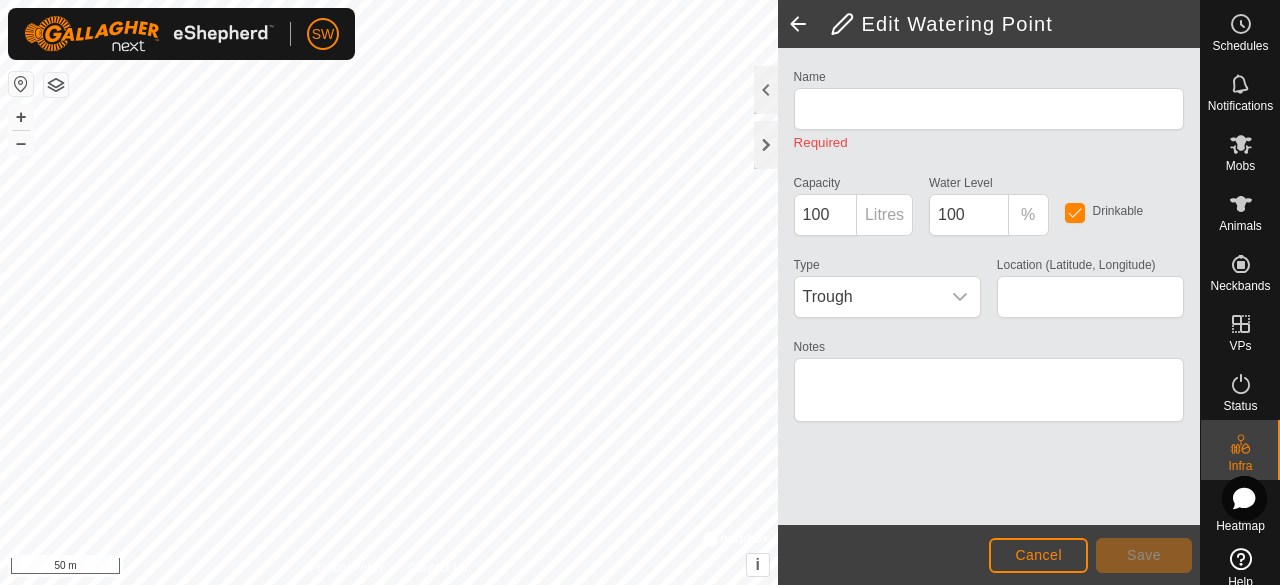 type on "WP 1" 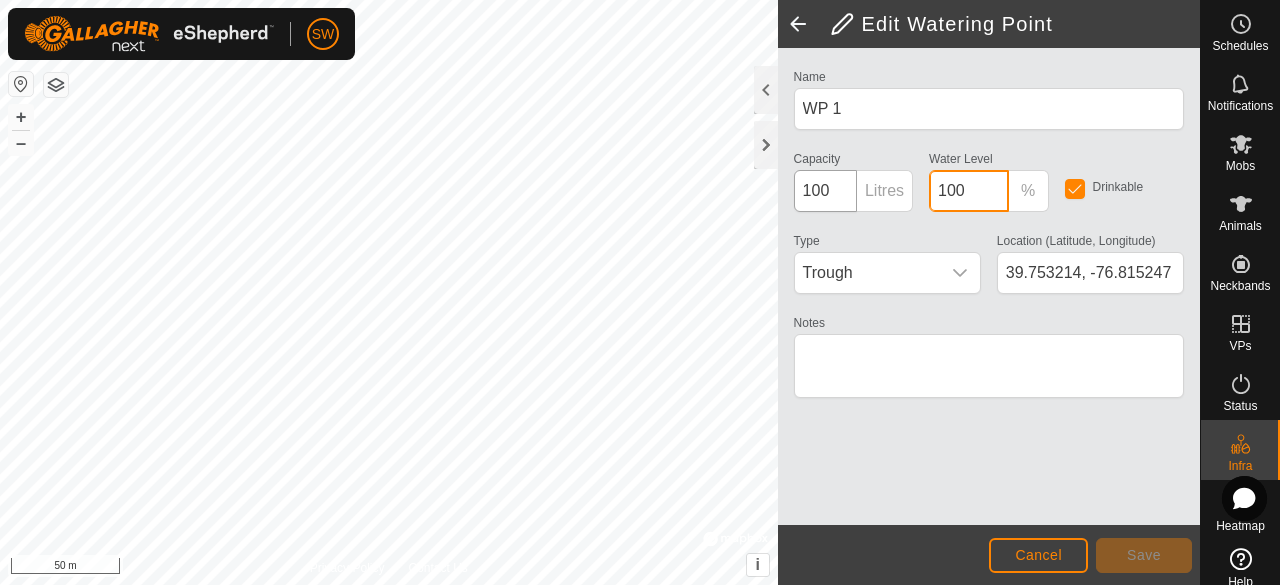 click on "Name WP 1 Capacity 100 Litres Water Level  100 % Drinkable Type Trough Location (Latitude, Longitude) [GEOGRAPHIC_DATA] Notes" 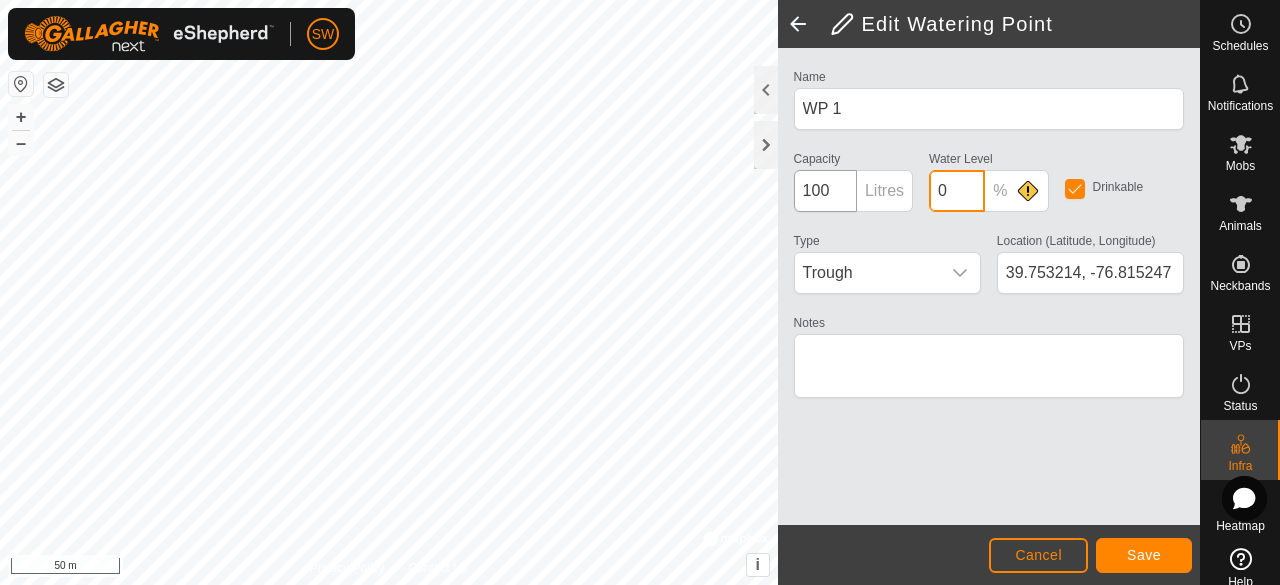 type on "0" 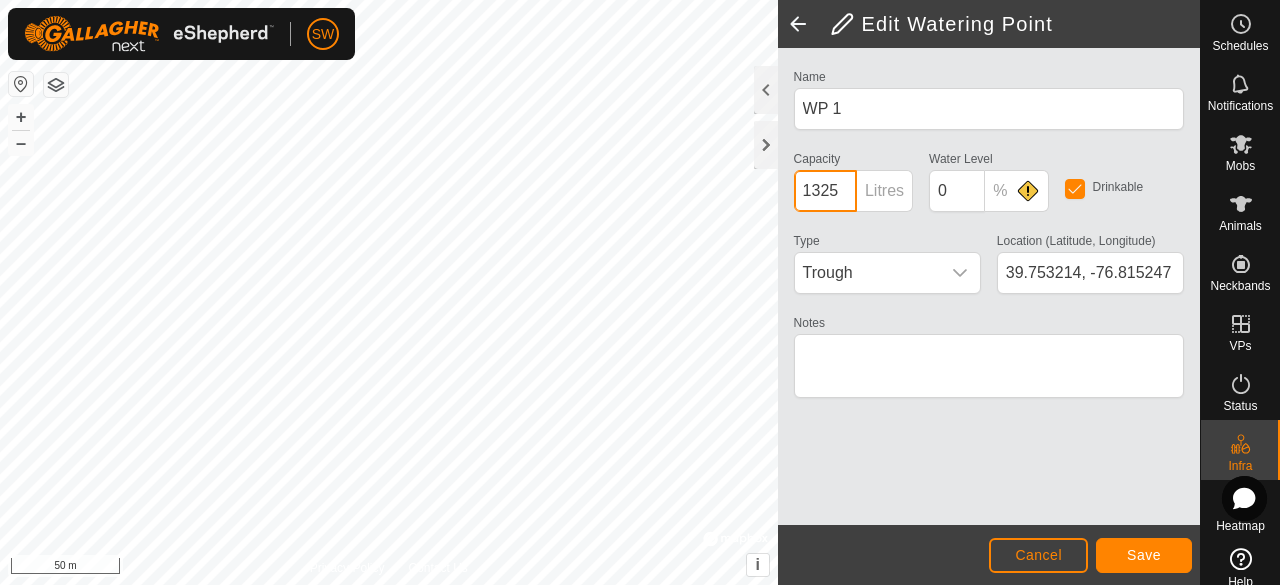 type on "1325" 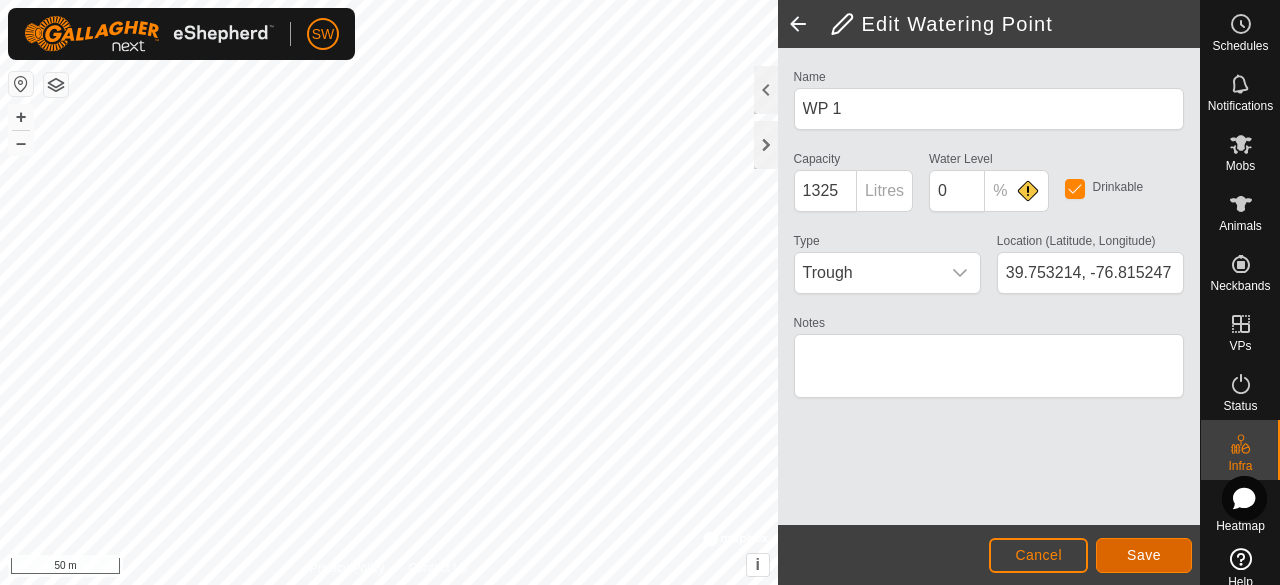 click on "Save" 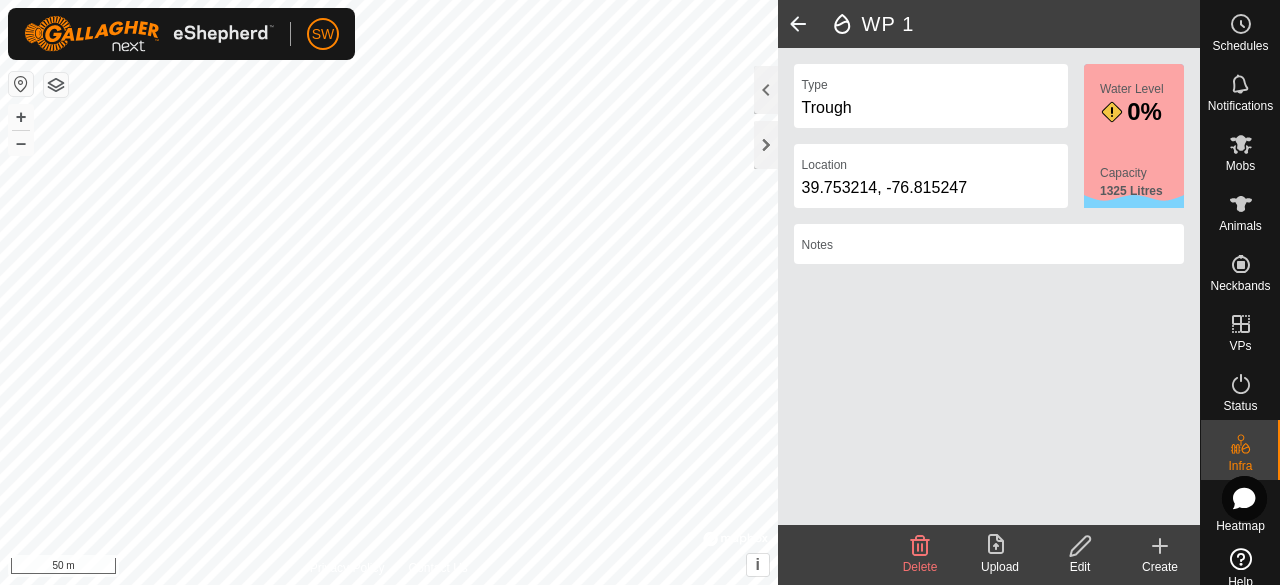 click 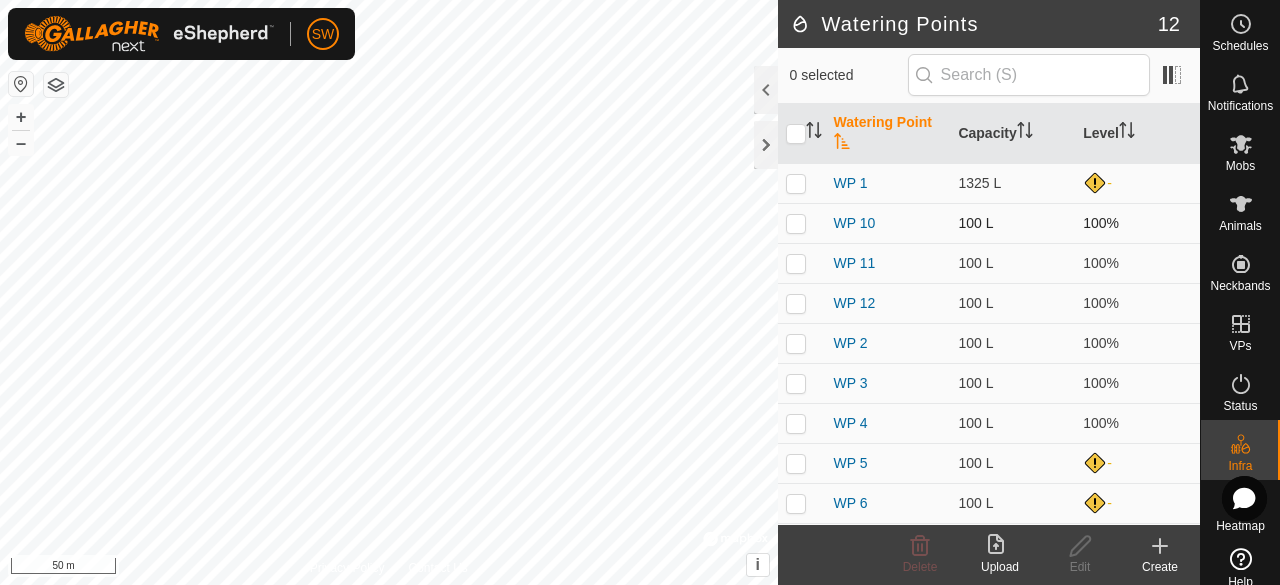 click at bounding box center (796, 223) 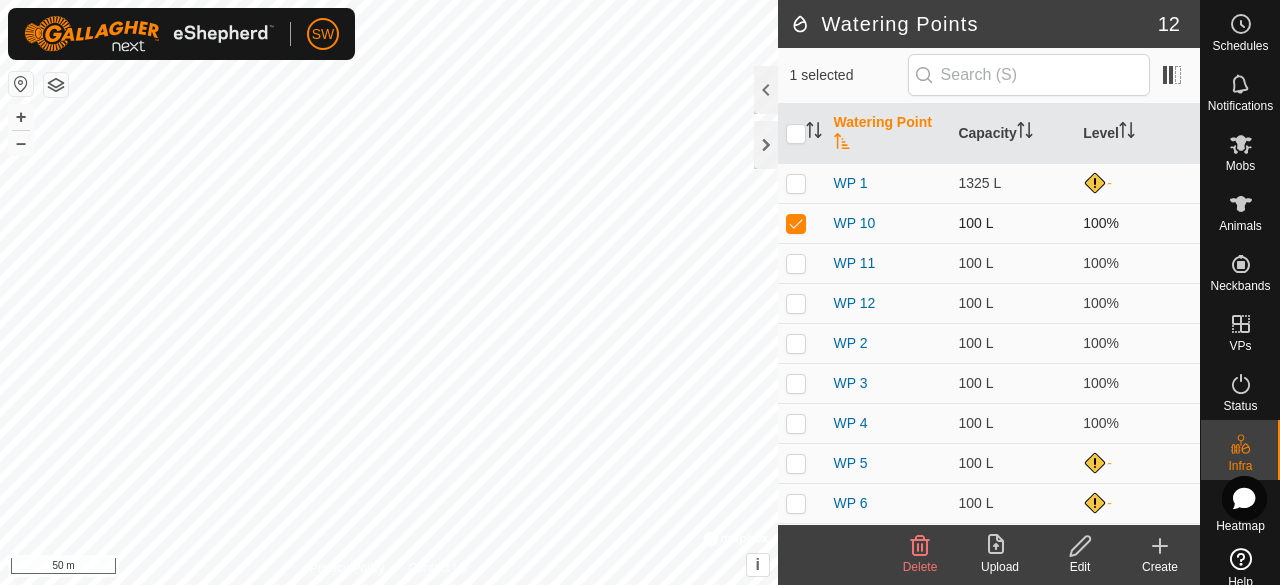 checkbox on "true" 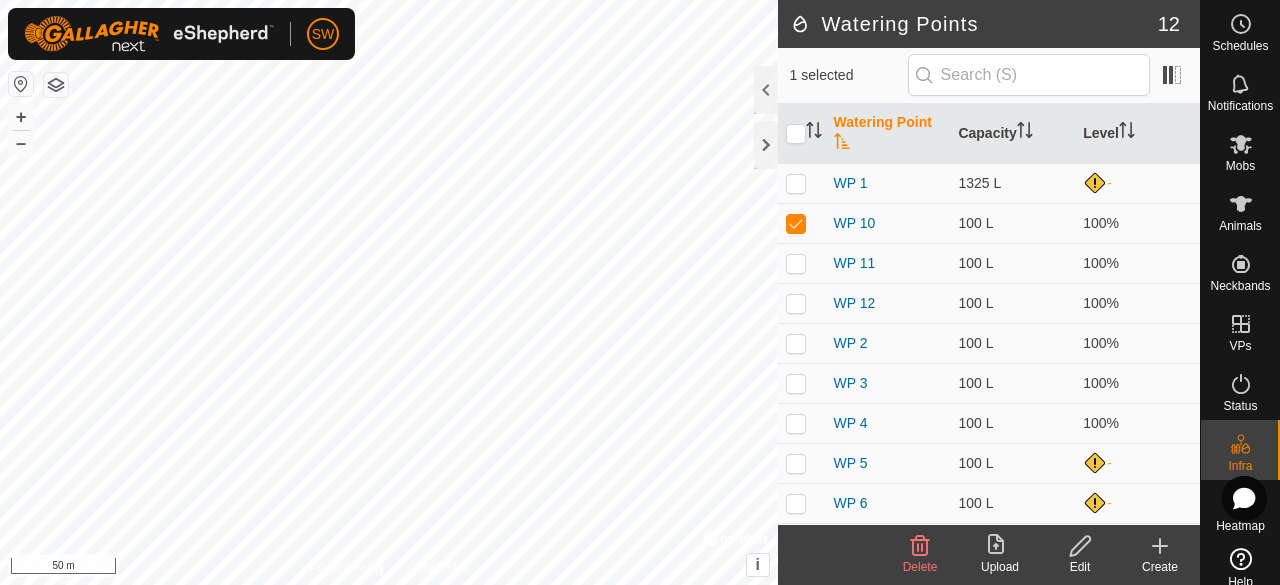 click 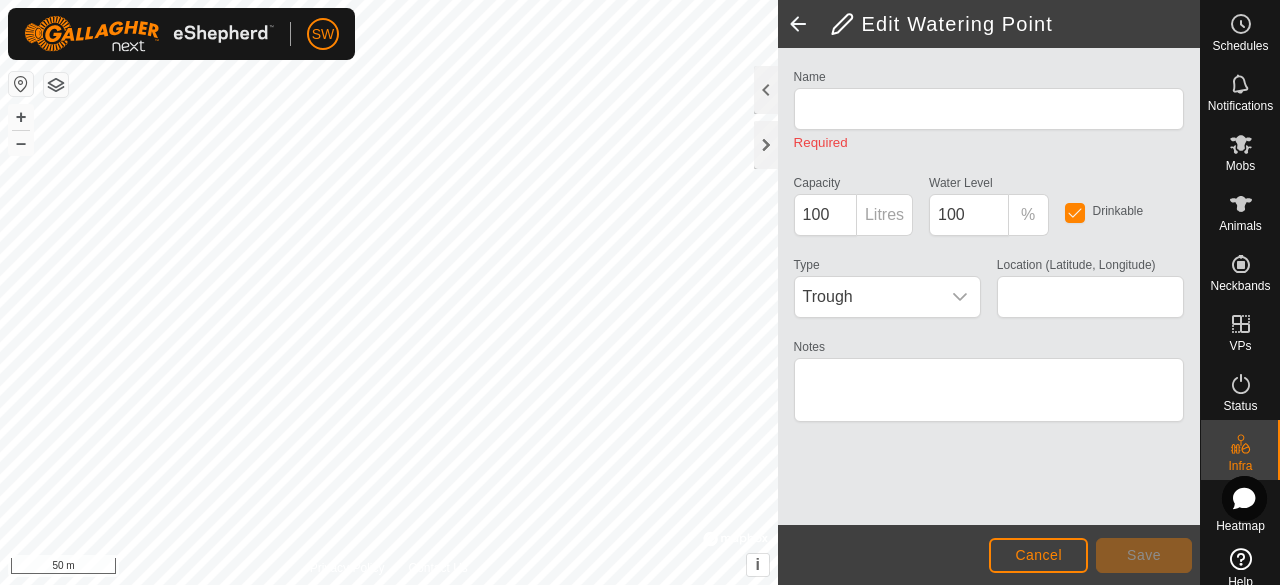 type on "WP 10" 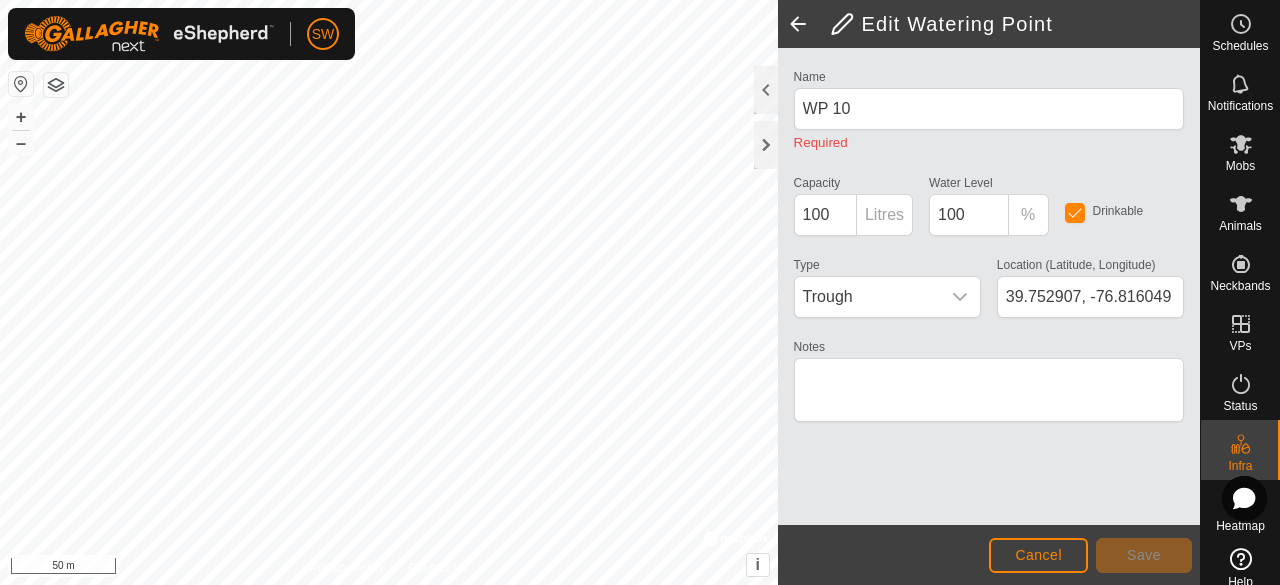 click on "Privacy Policy Contact Us + – ⇧ i ©  Mapbox , ©  OpenStreetMap ,  Improve this map 50 m  Edit Watering Point  Name WP 10 Required Capacity 100 Litres Water Level  100 % Drinkable Type Trough Location (Latitude, Longitude) [GEOGRAPHIC_DATA] Notes                  Cancel Save" 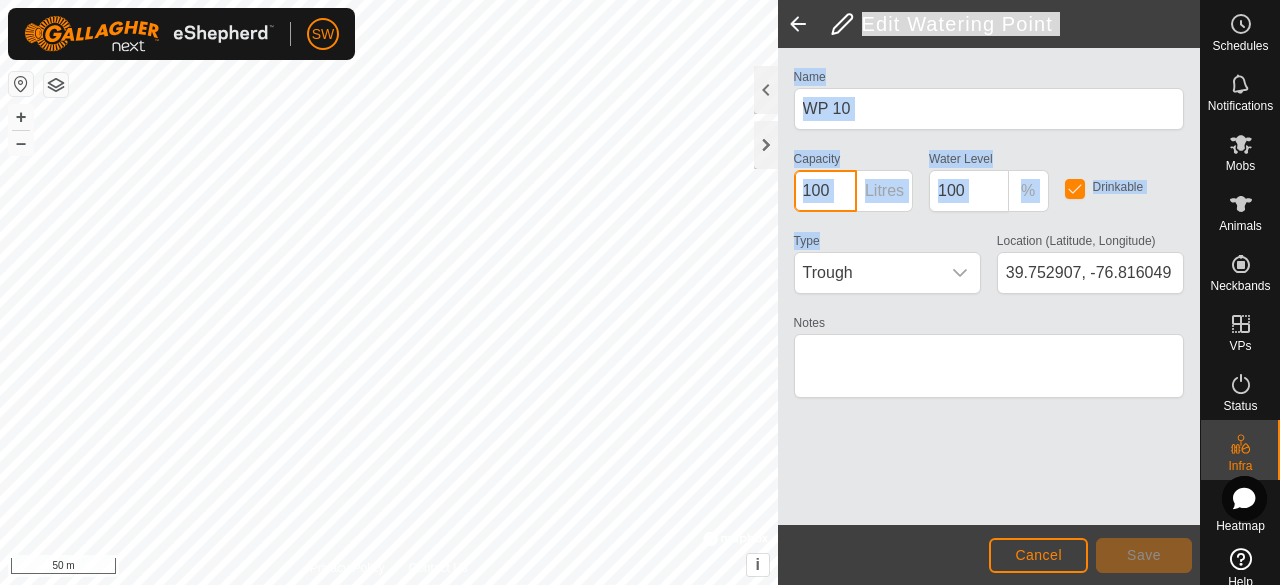 click on "100" at bounding box center [825, 191] 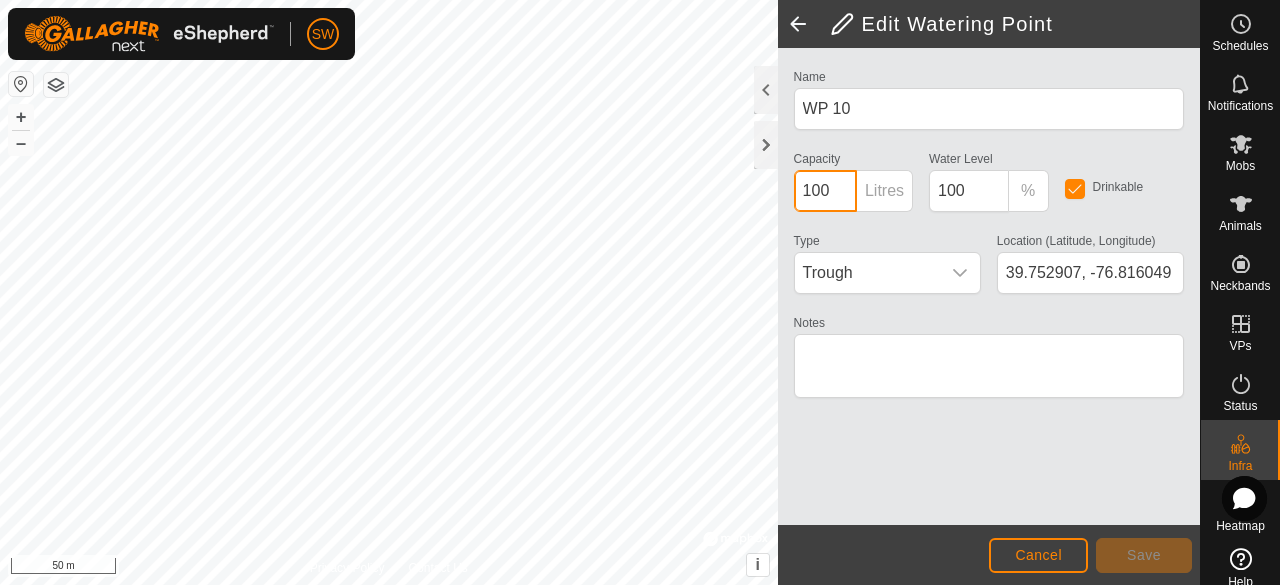 click on "100" at bounding box center (825, 191) 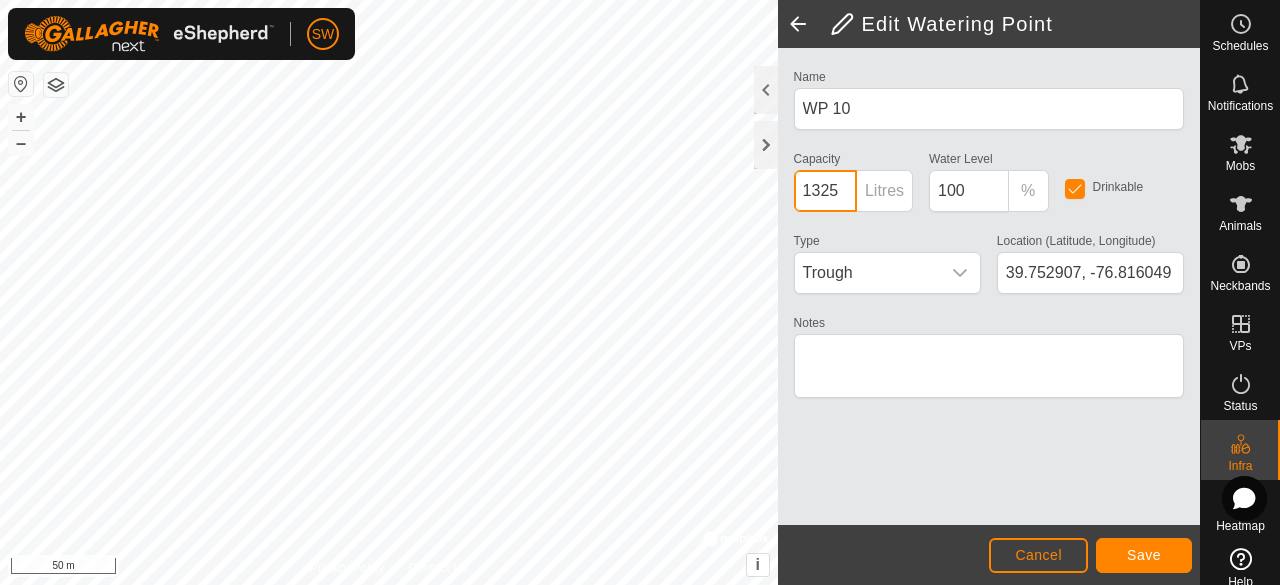 type on "1325" 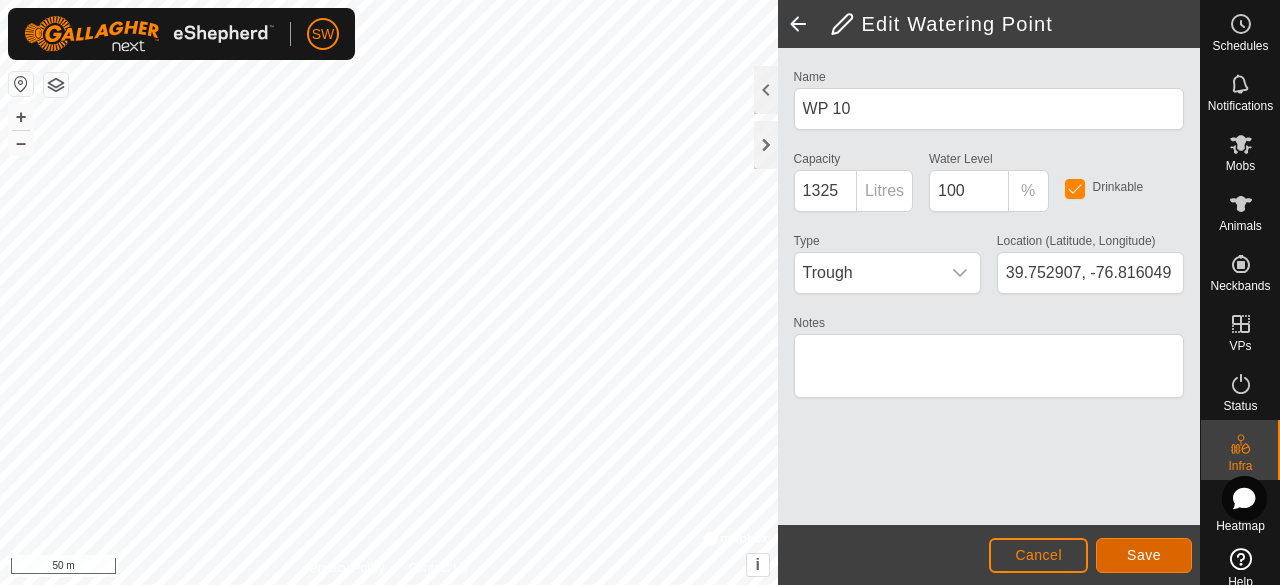 click on "Save" 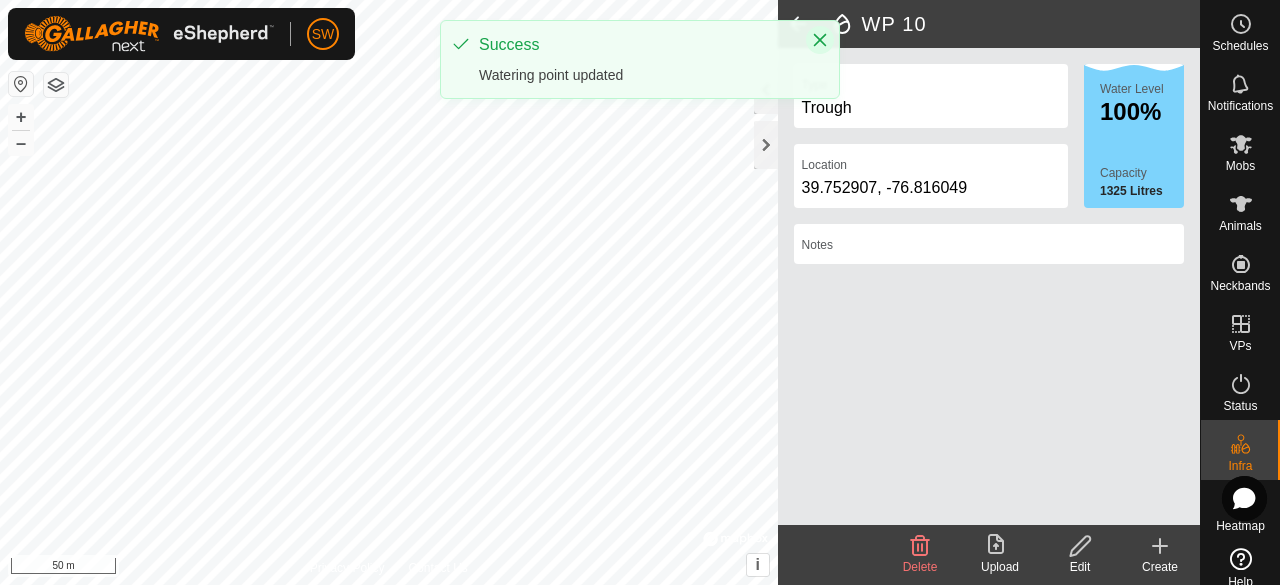 click 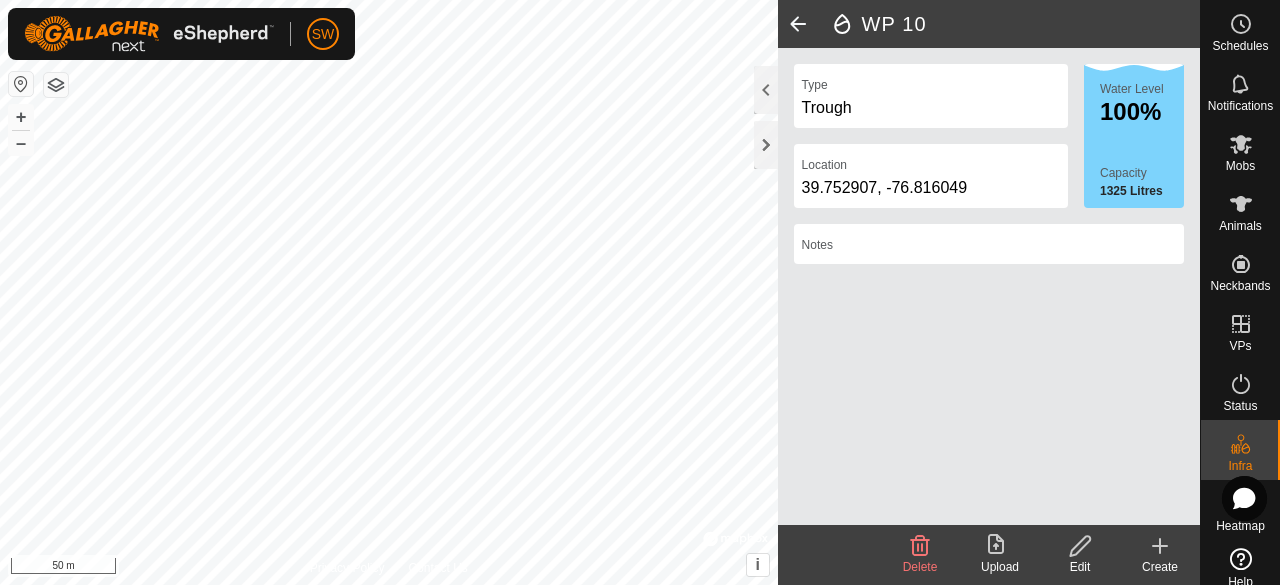 click 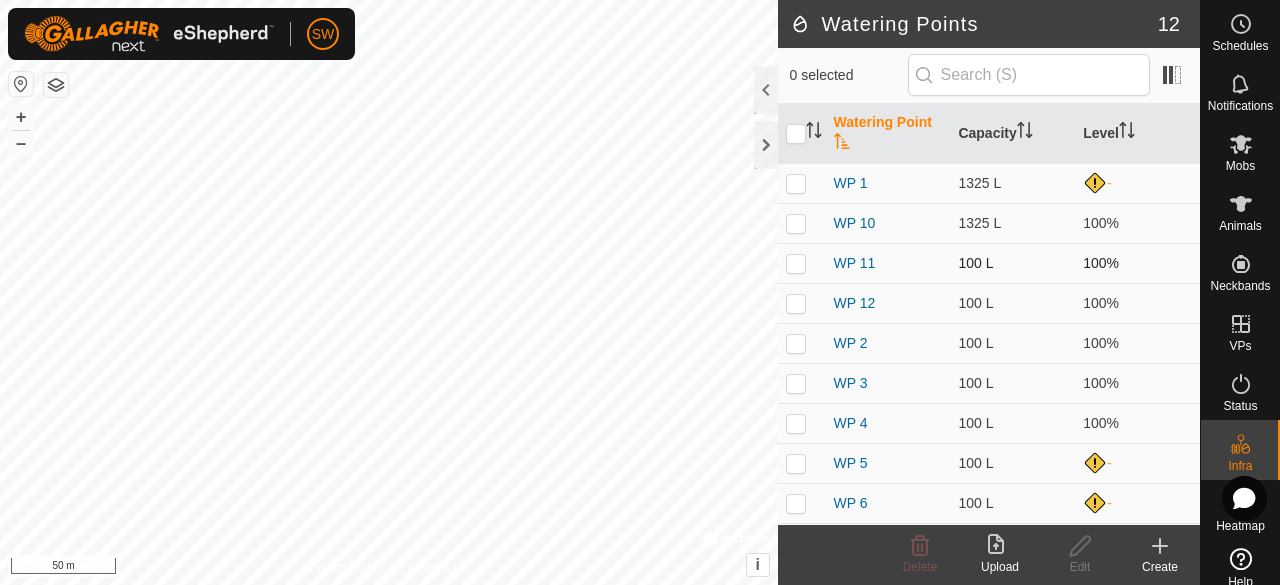 click at bounding box center (796, 263) 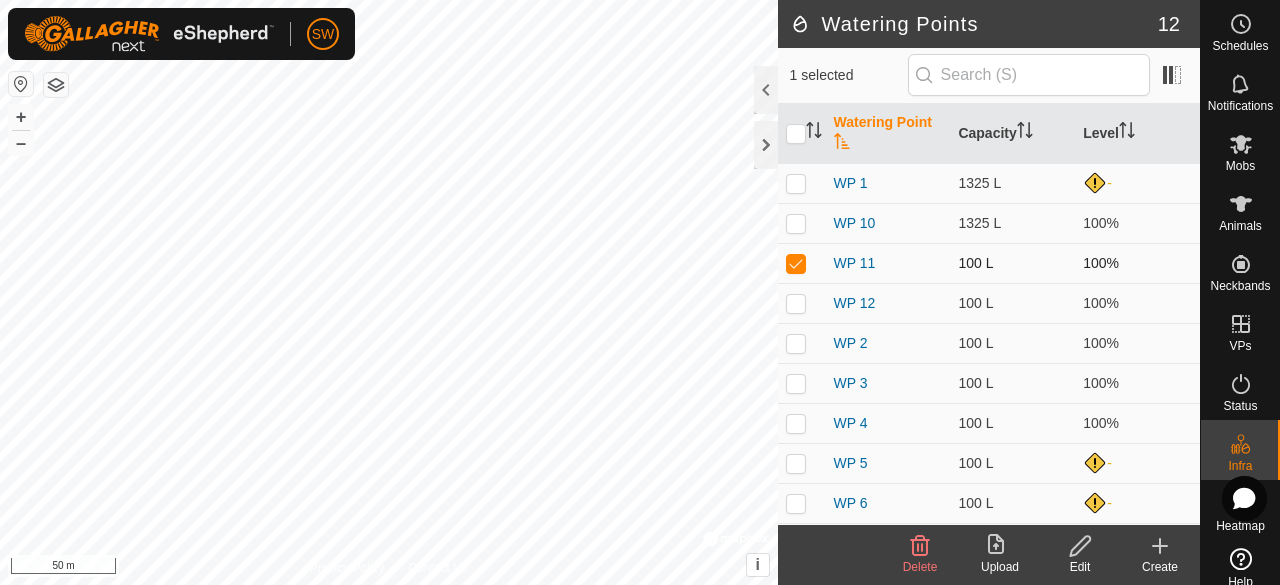 checkbox on "true" 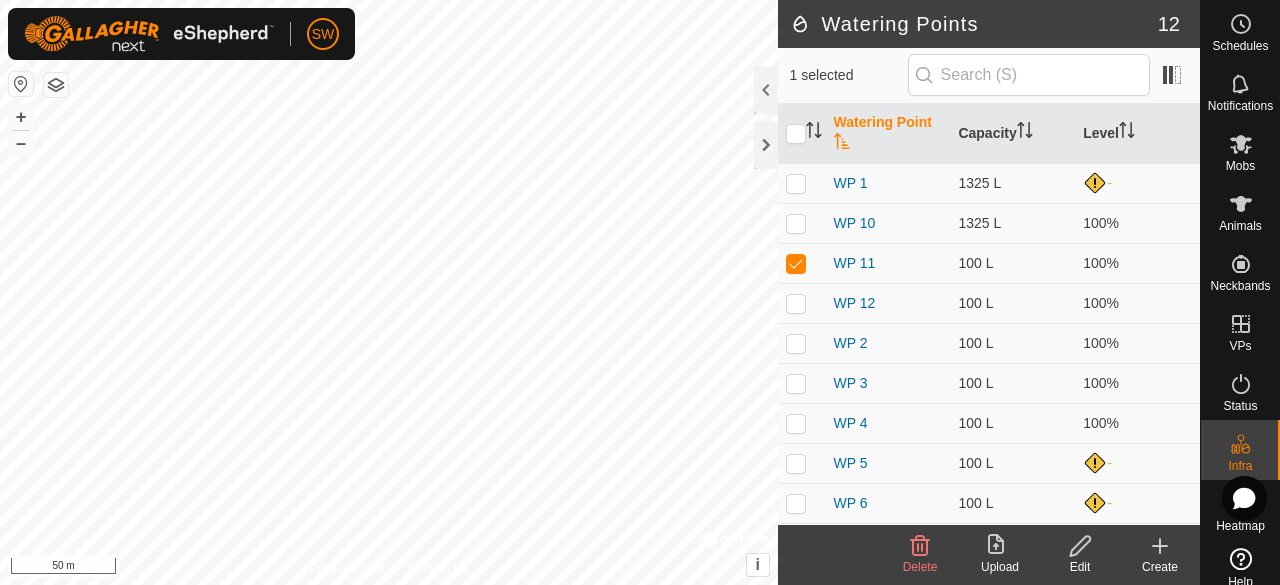 click 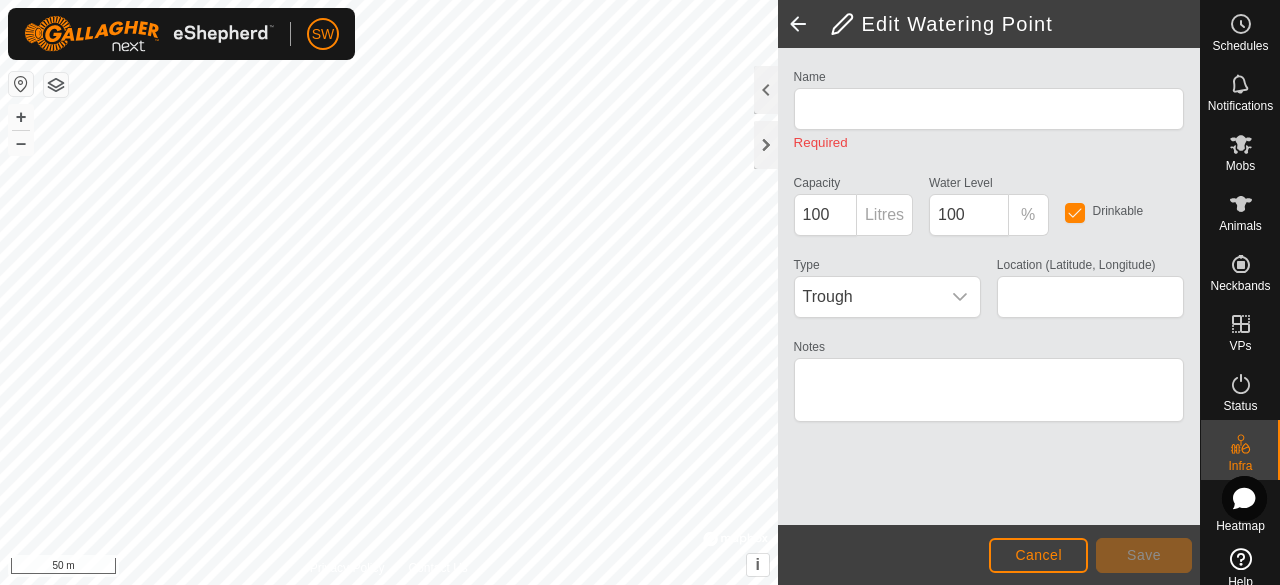 type on "WP 11" 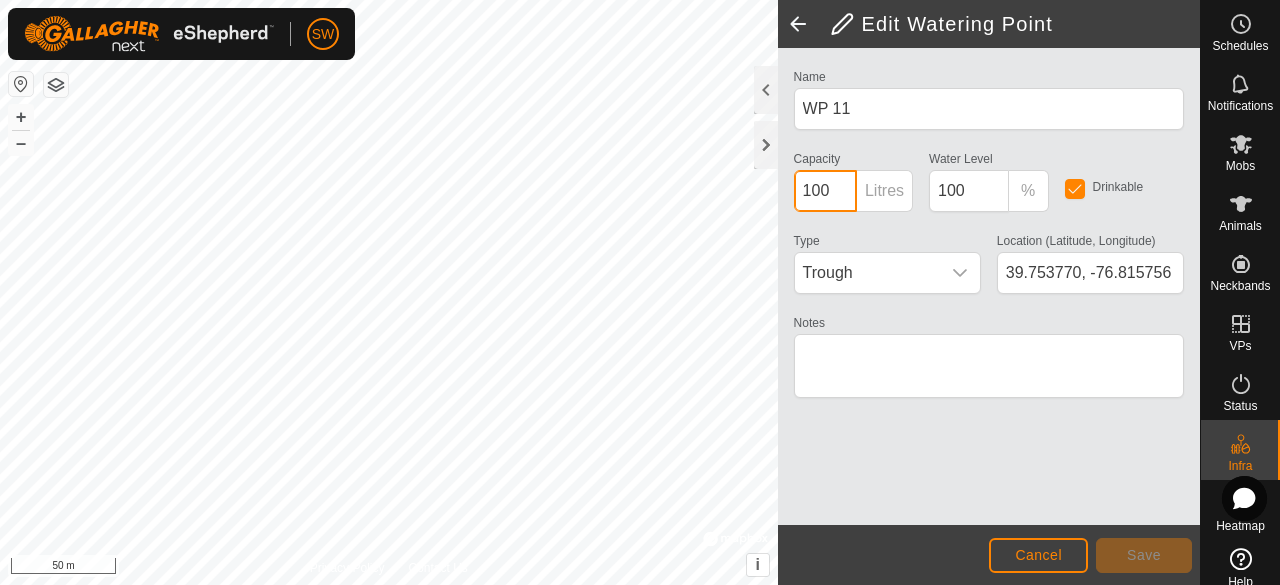 click on "Privacy Policy Contact Us + – ⇧ i ©  Mapbox , ©  OpenStreetMap ,  Improve this map 50 m  Edit Watering Point  Name WP 11 Capacity 100 Litres Water Level  100 % Drinkable Type Trough Location (Latitude, Longitude) [GEOGRAPHIC_DATA] Notes                  Cancel Save" 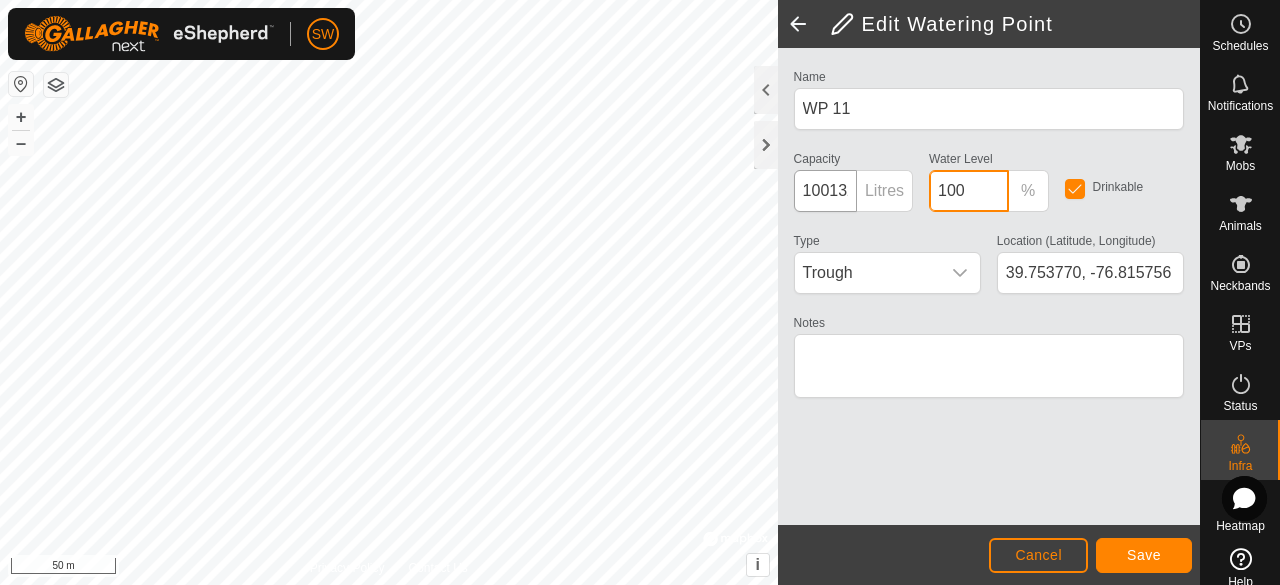 scroll, scrollTop: 0, scrollLeft: 0, axis: both 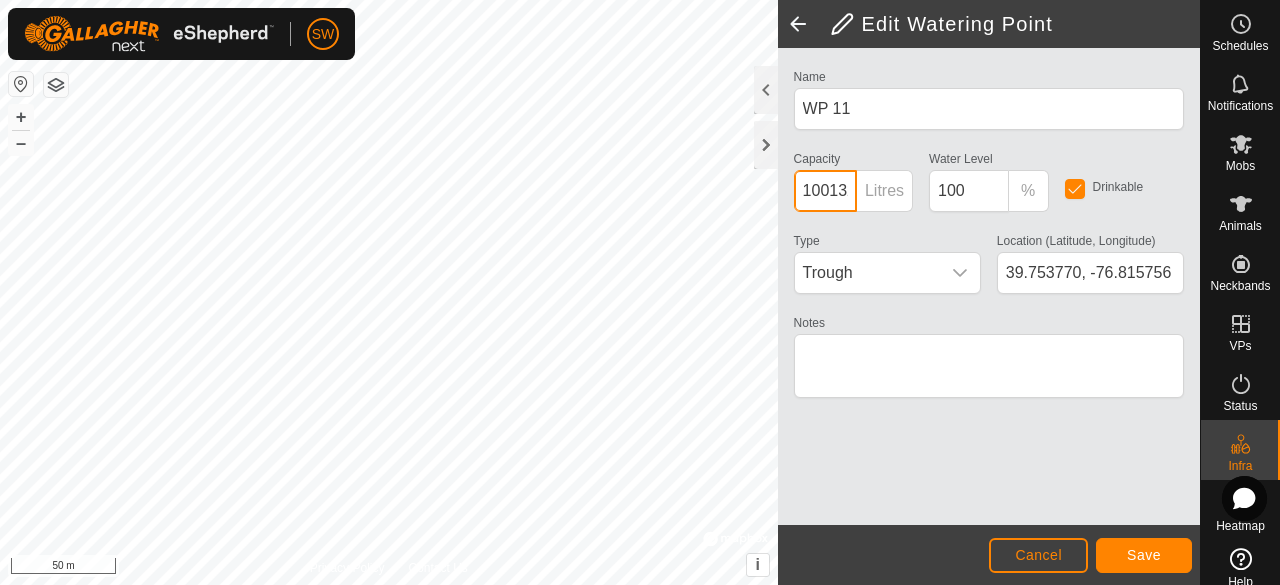 click on "1001325" at bounding box center [825, 191] 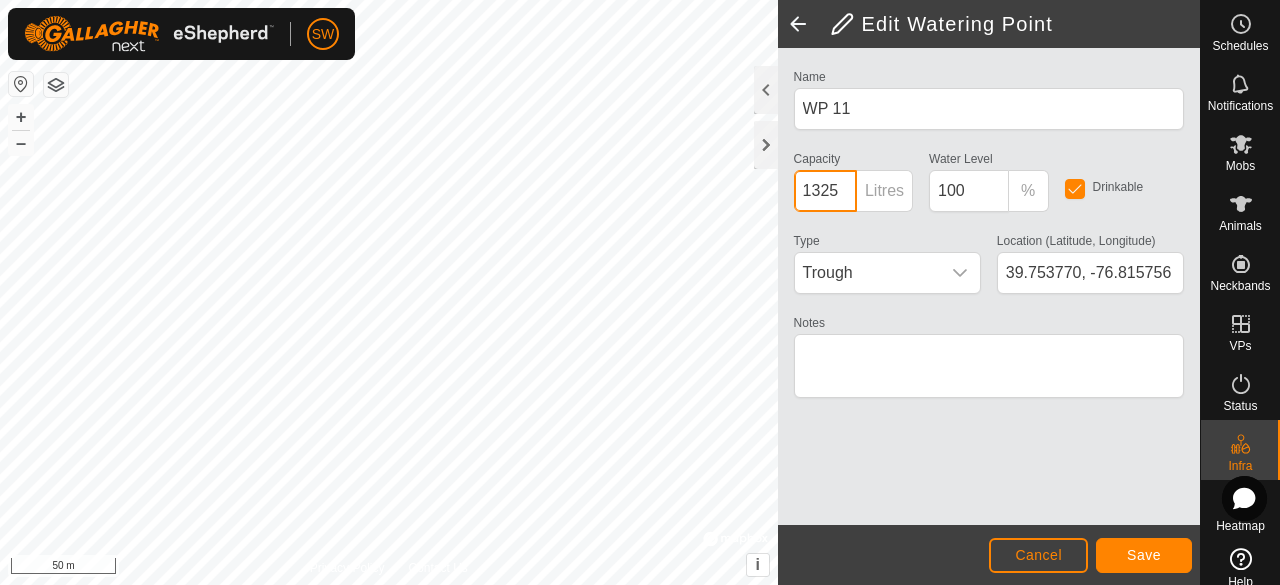 type on "1325" 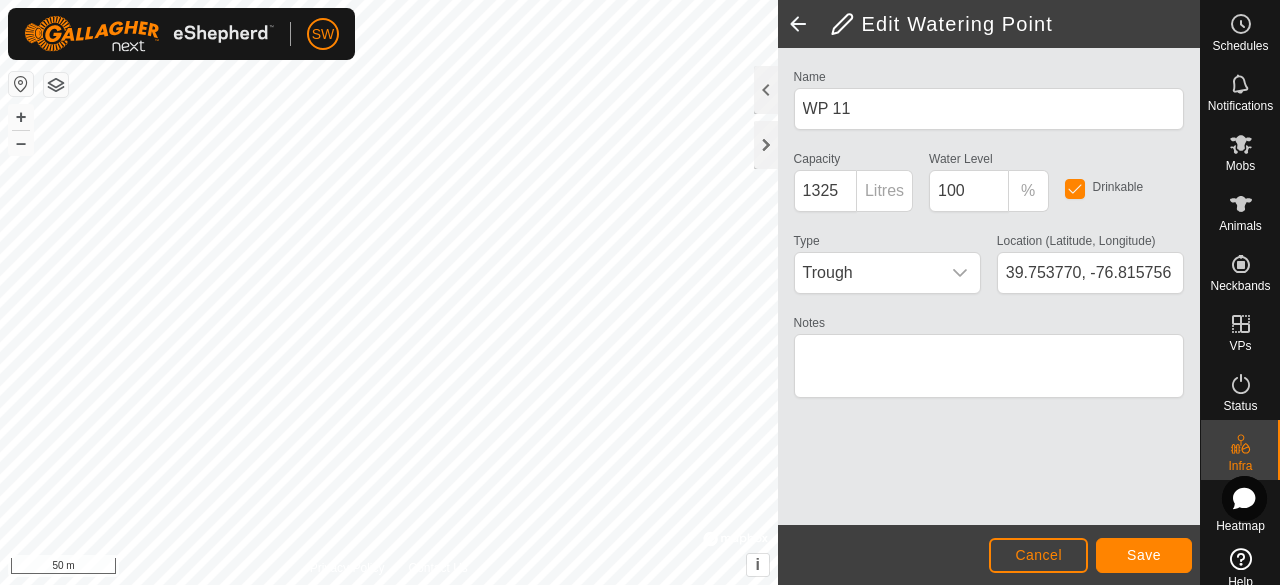 click on "Cancel Save" 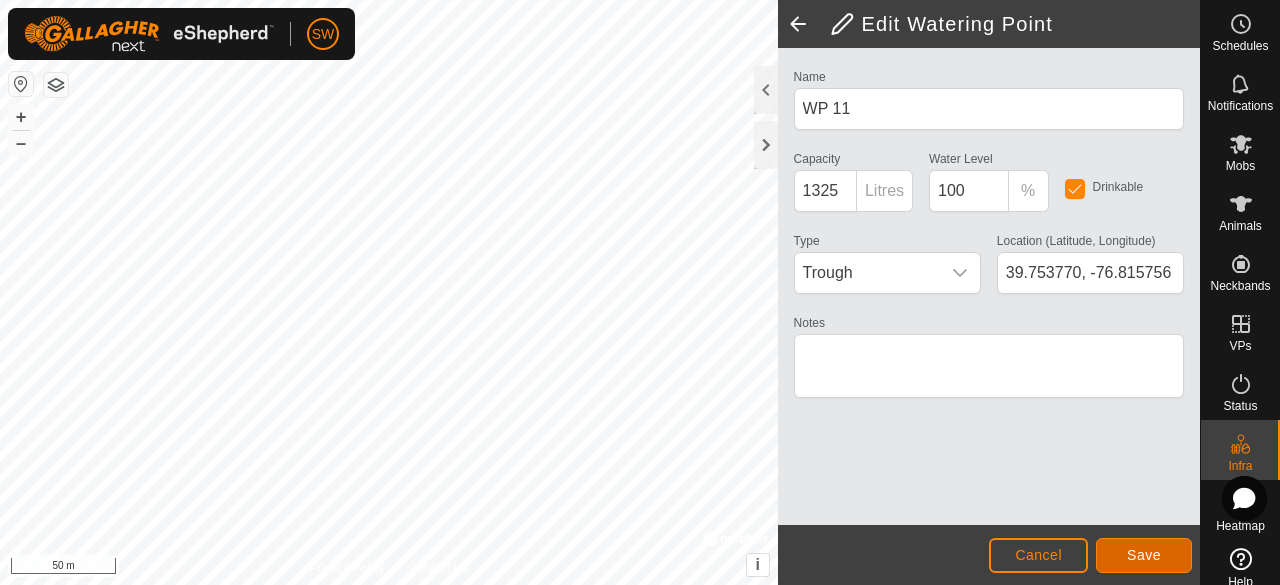 click on "Save" 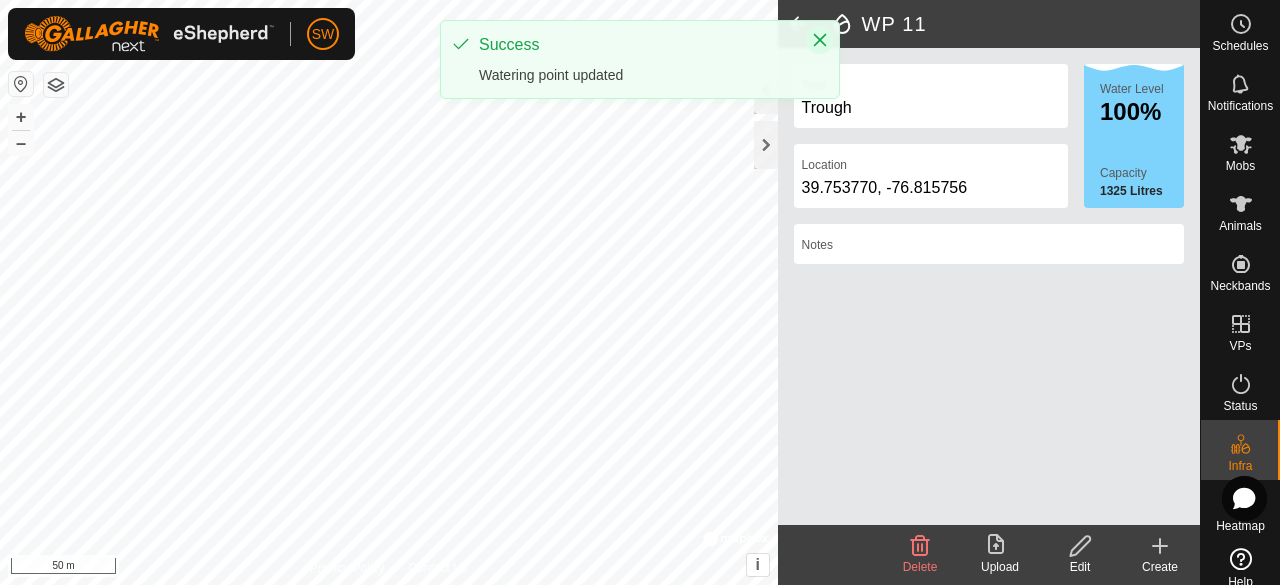 click 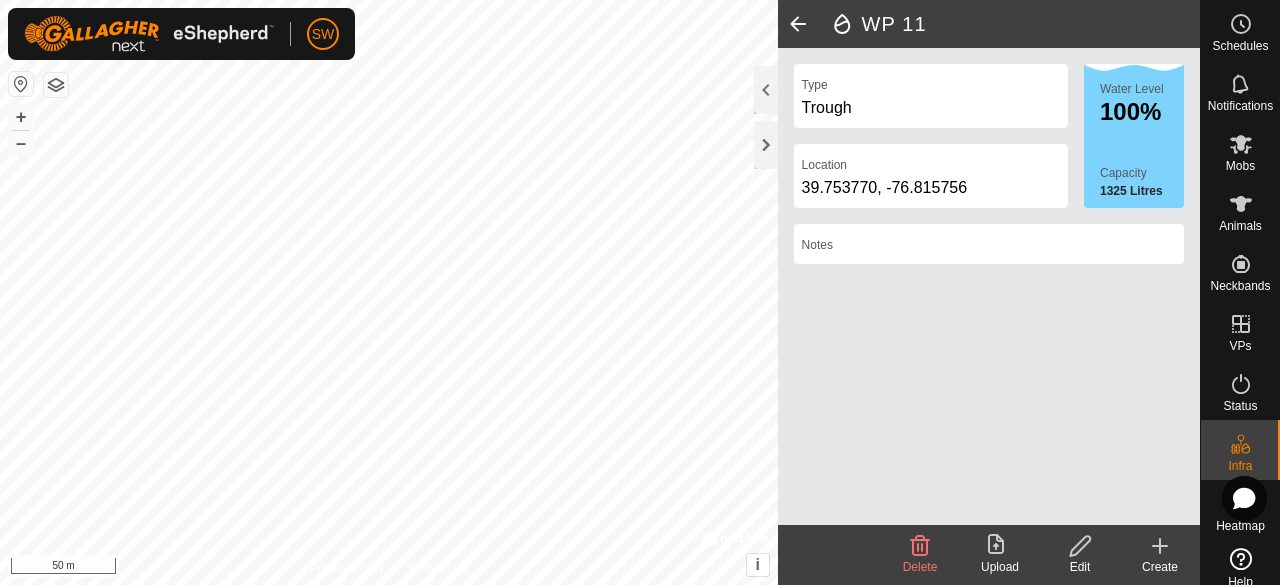 click 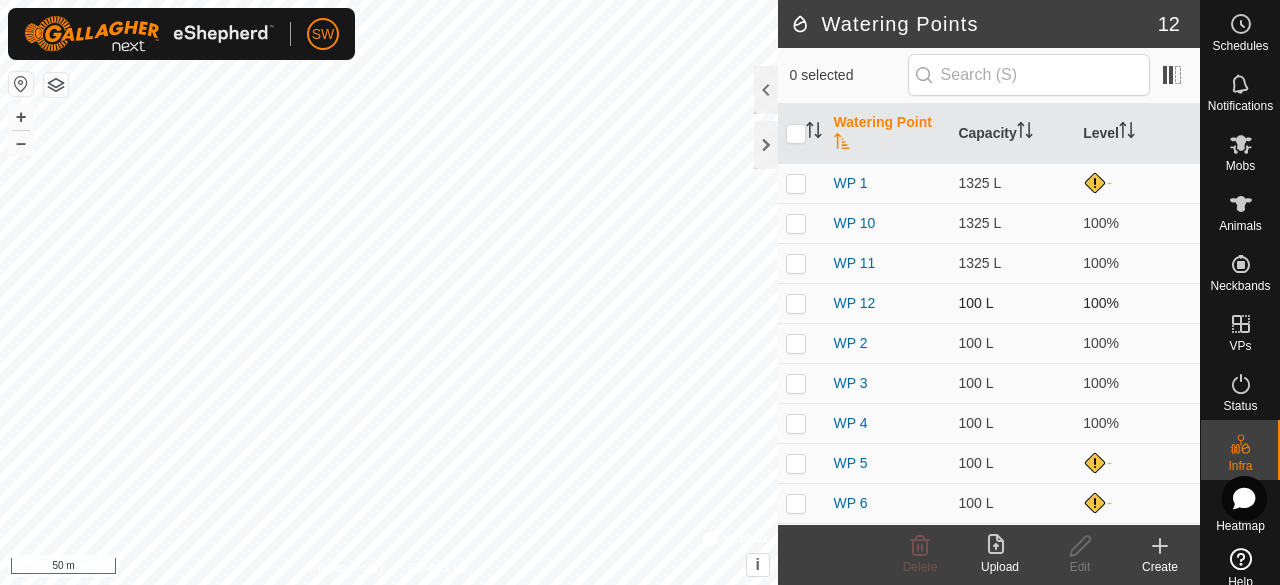 click at bounding box center (796, 303) 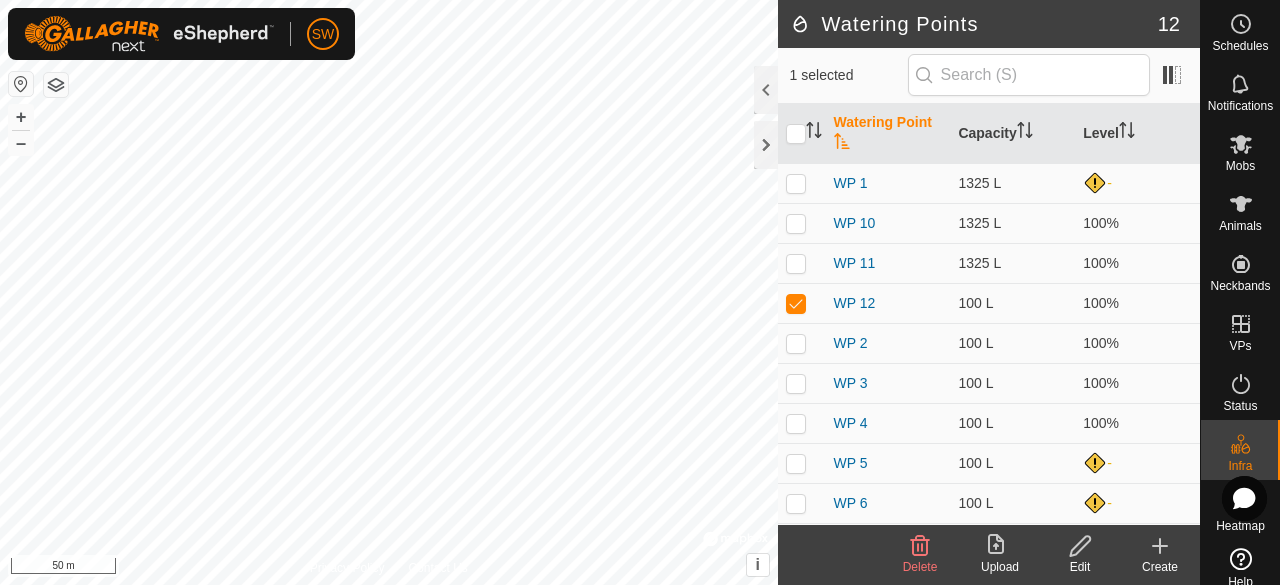 click 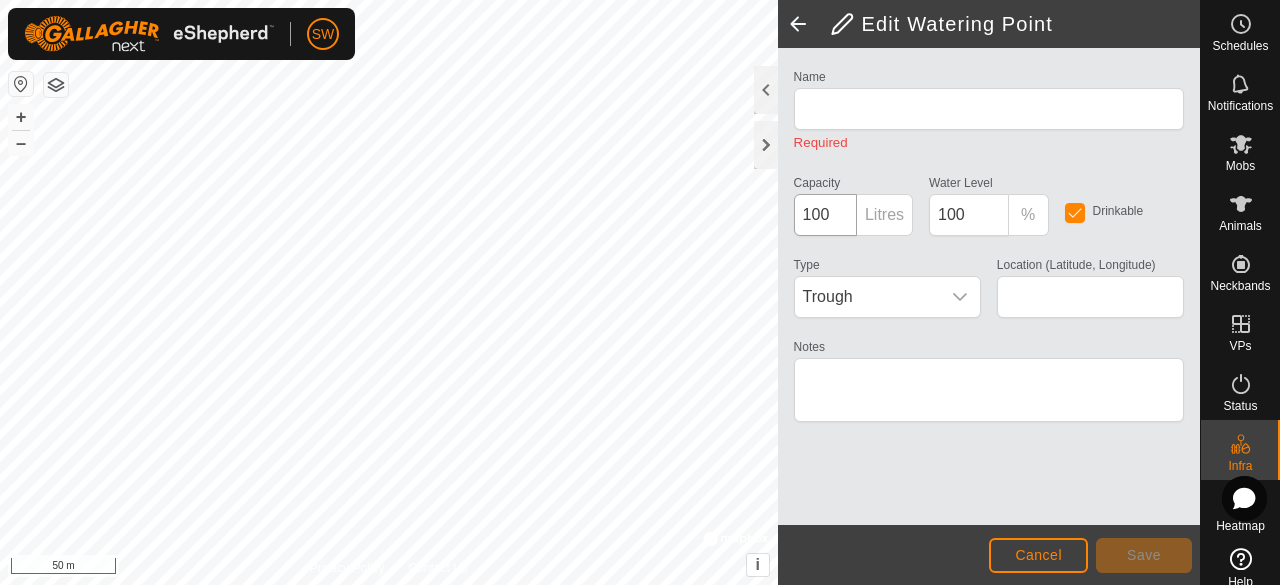 type on "WP 12" 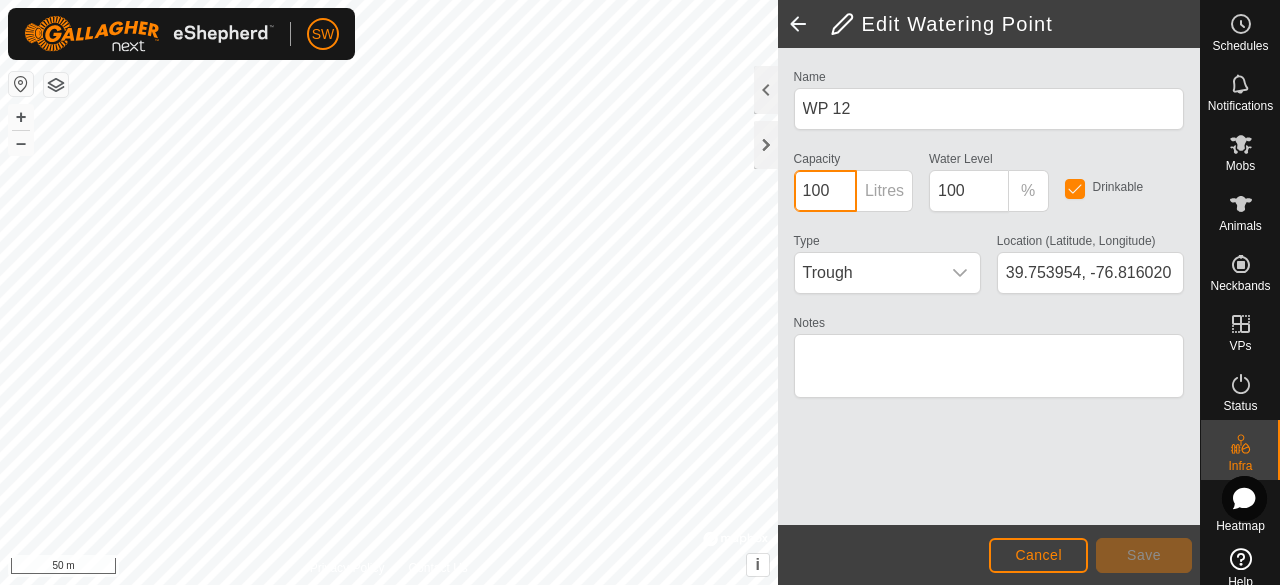 click on "100" at bounding box center [825, 191] 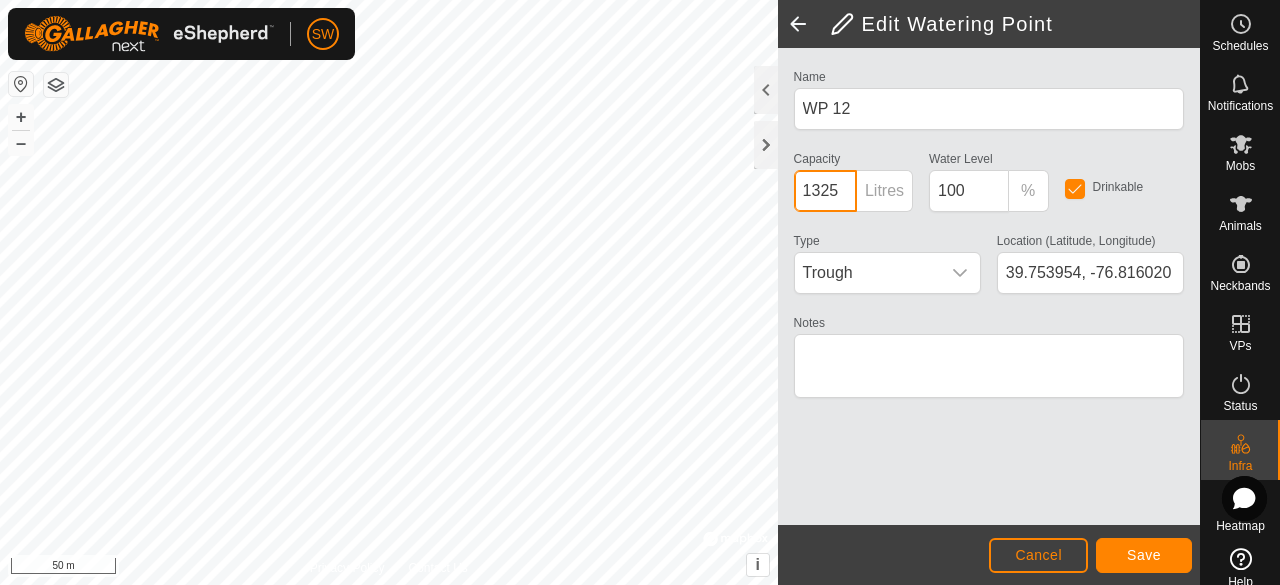 type on "1325" 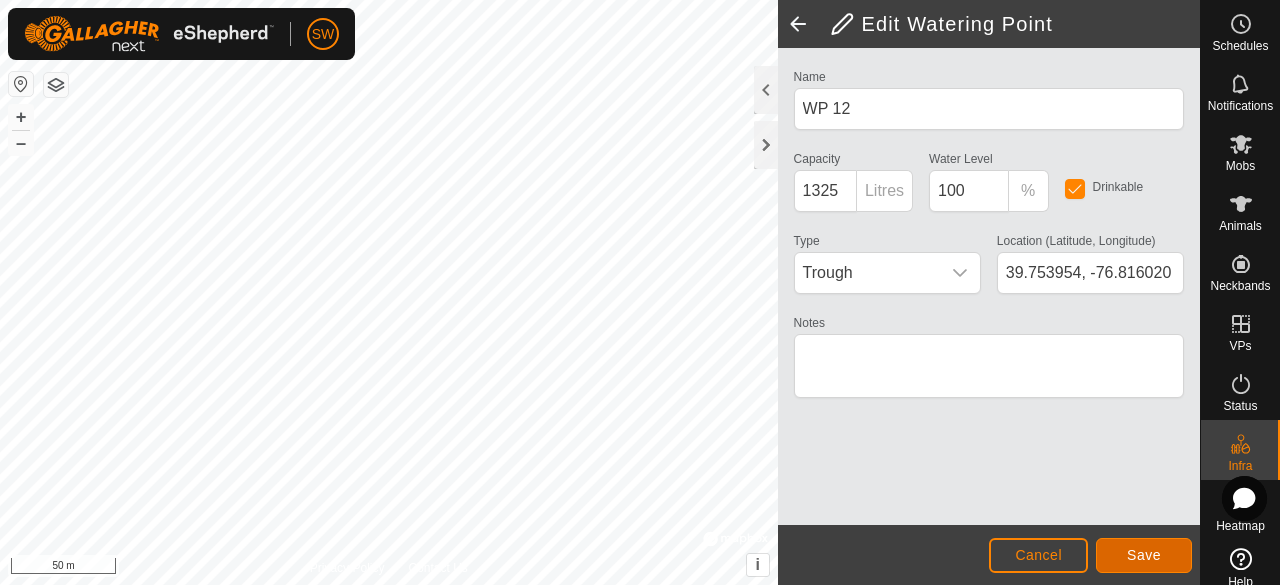 click on "Save" 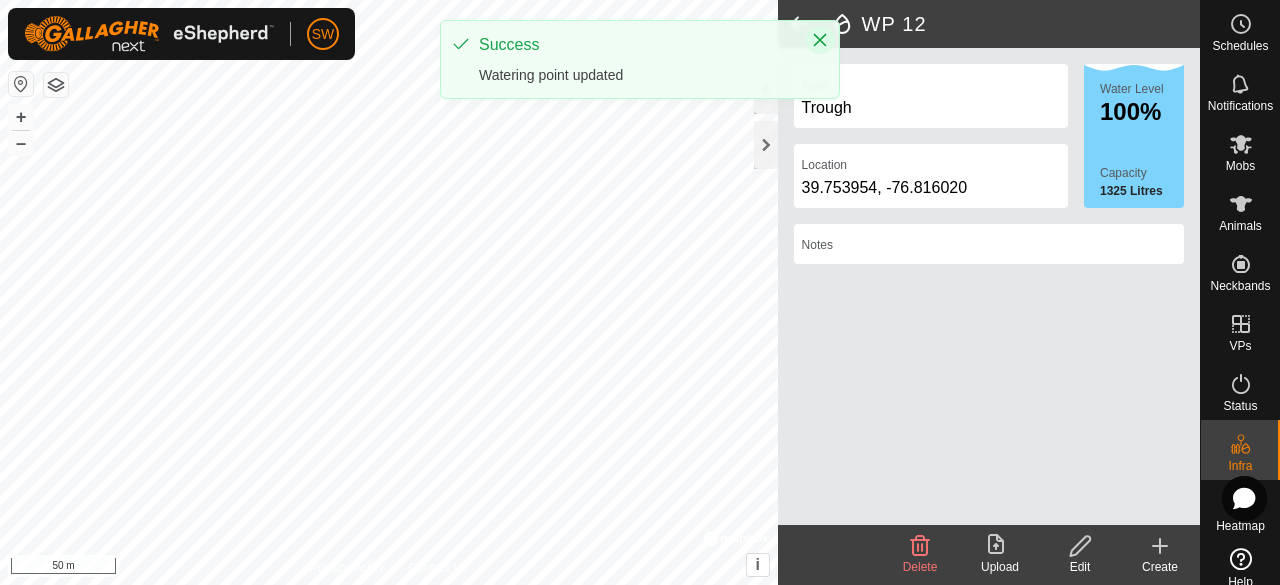 click 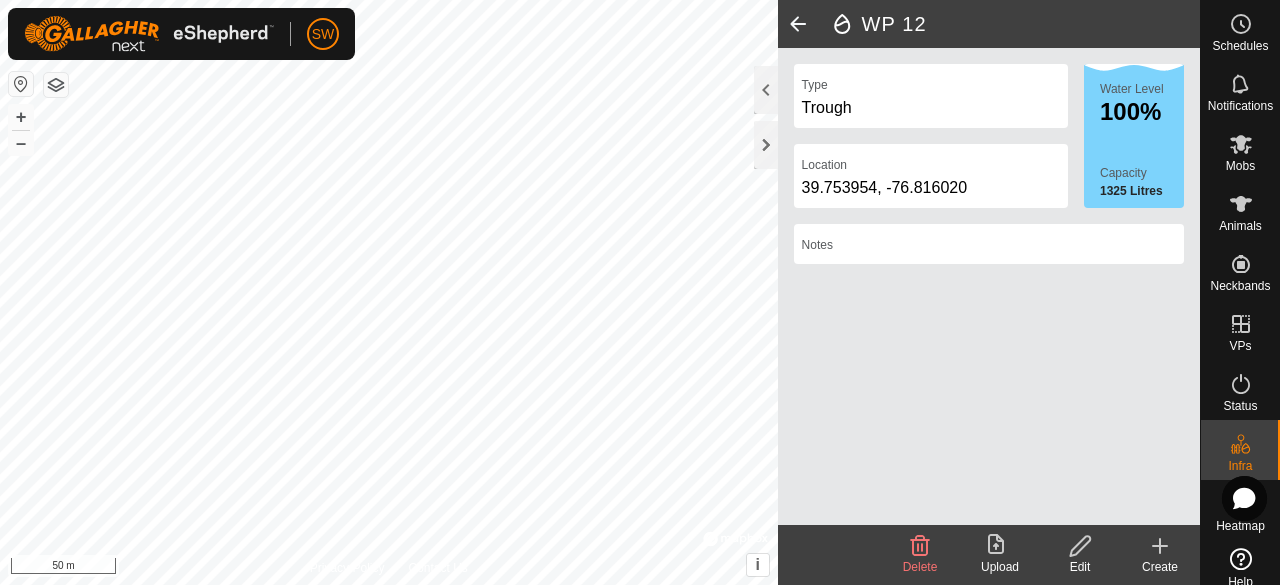 click 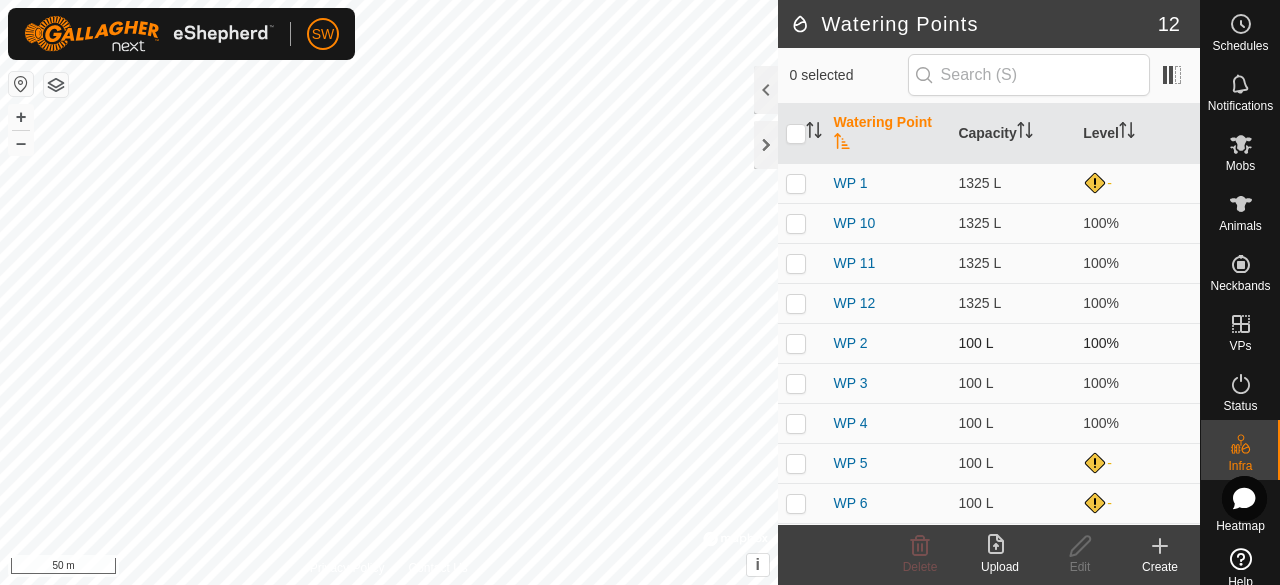 click at bounding box center [802, 343] 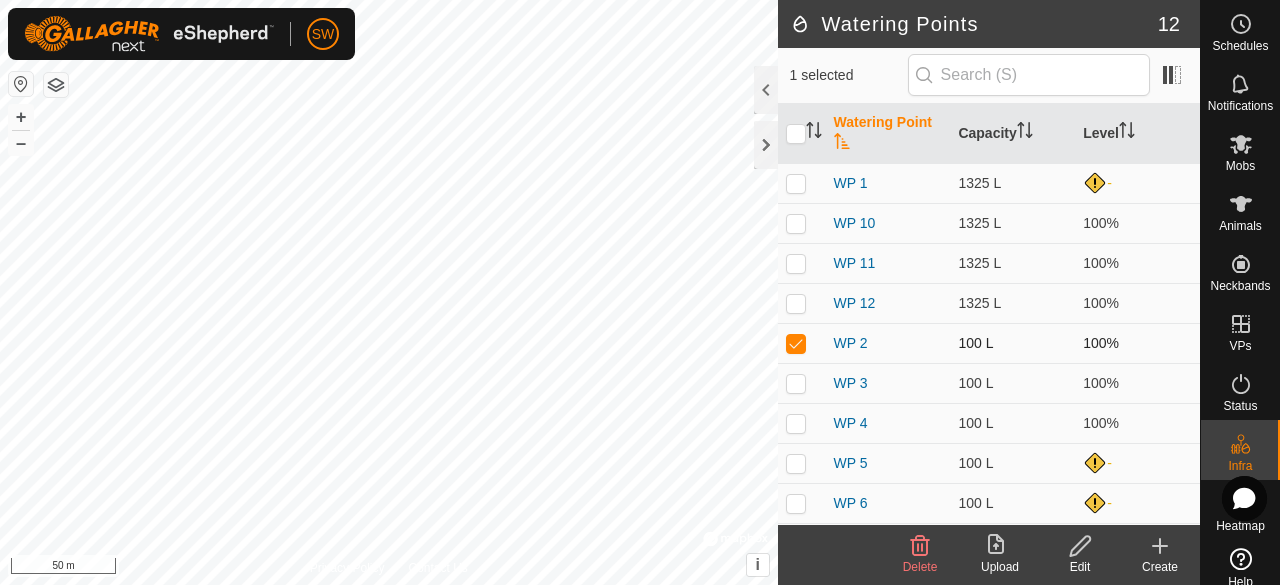 checkbox on "true" 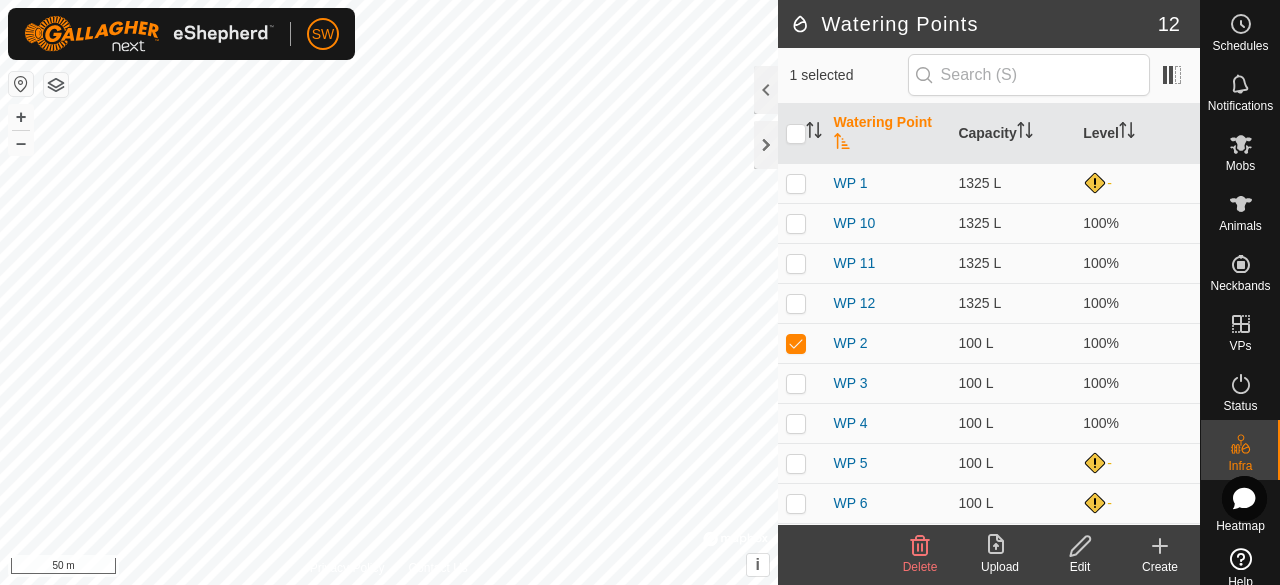 click 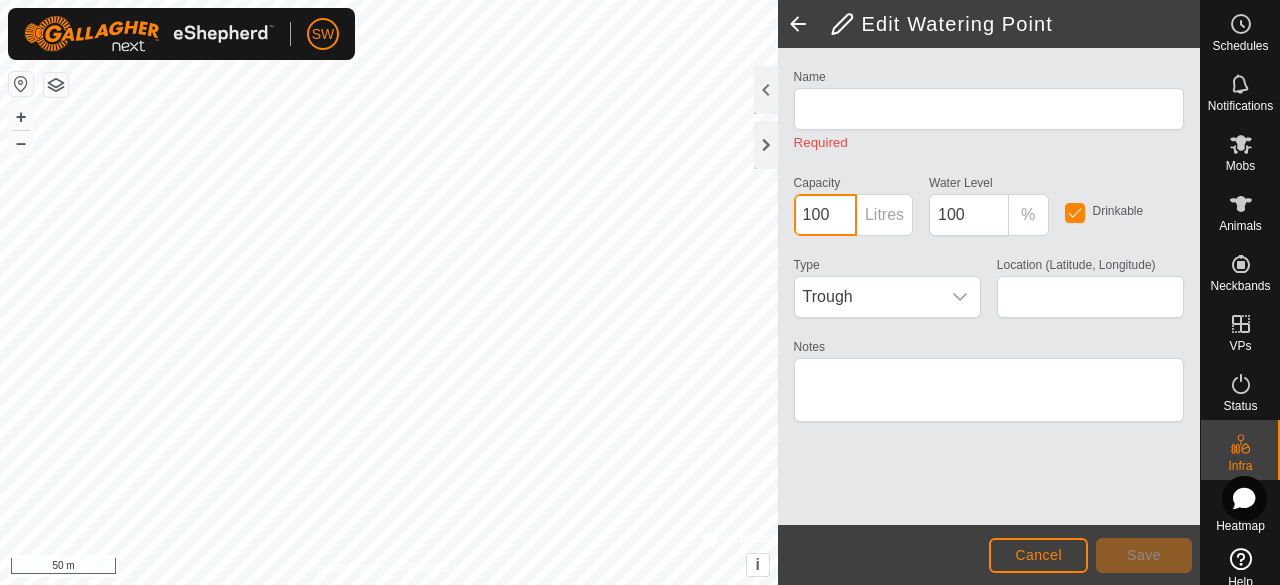 type on "WP 2" 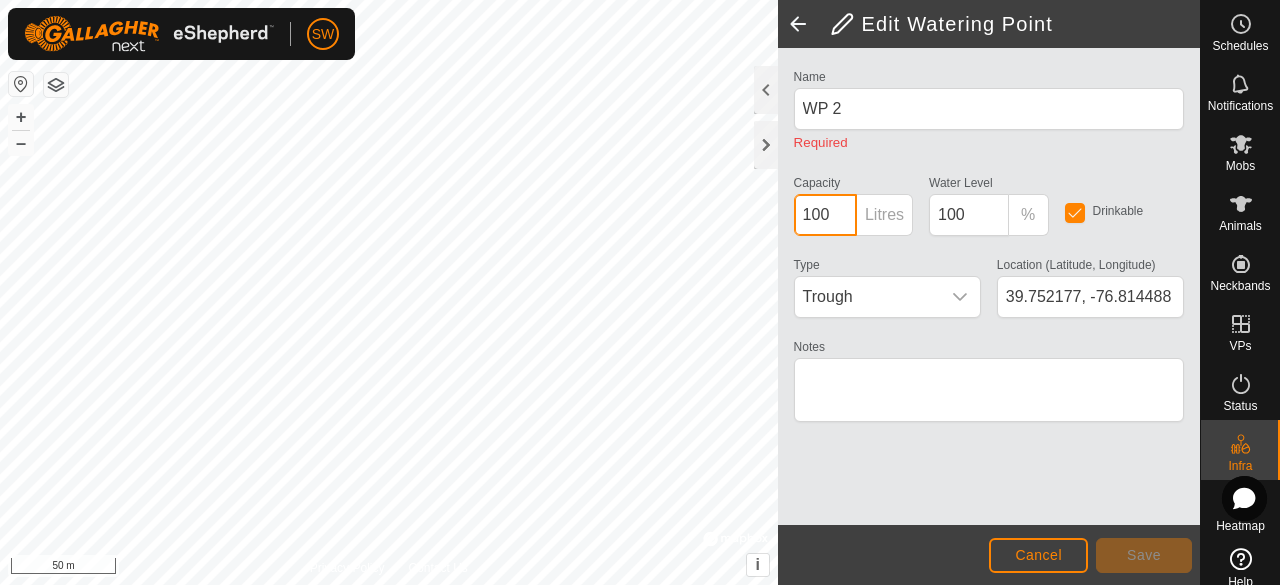 click on "100" at bounding box center (825, 215) 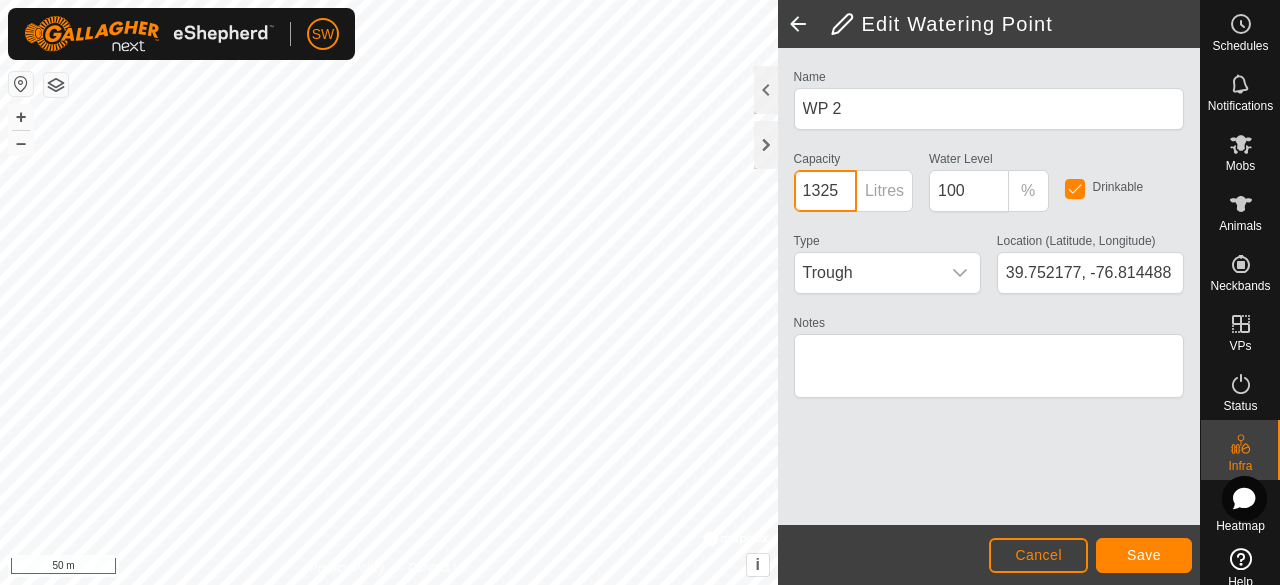 type on "1325" 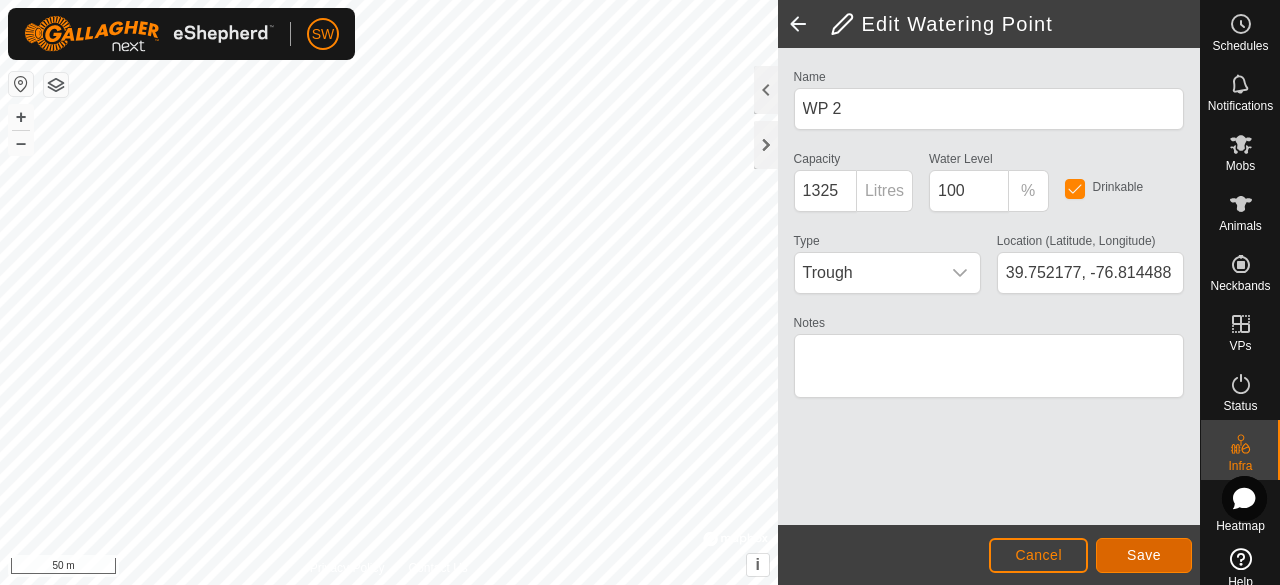 click on "Save" 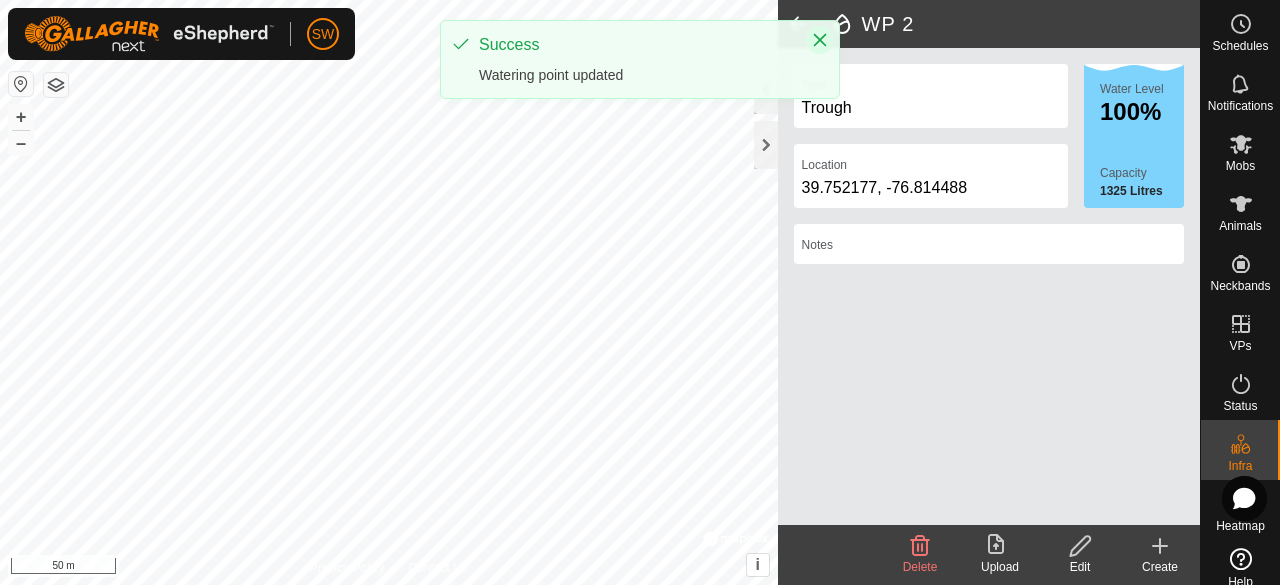 click 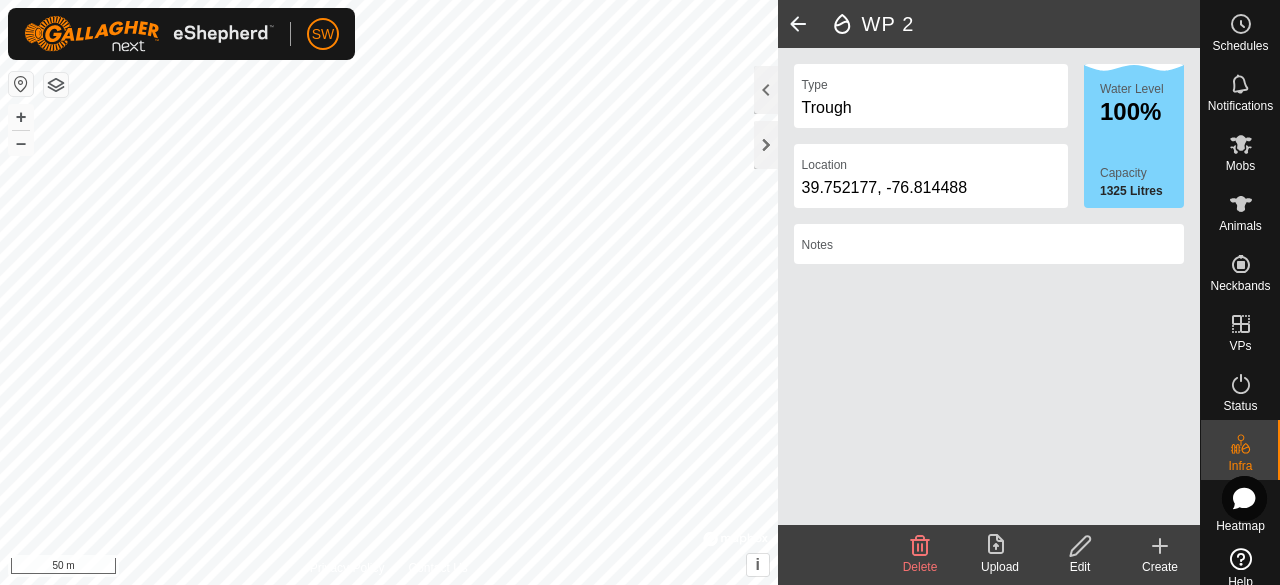 click 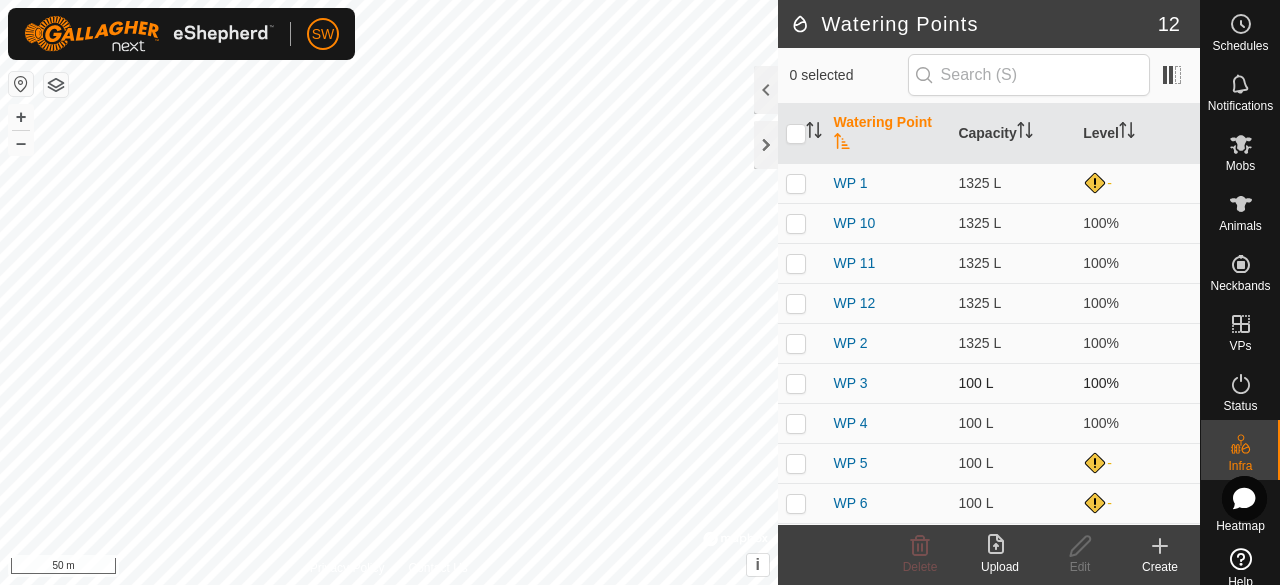 click at bounding box center [796, 383] 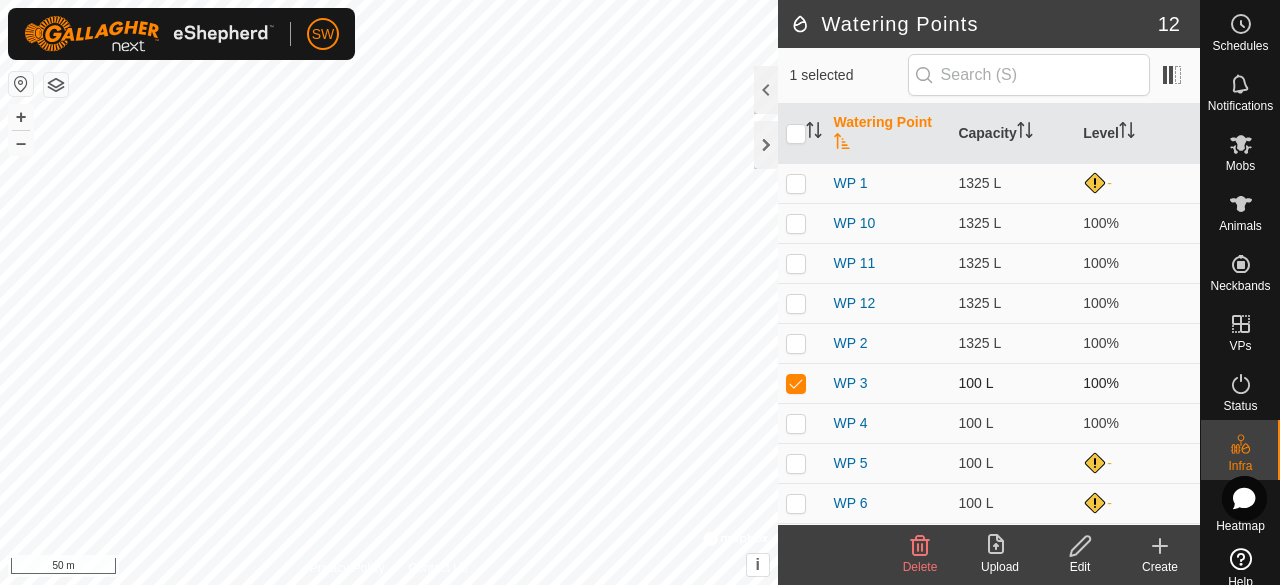 checkbox on "true" 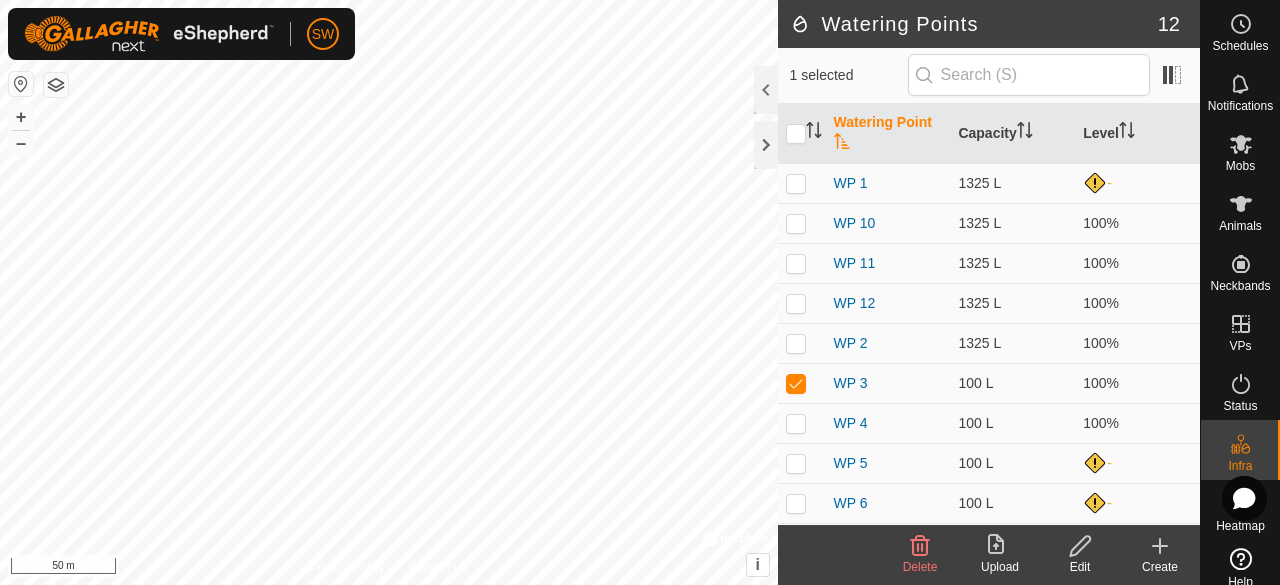 click 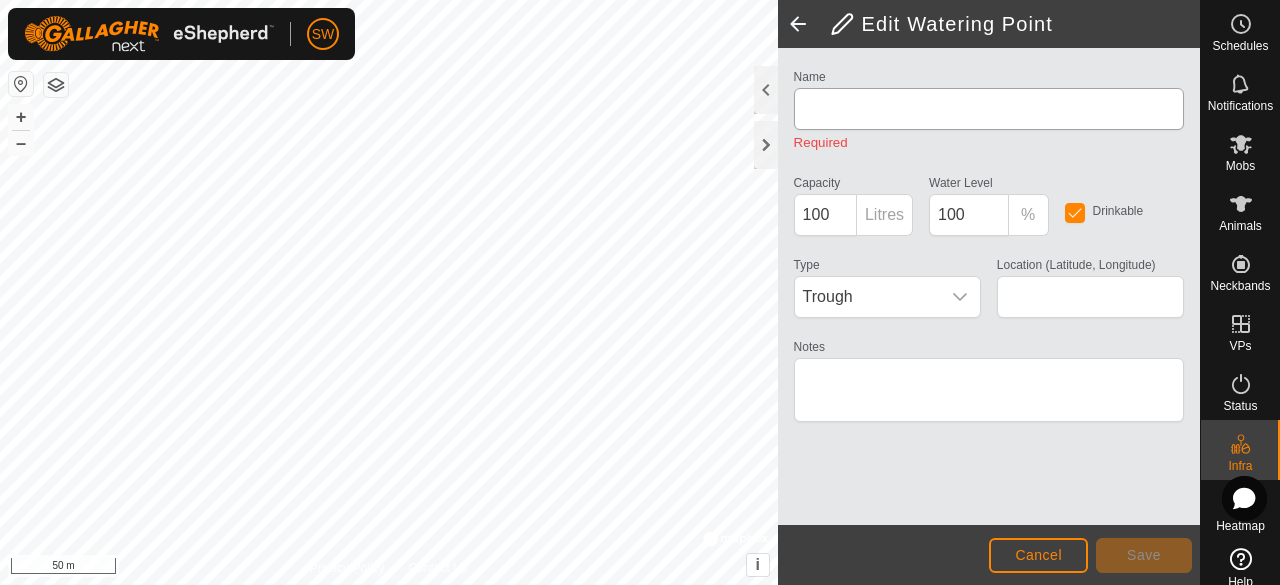 type on "WP 3" 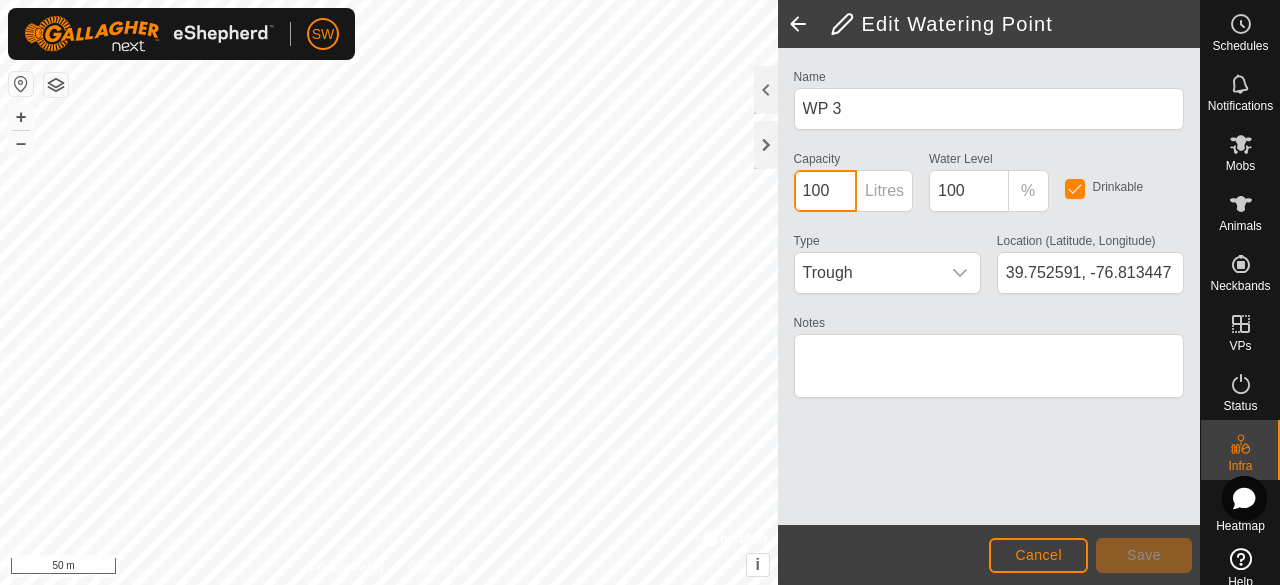 click on "100" at bounding box center (825, 191) 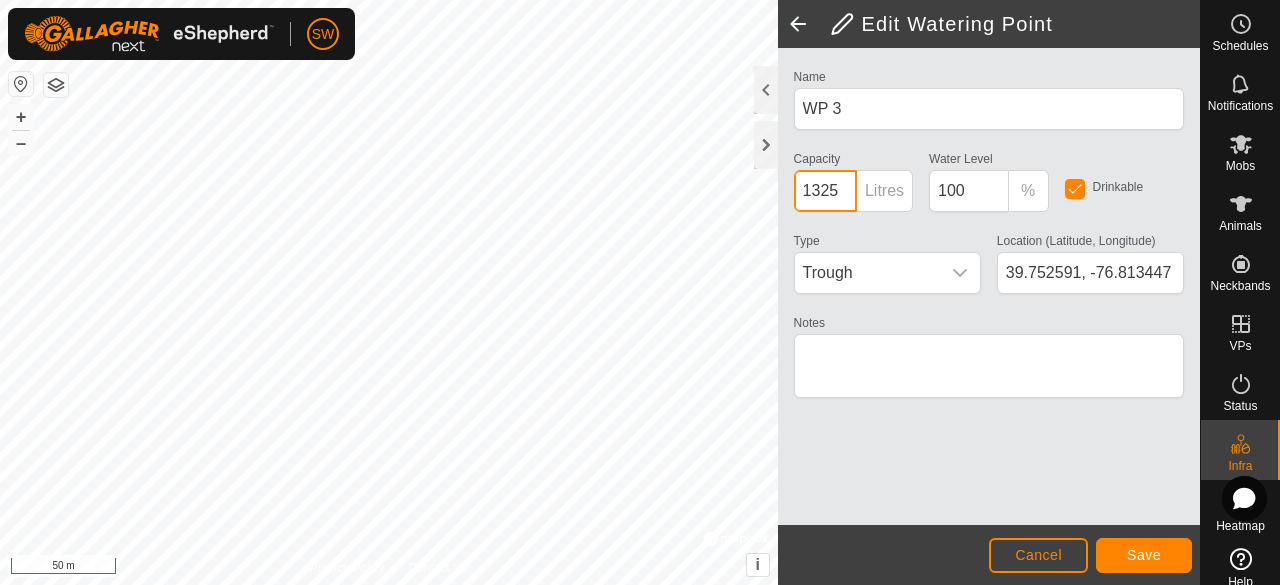 type on "1325" 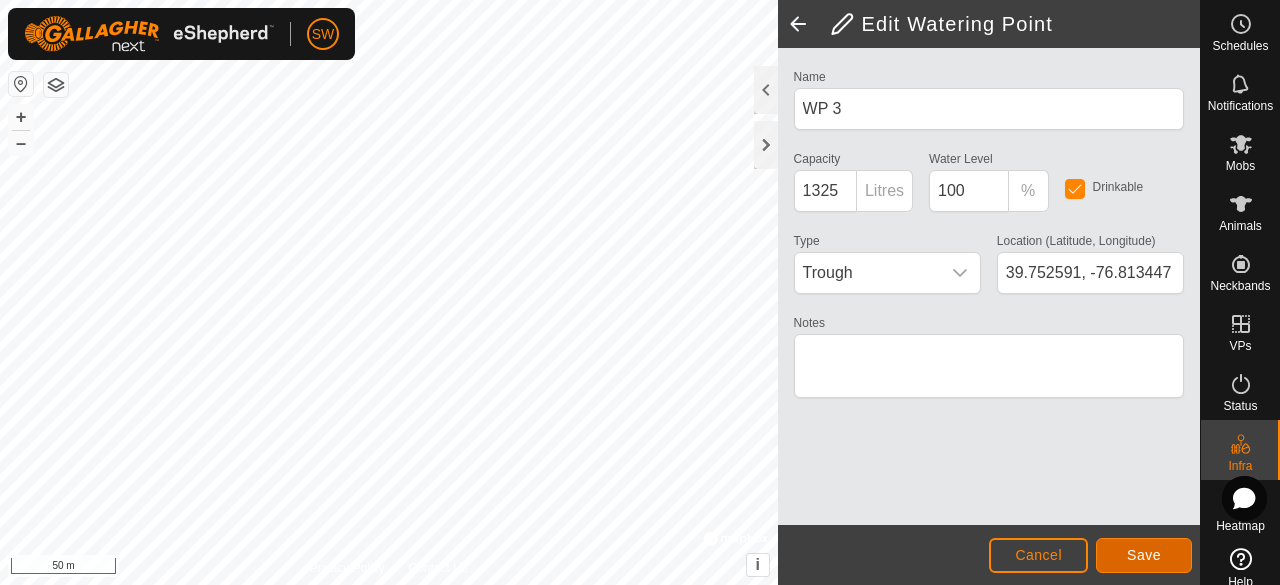 click on "Save" 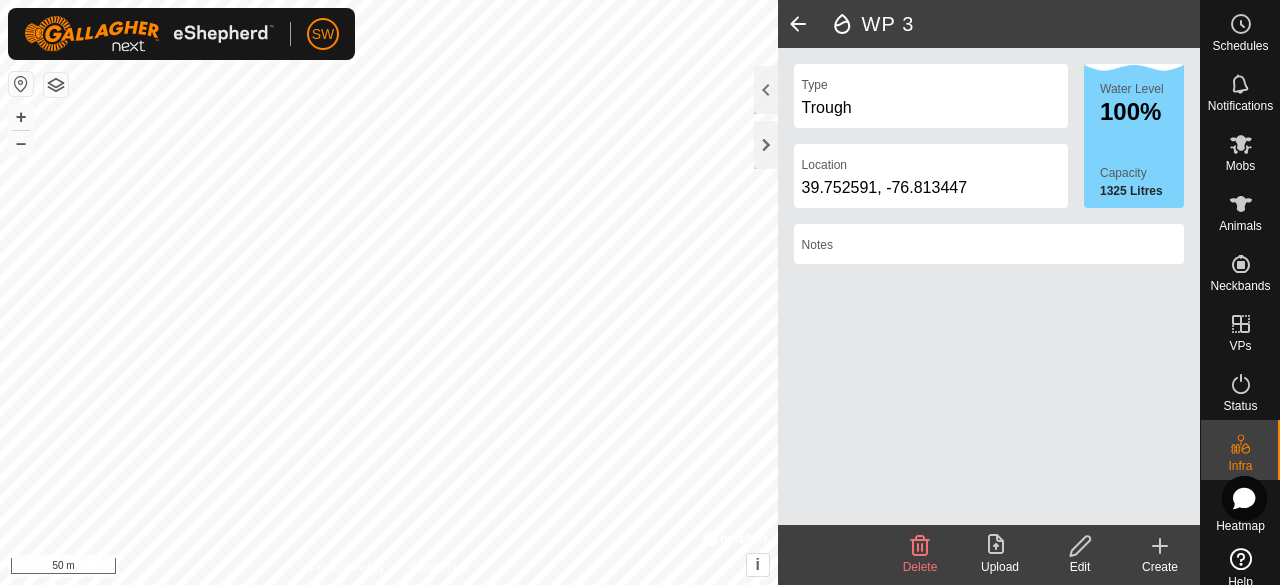 click 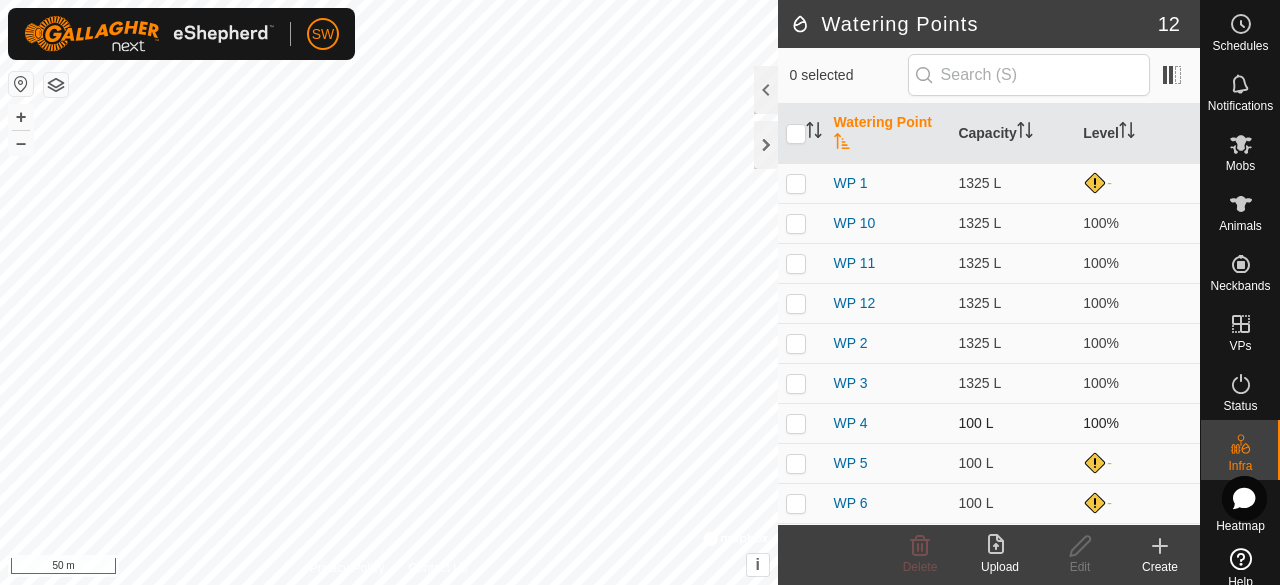 click at bounding box center (796, 423) 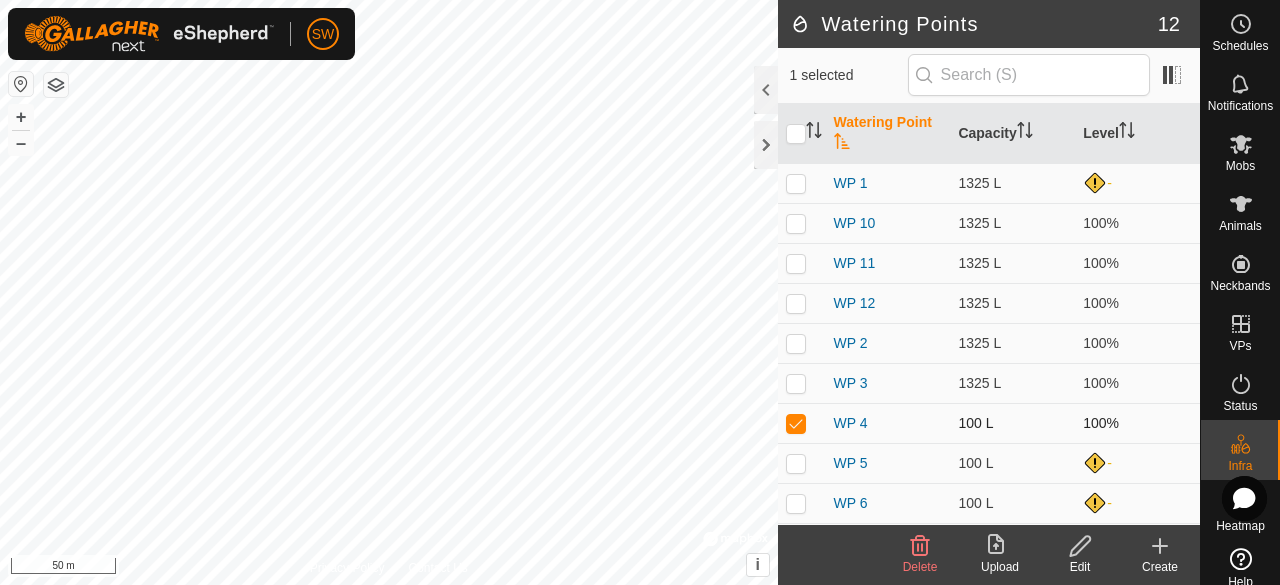checkbox on "true" 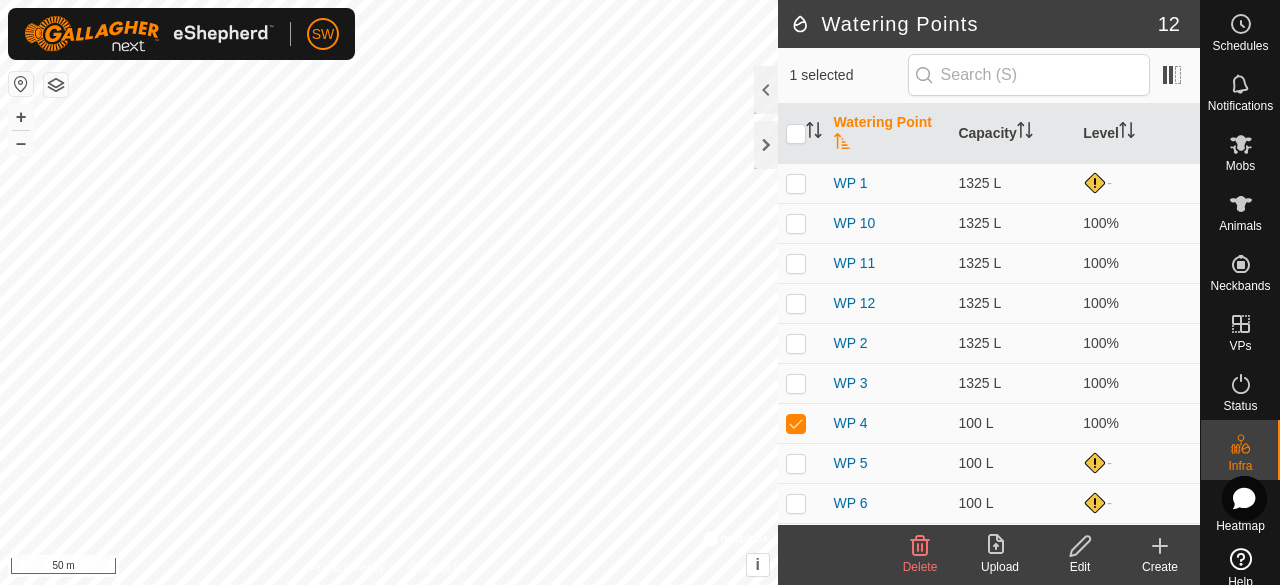 click 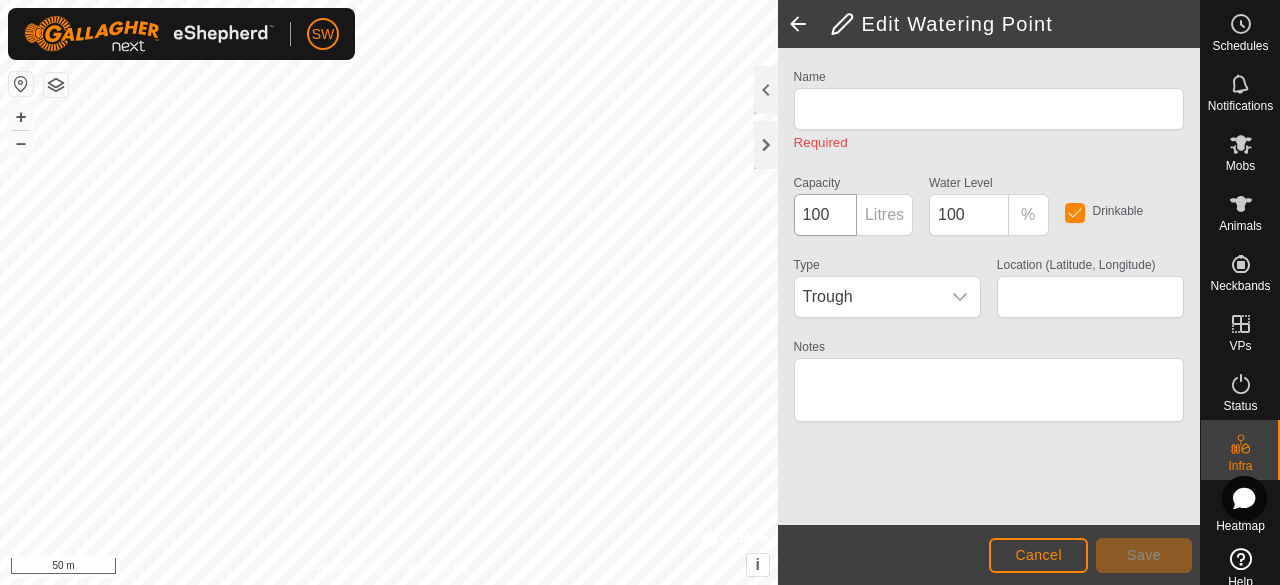 type on "WP 4" 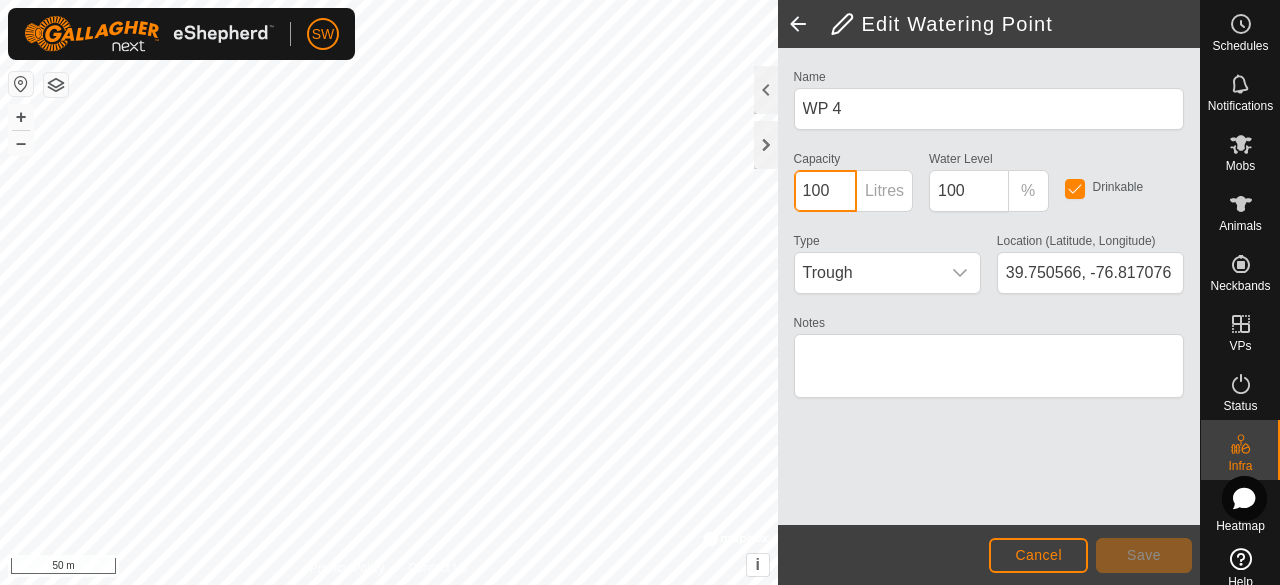 click on "100" at bounding box center (825, 191) 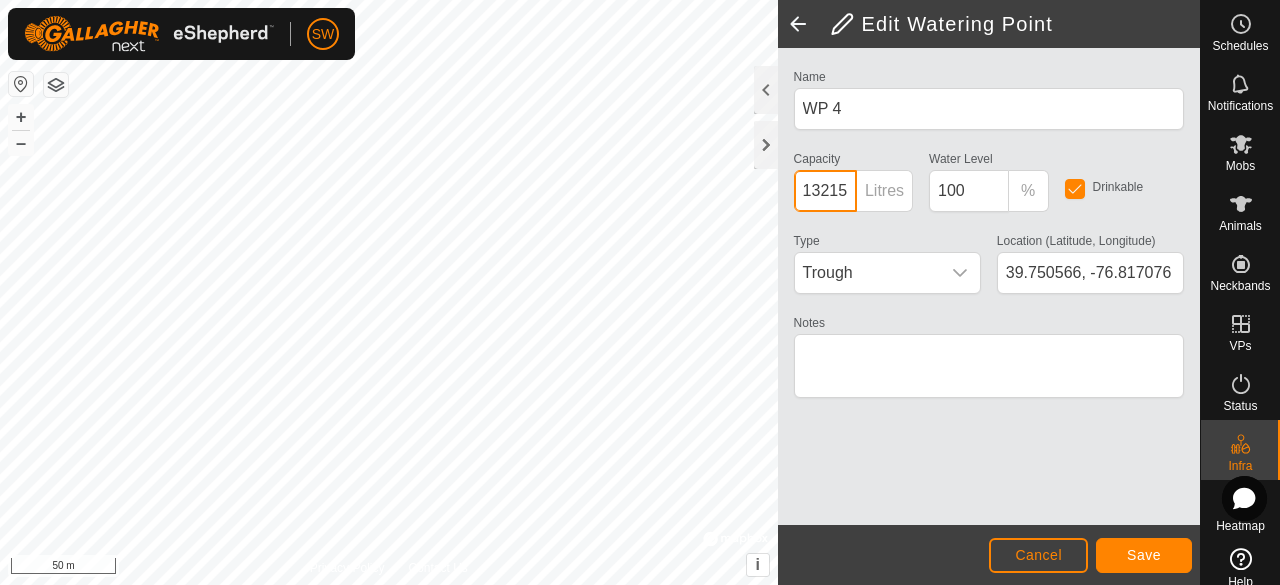 click on "13215" at bounding box center (825, 191) 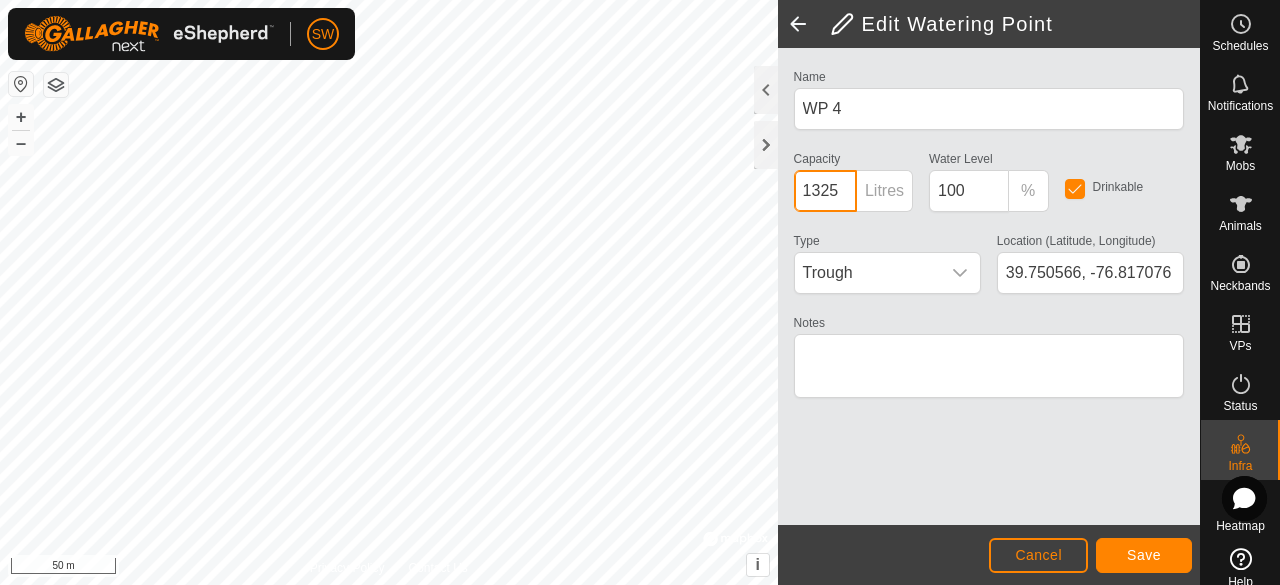 type on "1325" 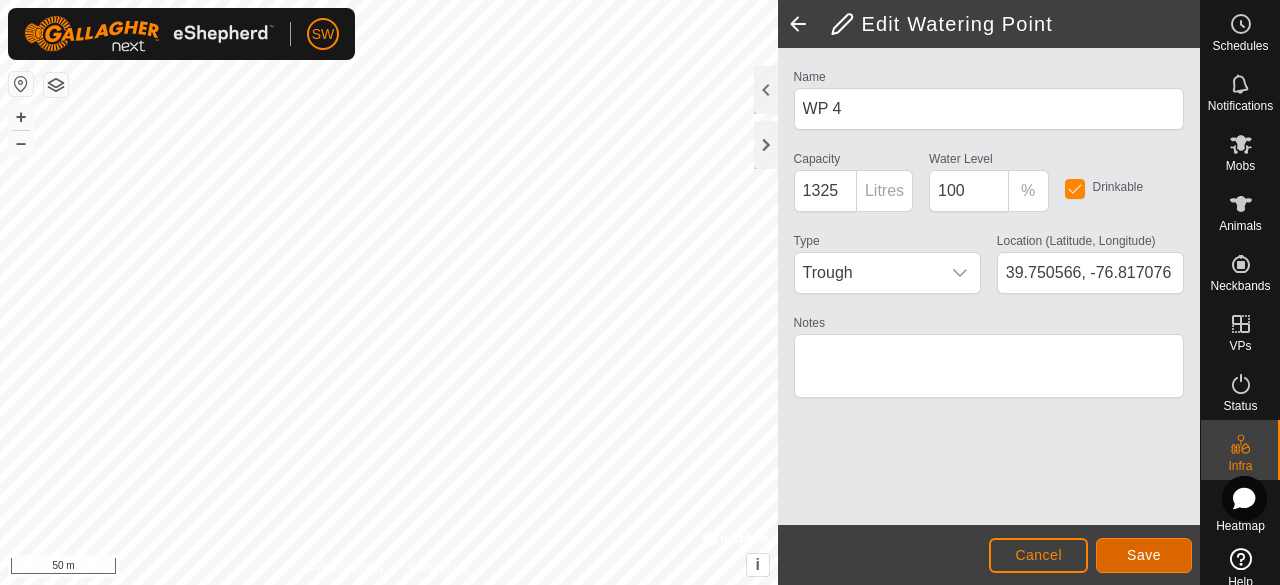 click on "Save" 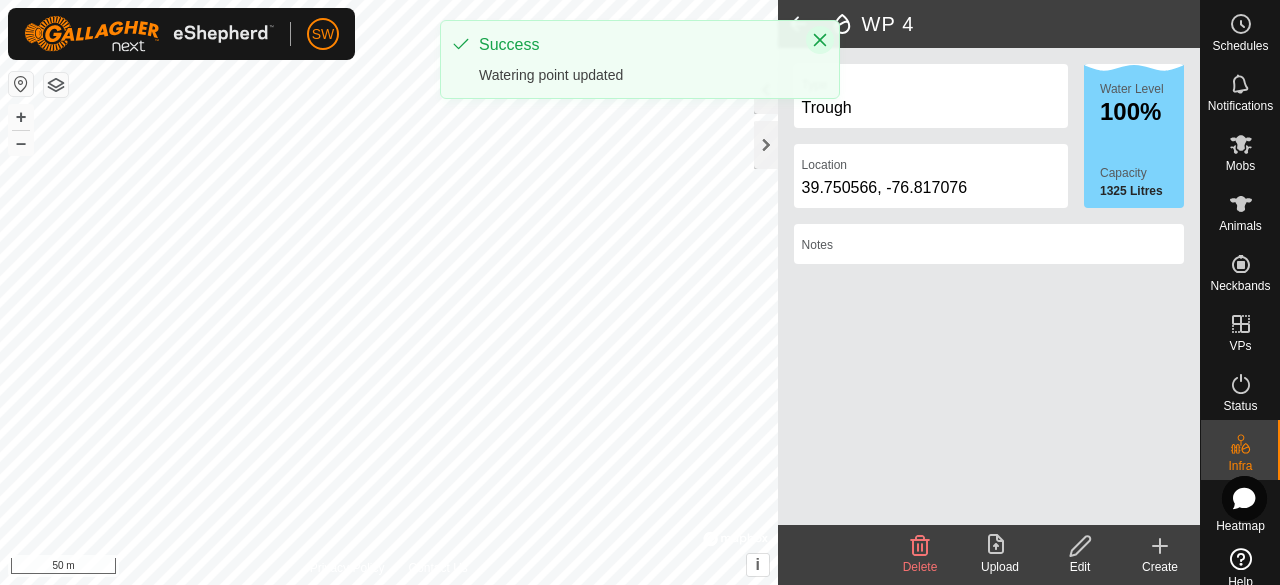 click 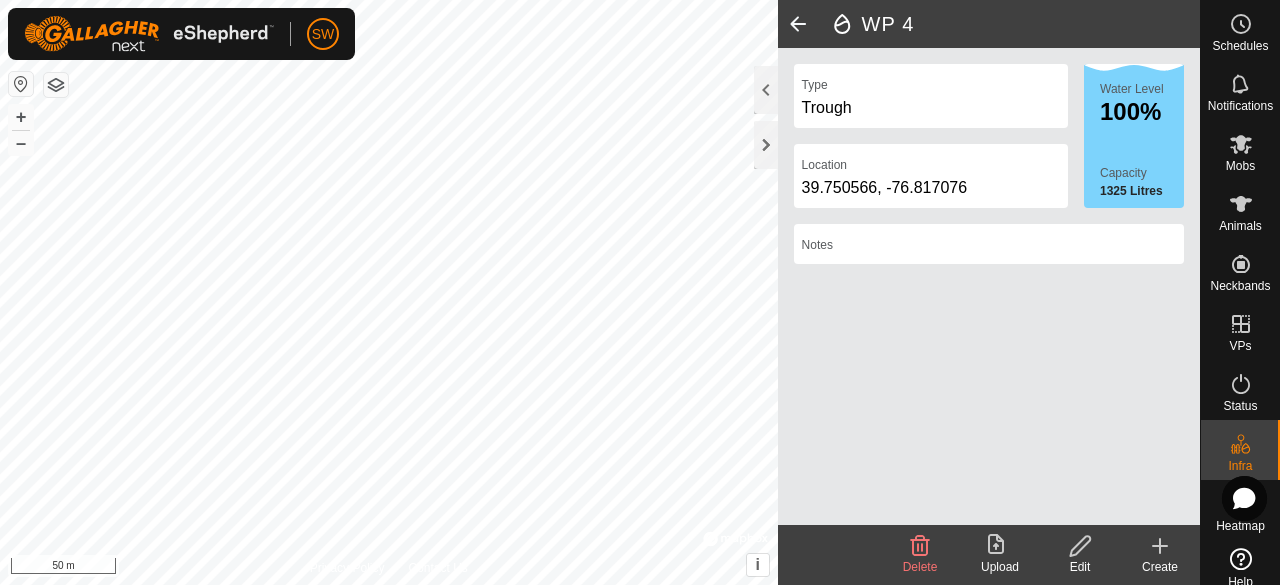 click 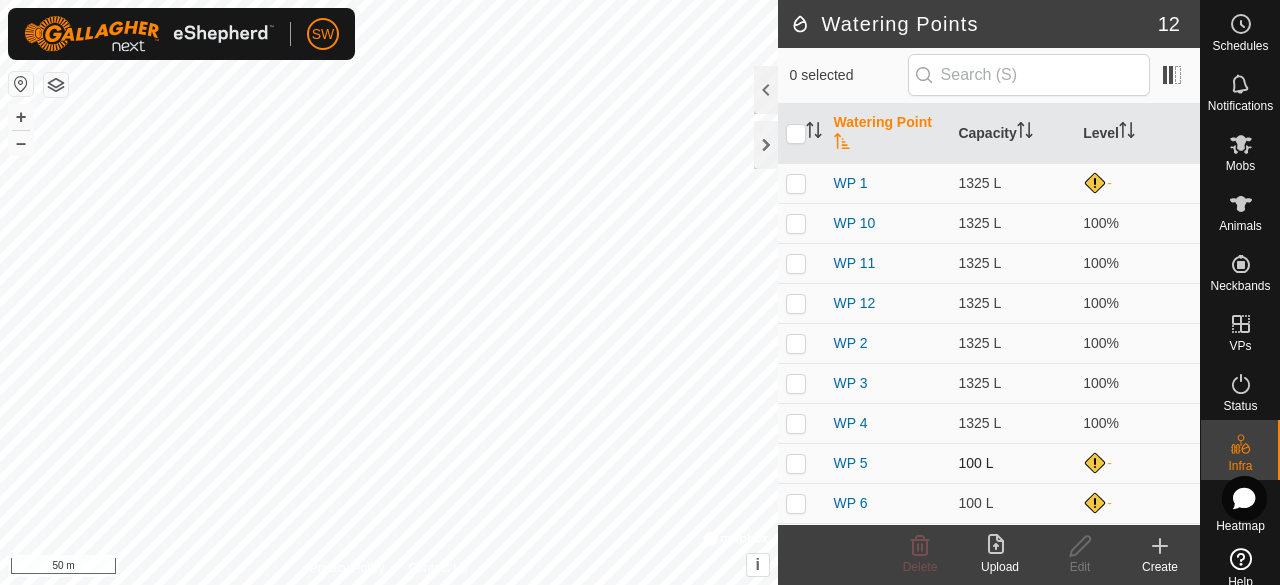 click at bounding box center [802, 463] 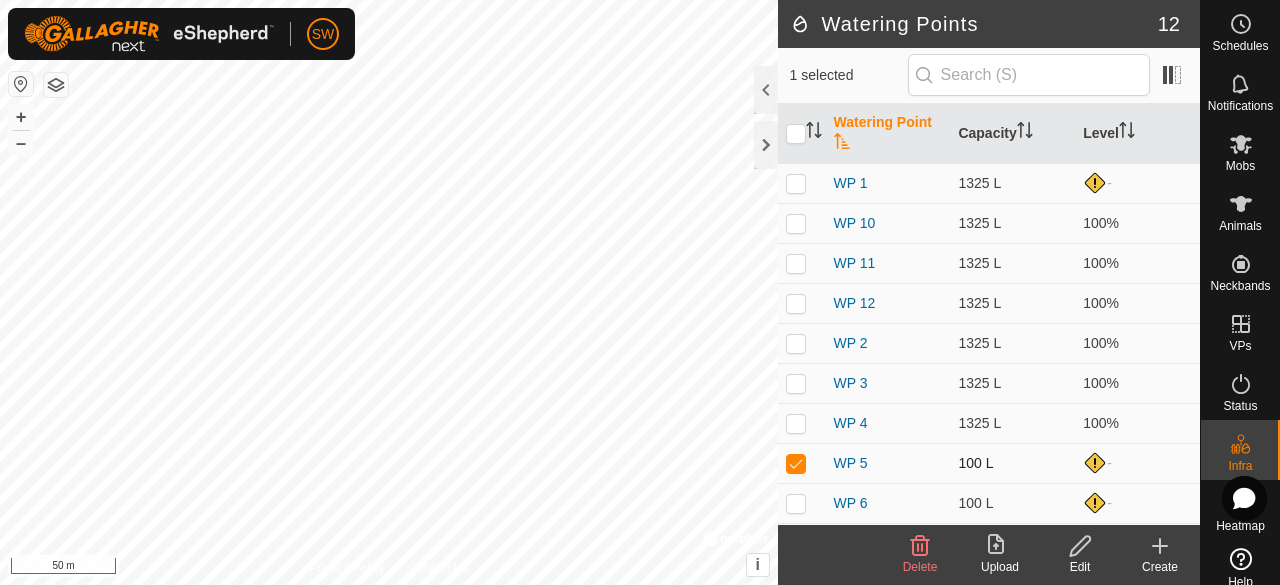 checkbox on "true" 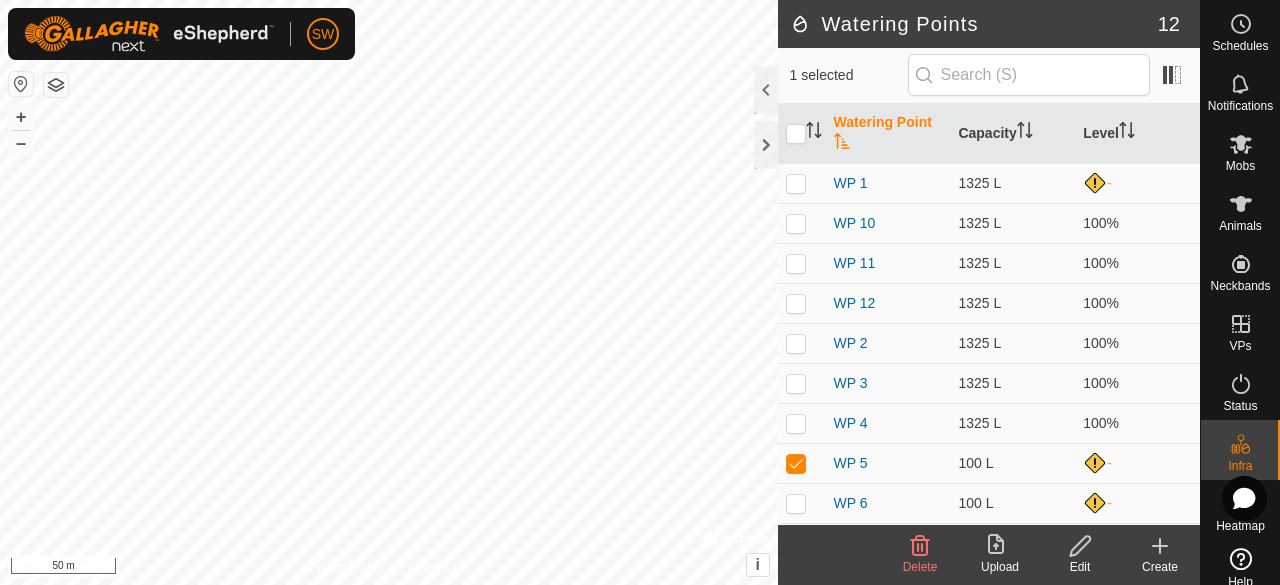 click on "Edit" 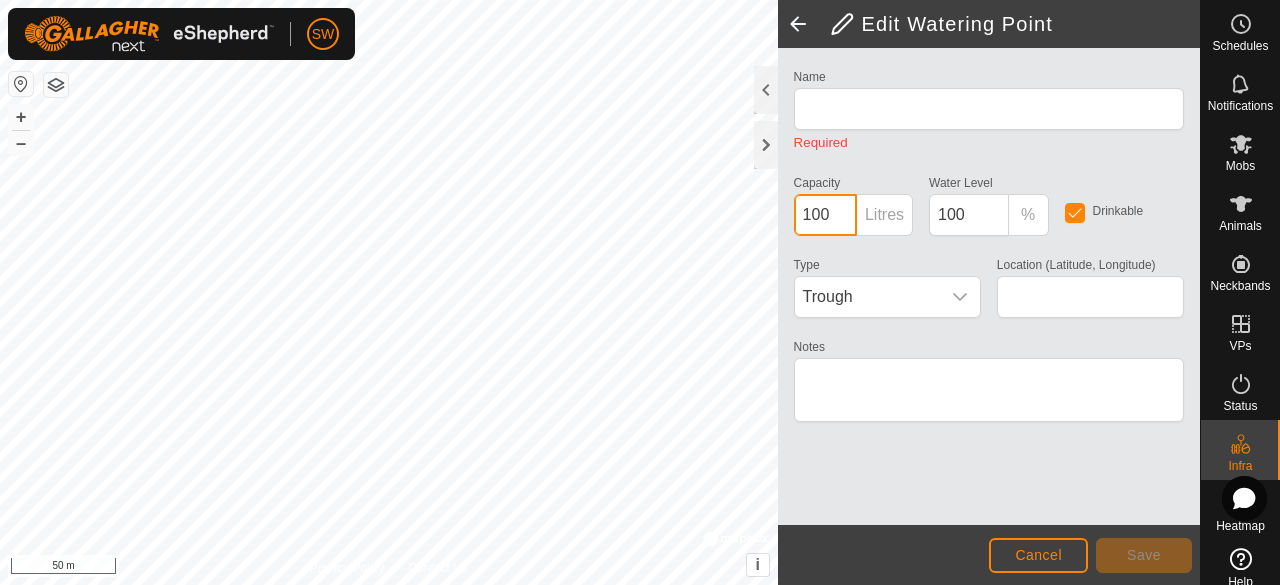 click on "100" at bounding box center (825, 215) 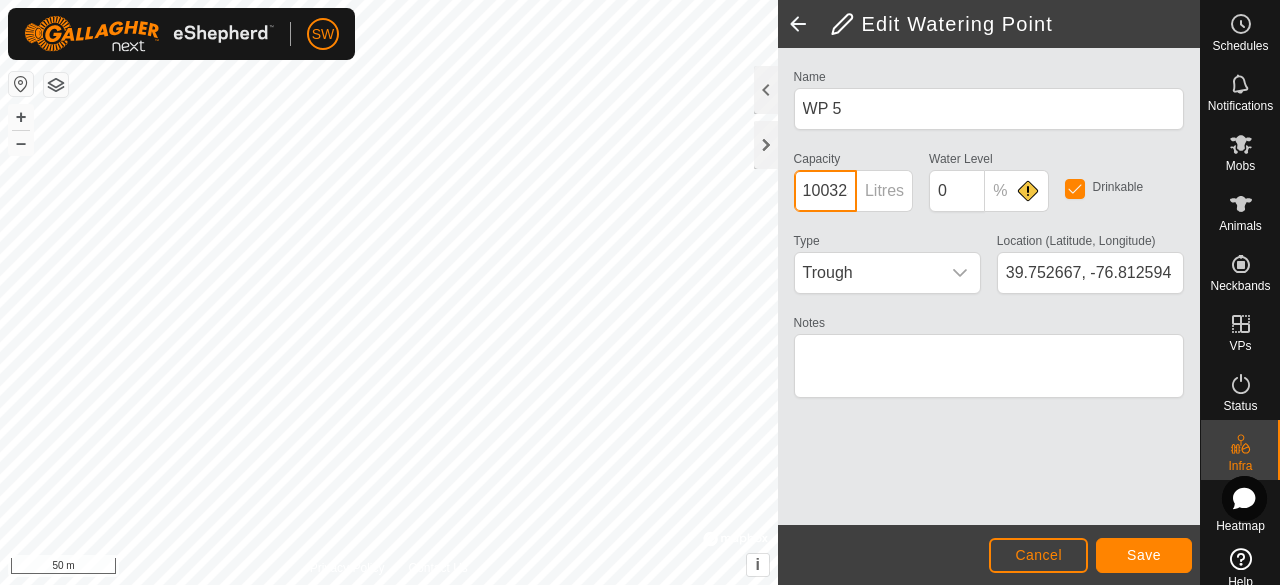 scroll, scrollTop: 0, scrollLeft: 6, axis: horizontal 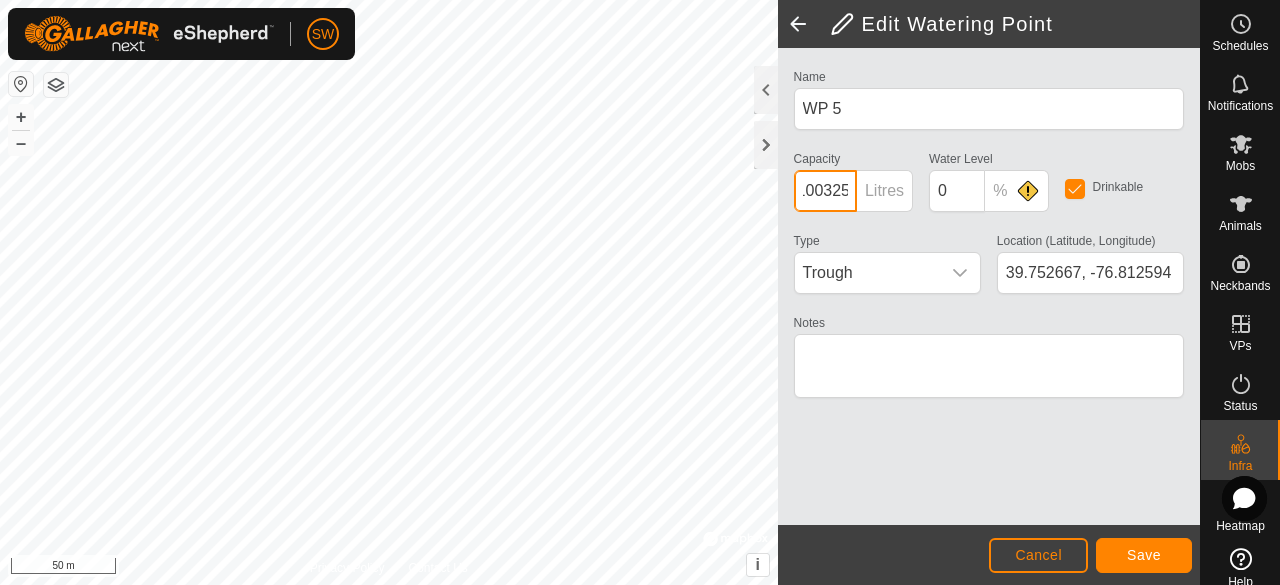 click on "100325" at bounding box center (825, 191) 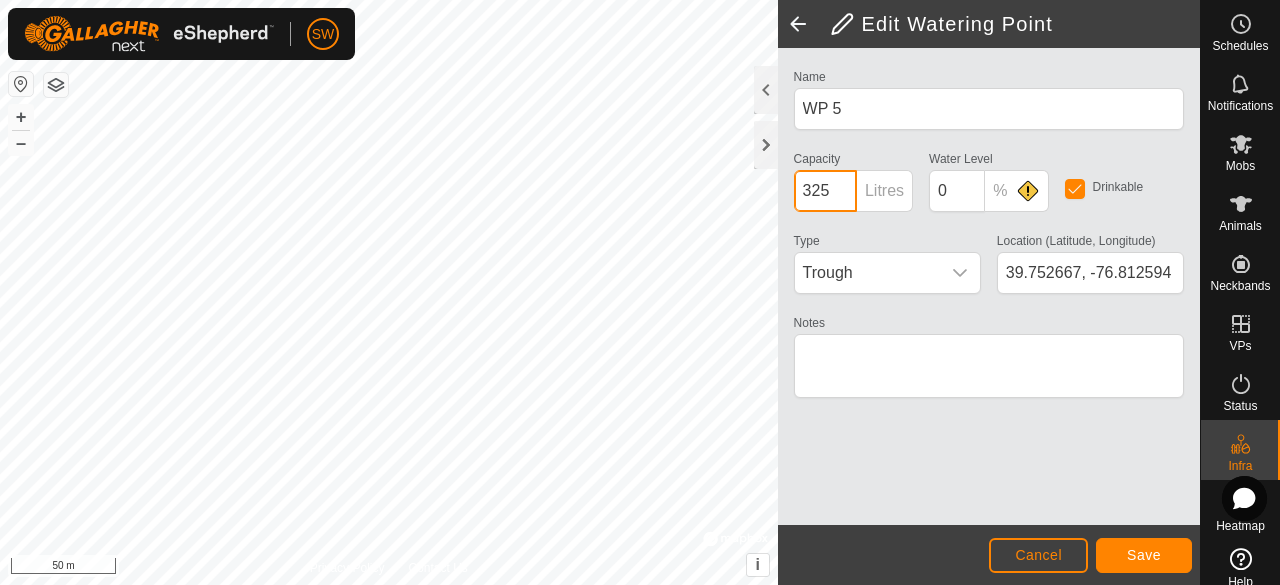 scroll, scrollTop: 0, scrollLeft: 0, axis: both 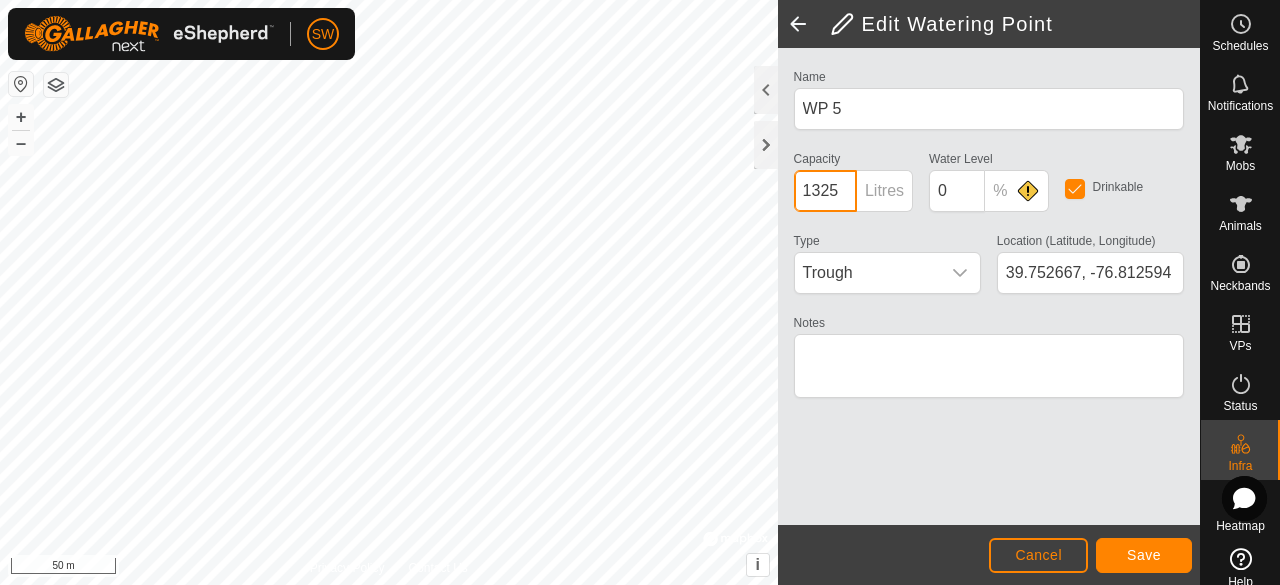 type on "1325" 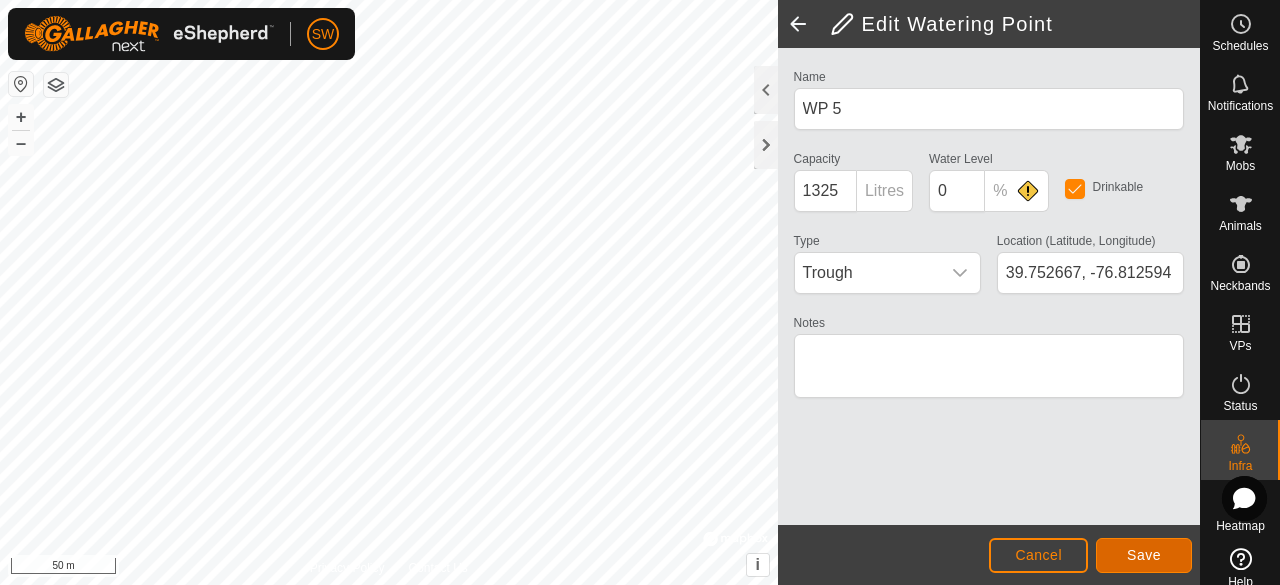 click on "Save" 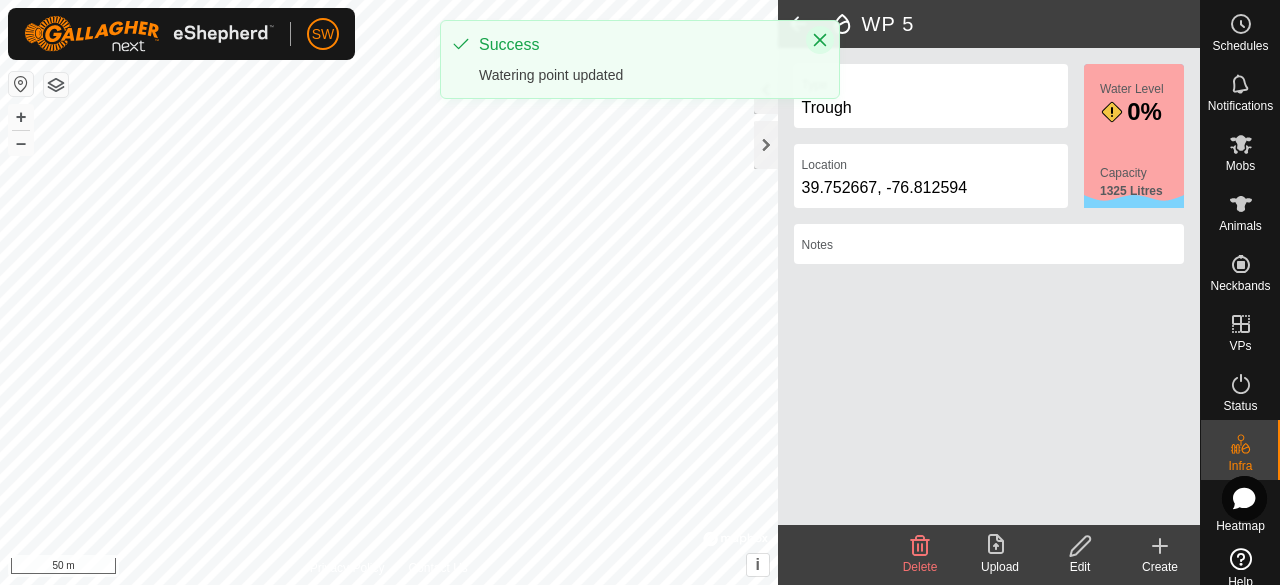click 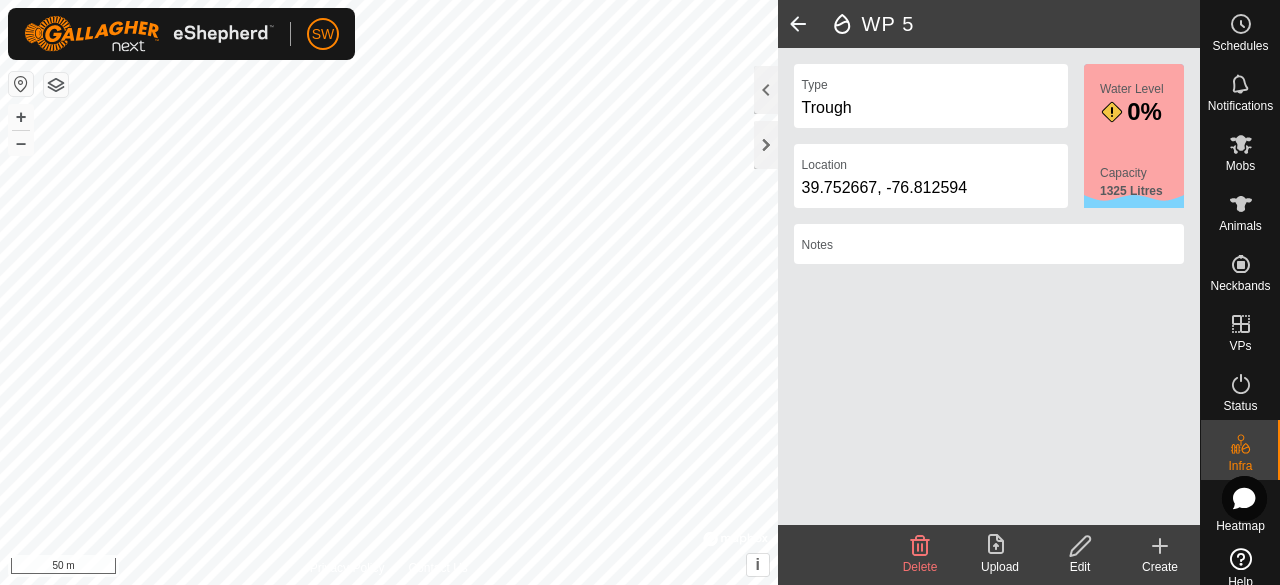 click 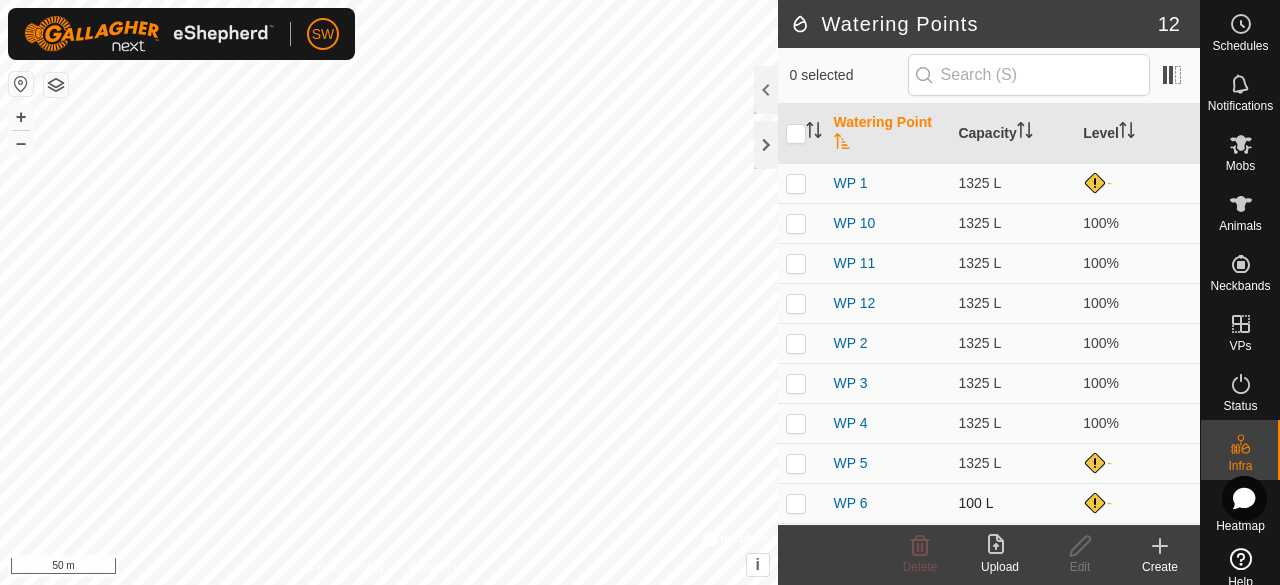 click at bounding box center (796, 503) 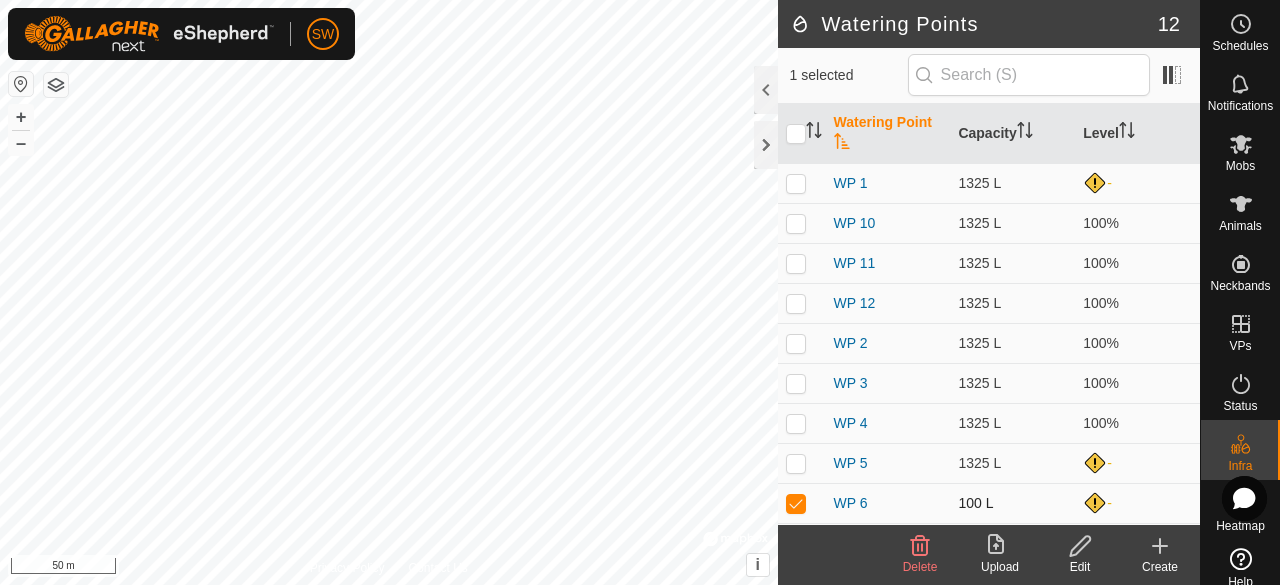 checkbox on "true" 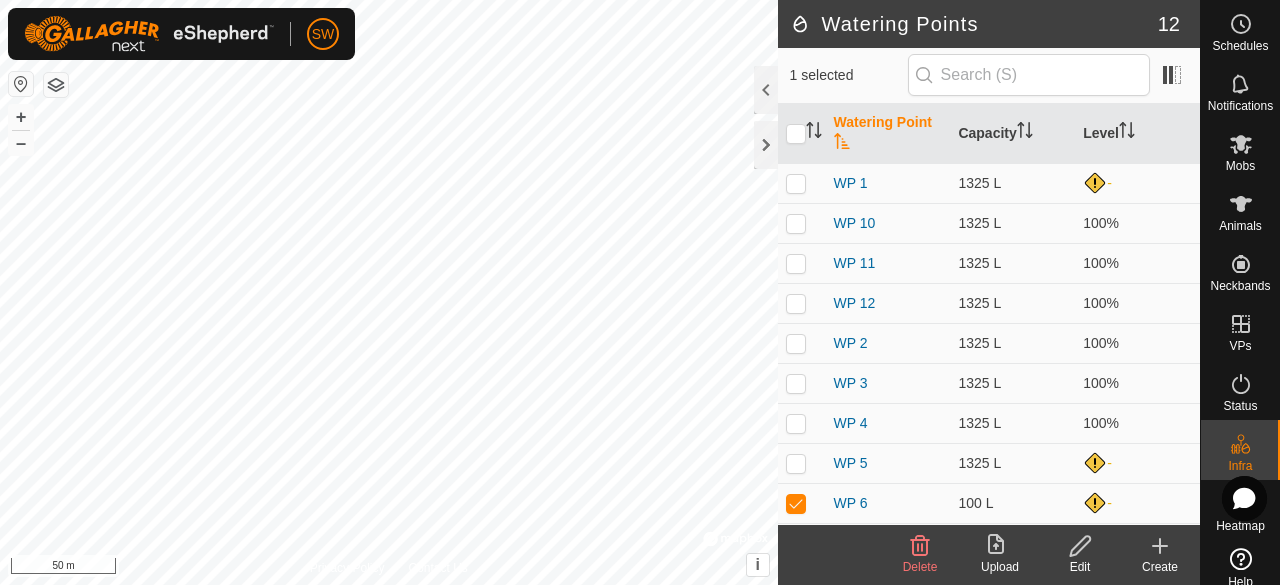 click on "Edit" 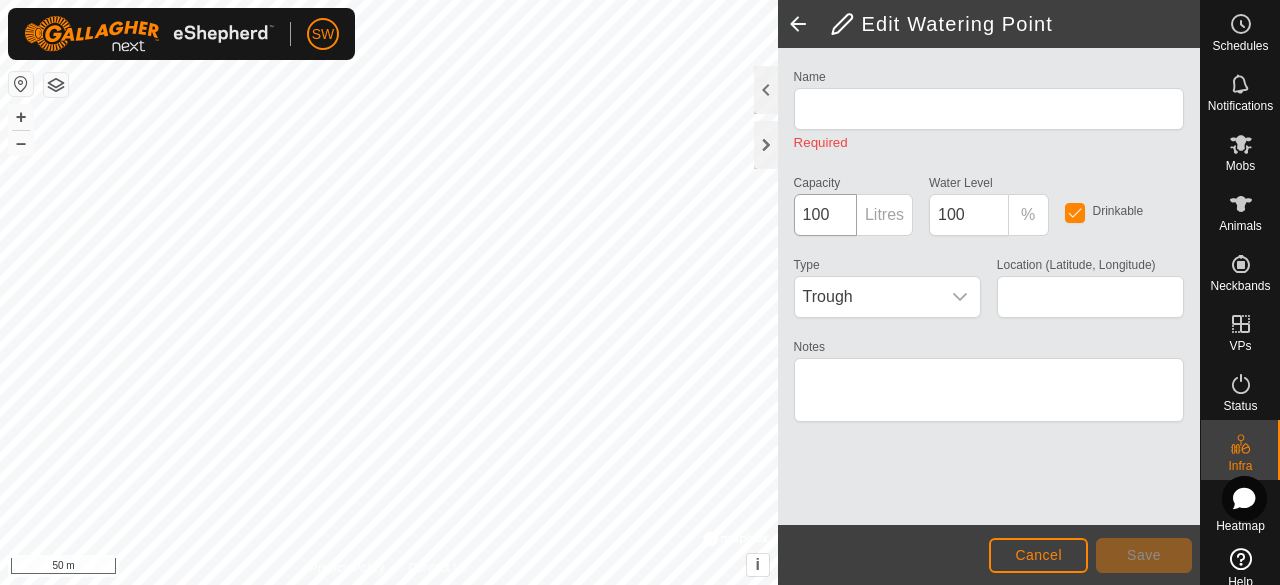 type on "WP 6" 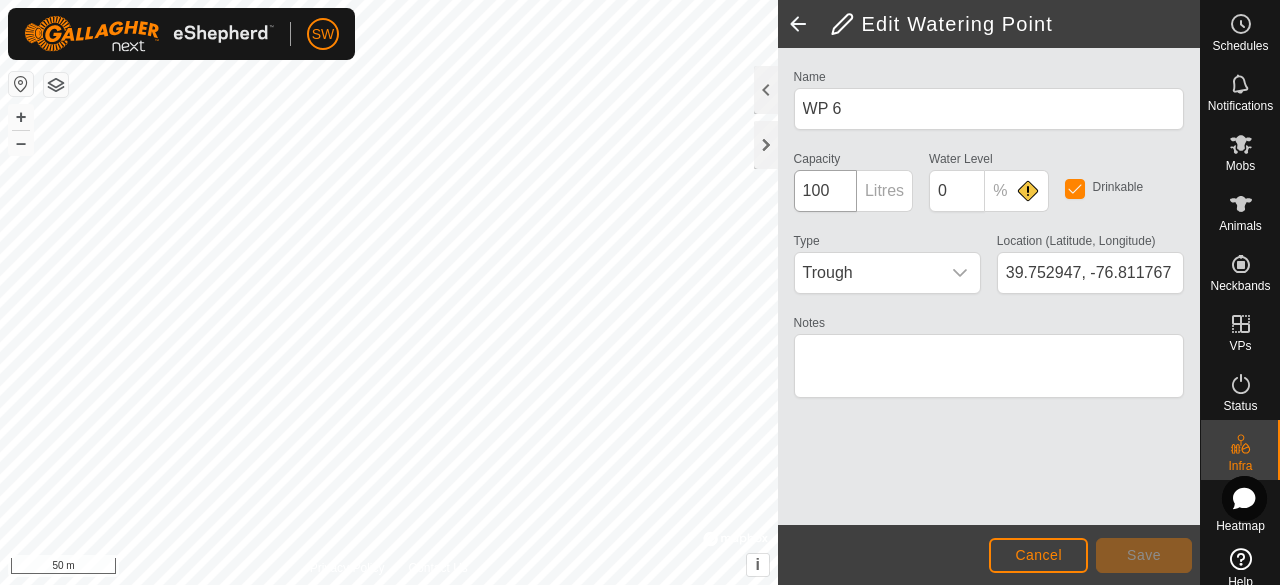 click on "Name WP 6 Capacity 100 Litres Water Level  0 % Drinkable Type Trough Location (Latitude, Longitude) [GEOGRAPHIC_DATA] Notes" 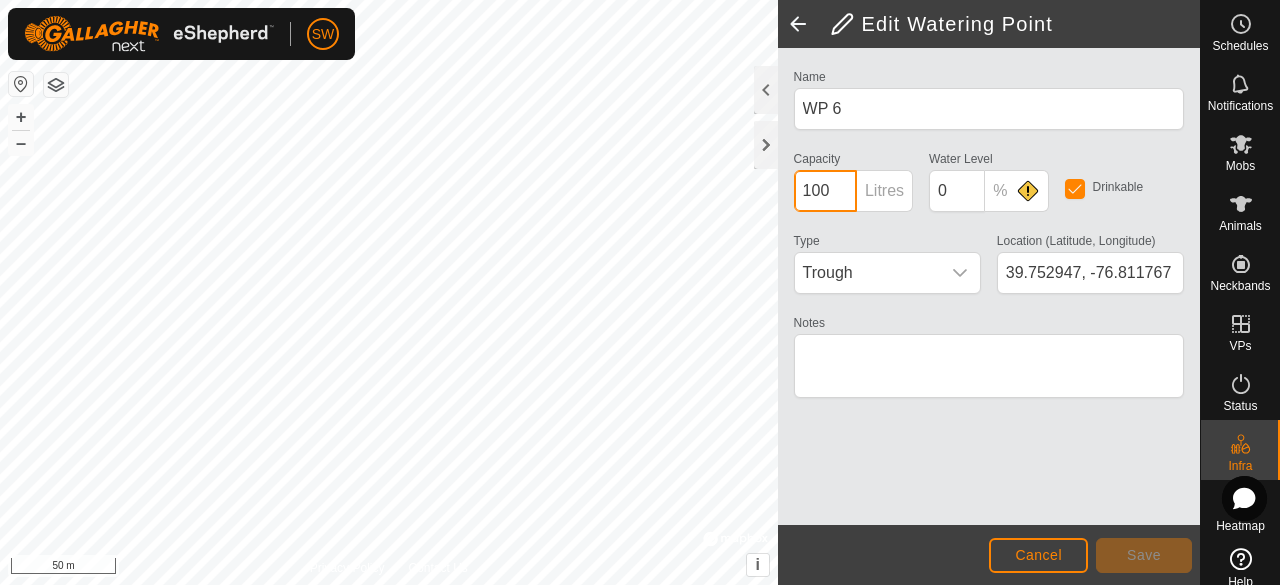 click on "100" at bounding box center [825, 191] 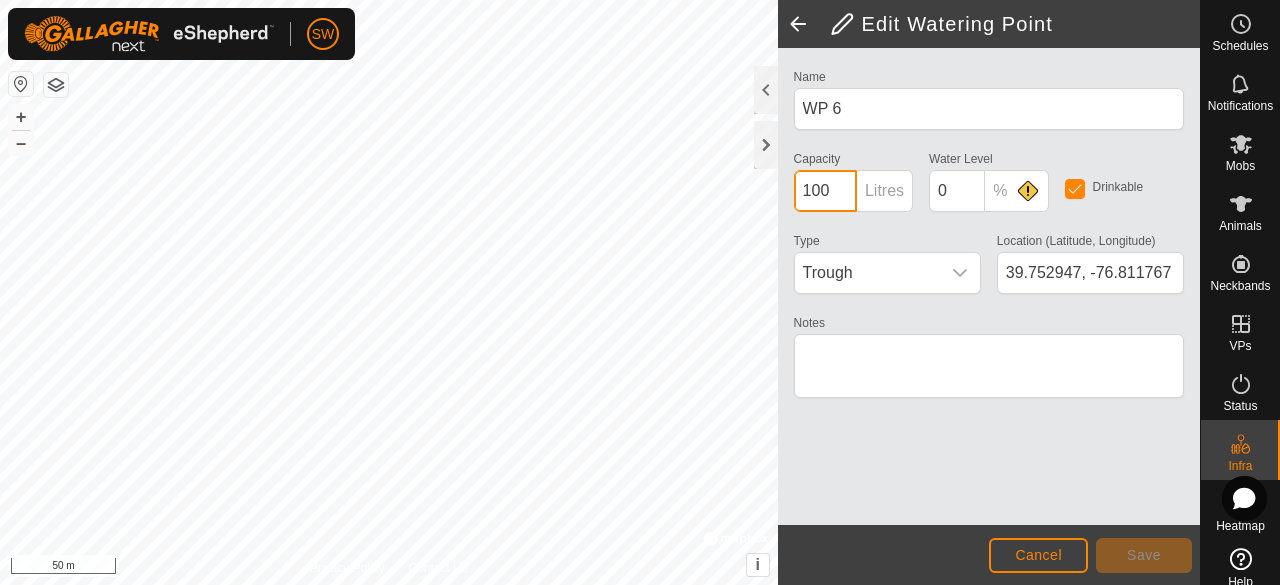 click on "100" at bounding box center (825, 191) 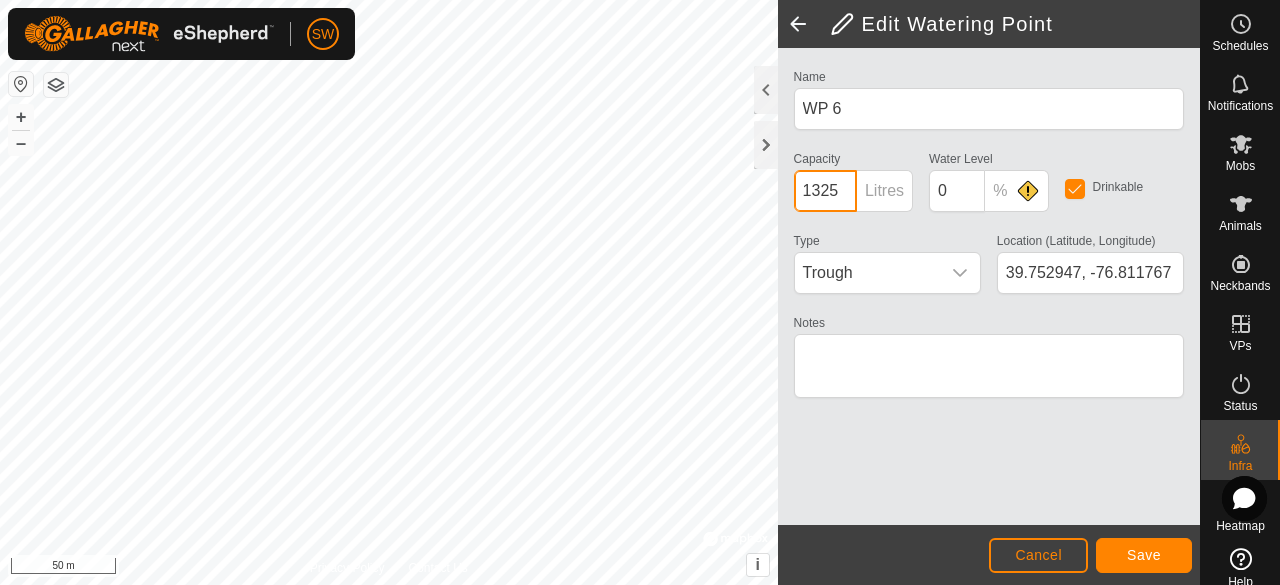 type on "1325" 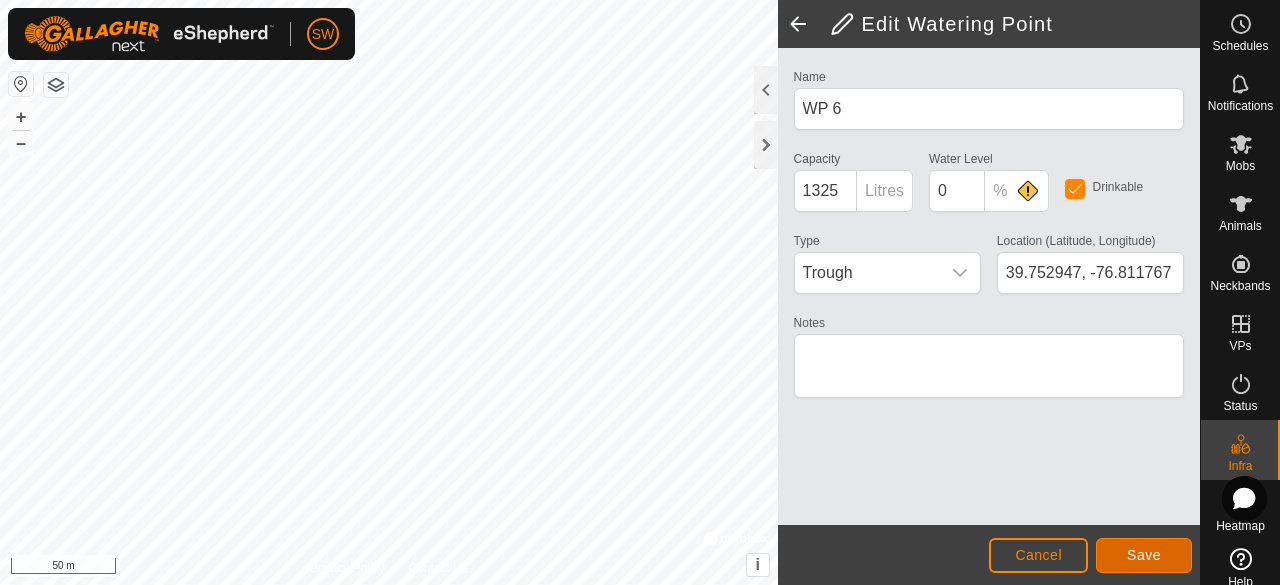 click on "Save" 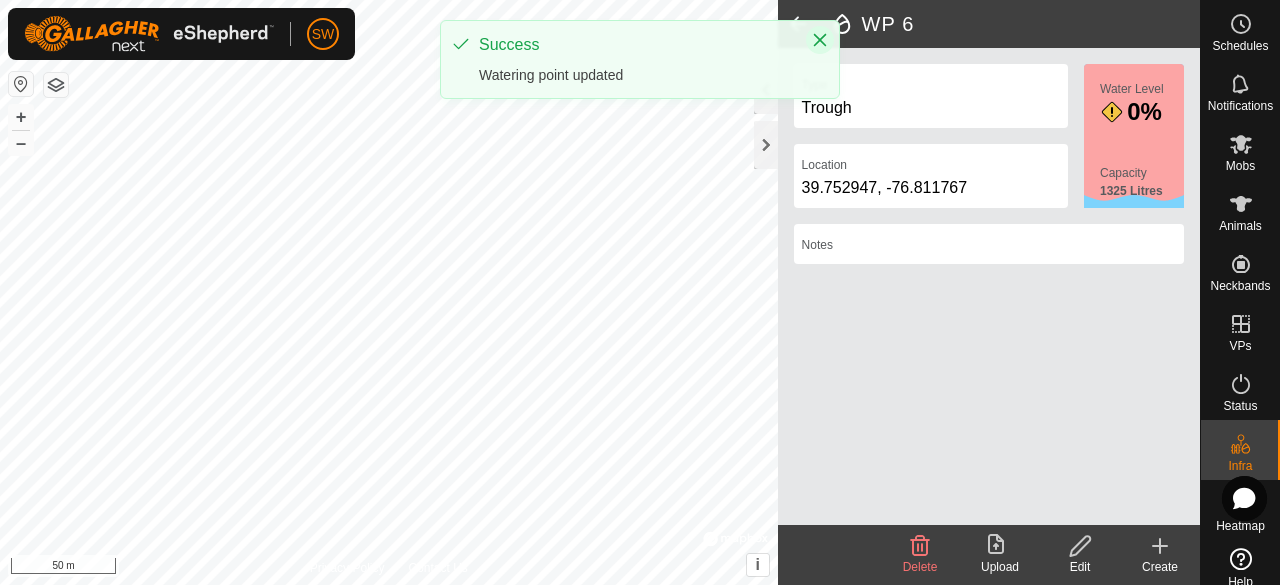 click 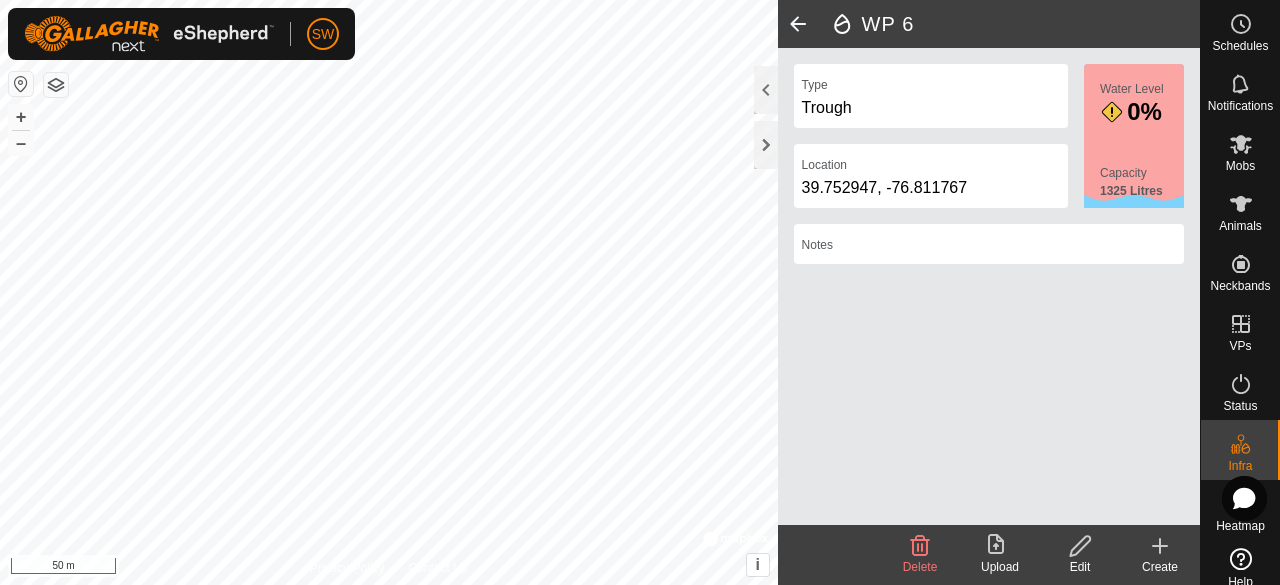 click 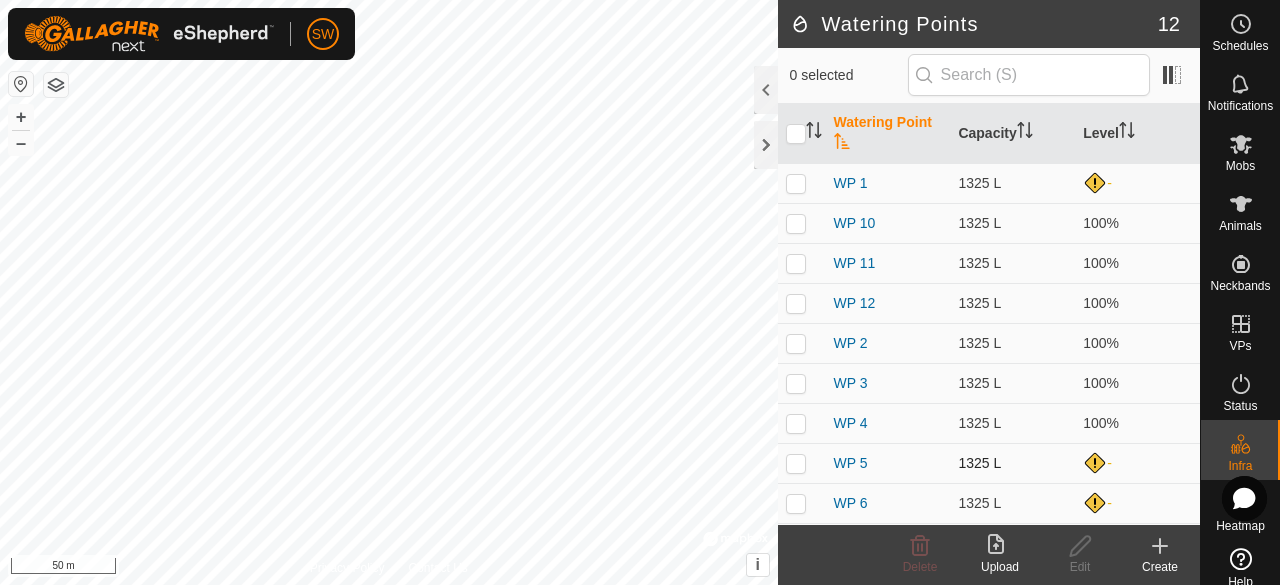 scroll, scrollTop: 116, scrollLeft: 0, axis: vertical 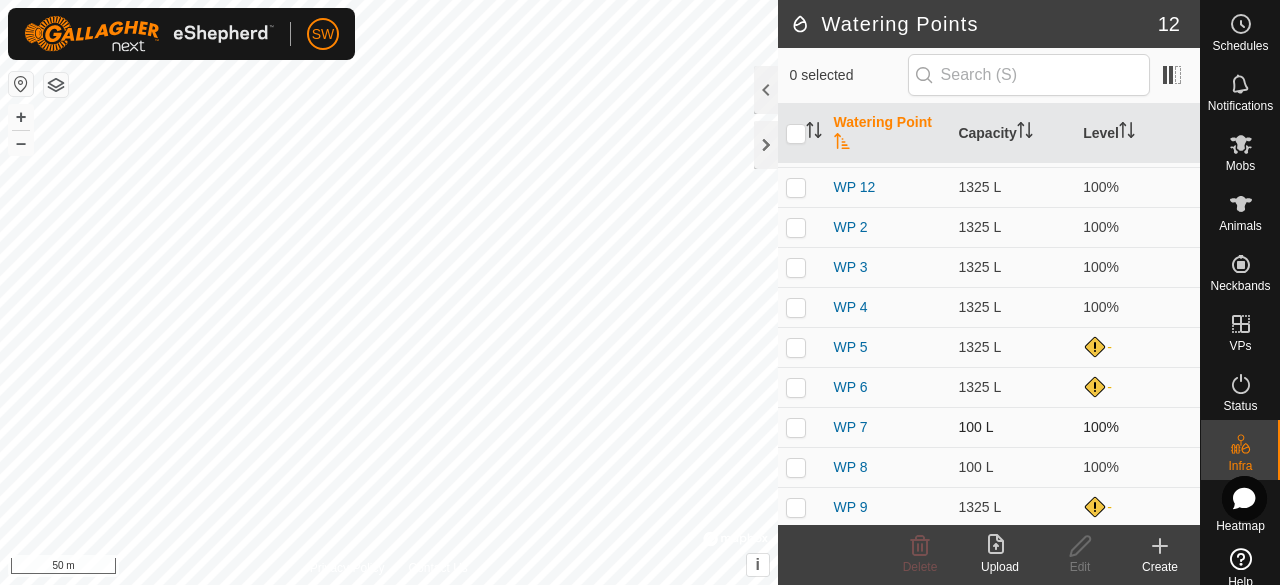 click at bounding box center [796, 427] 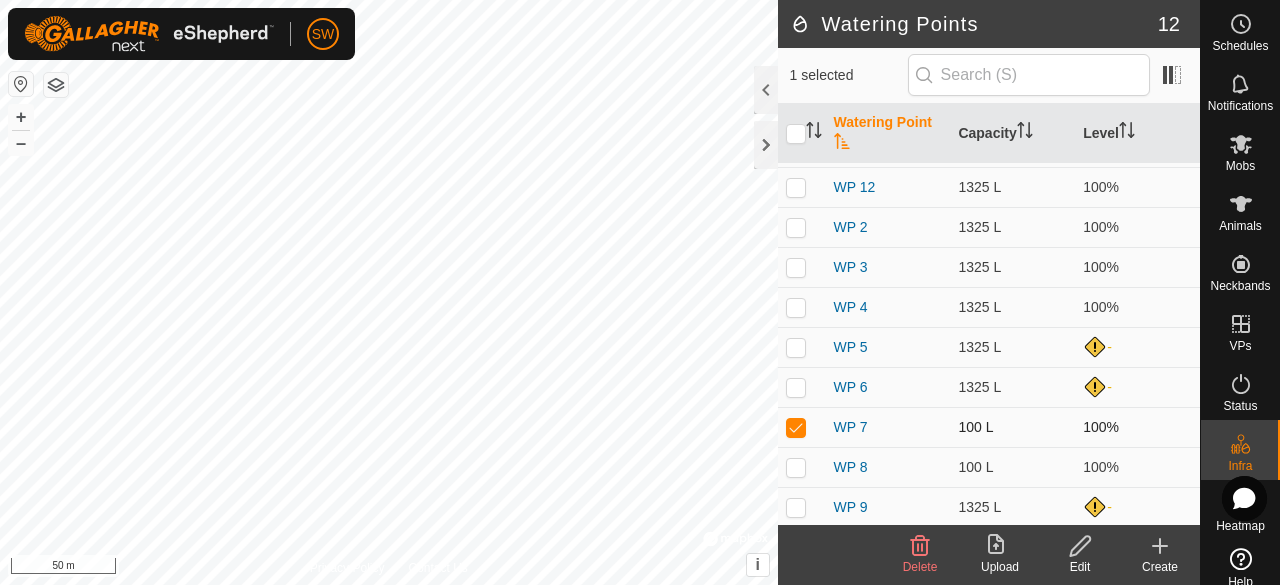 checkbox on "true" 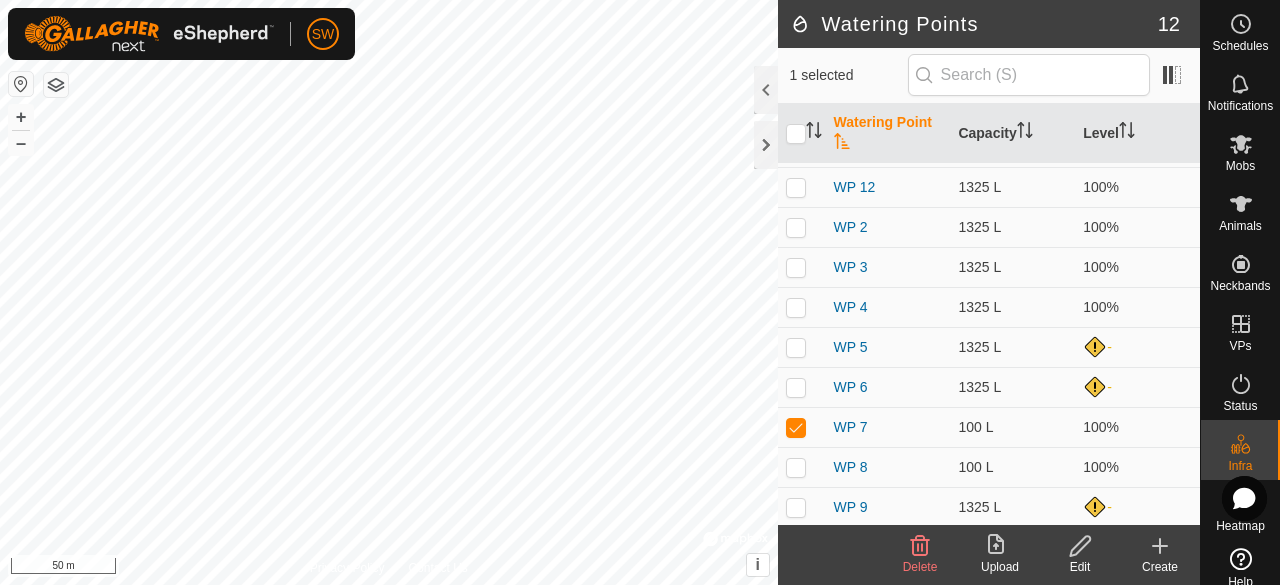 click 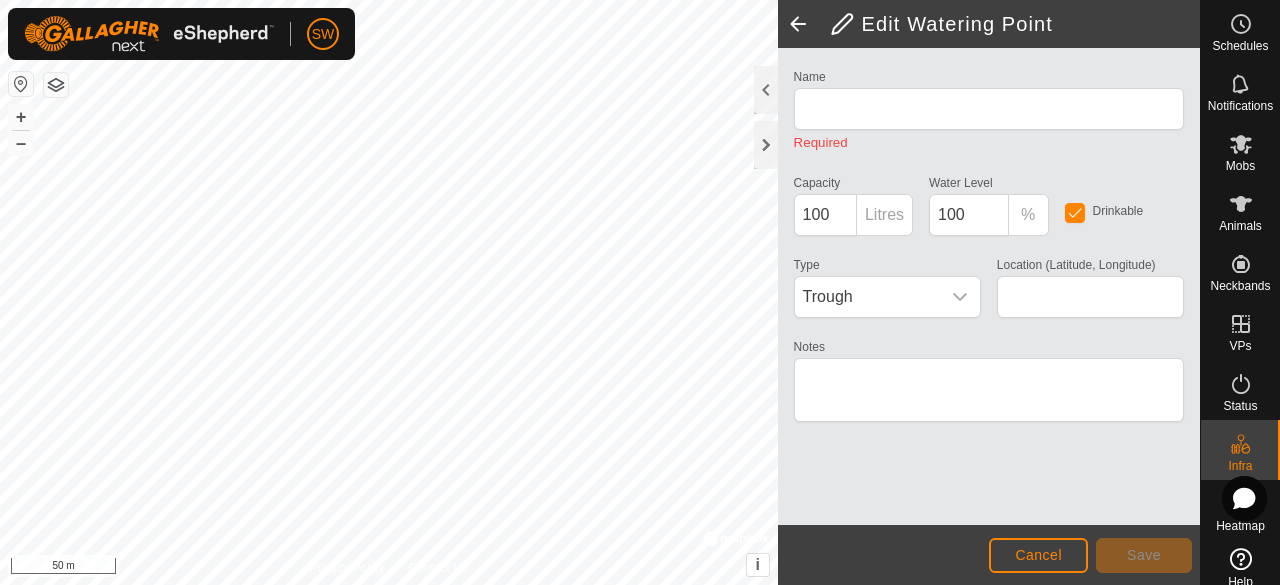 click on "Name Required Capacity 100 Litres Water Level  100 % Drinkable Type Trough Location (Latitude, Longitude) Notes" 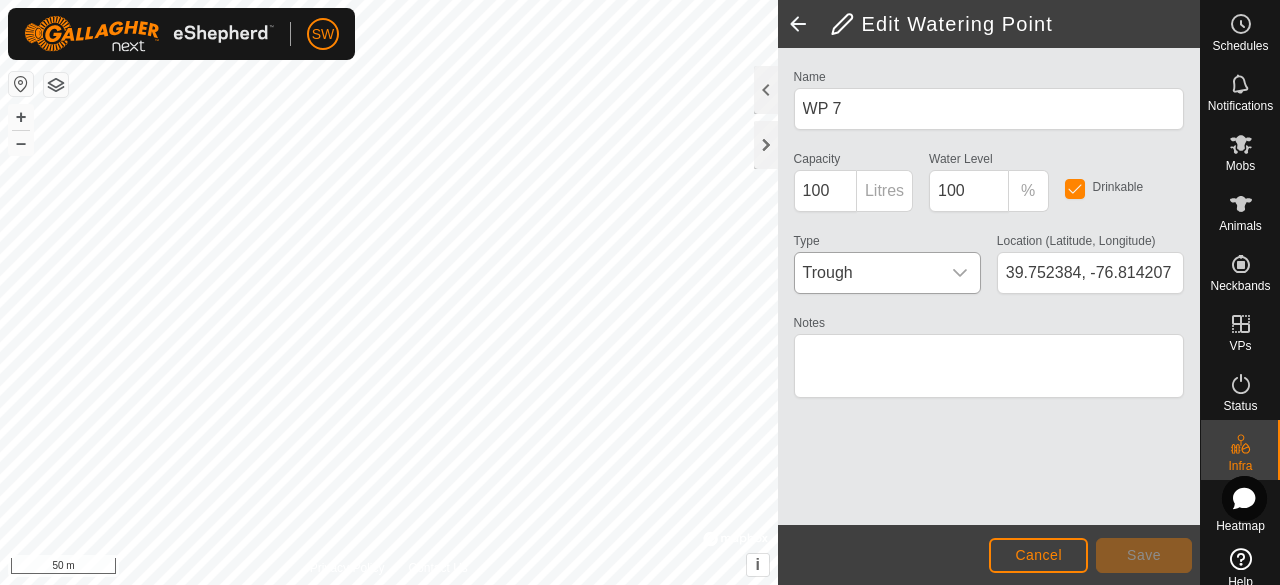 click 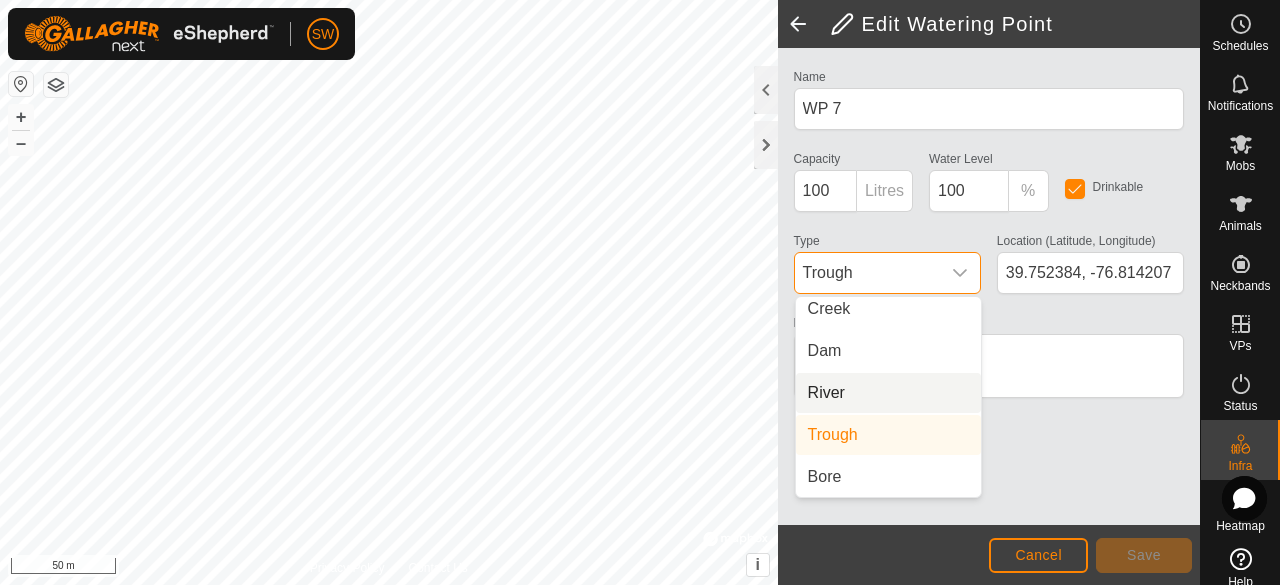 scroll, scrollTop: 0, scrollLeft: 0, axis: both 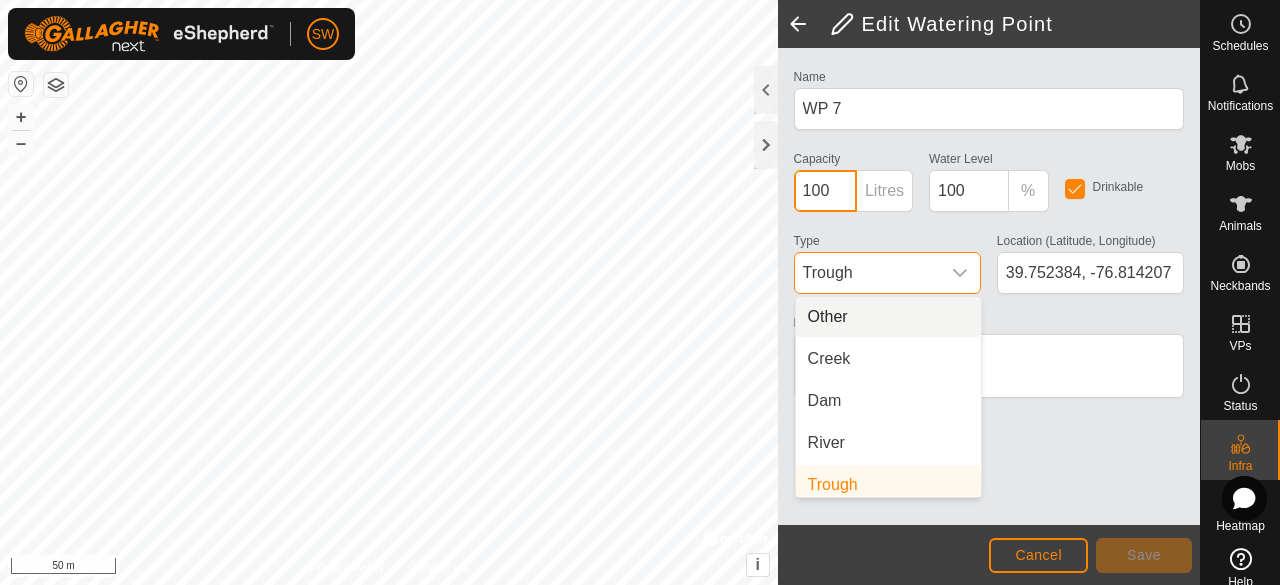 click on "100" at bounding box center [825, 191] 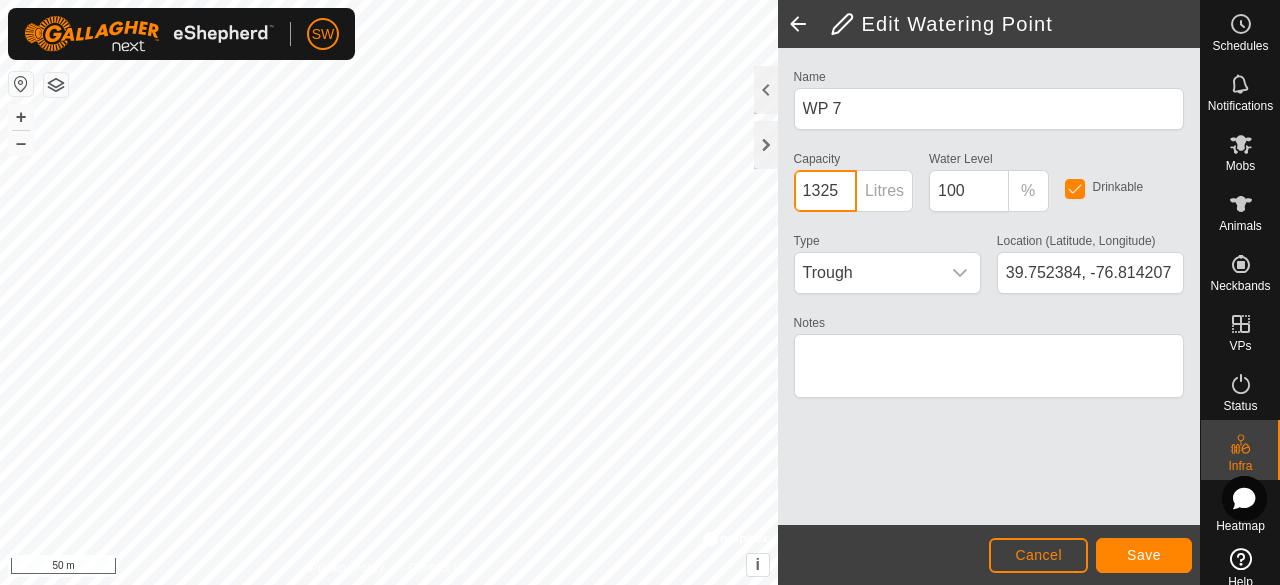type on "1325" 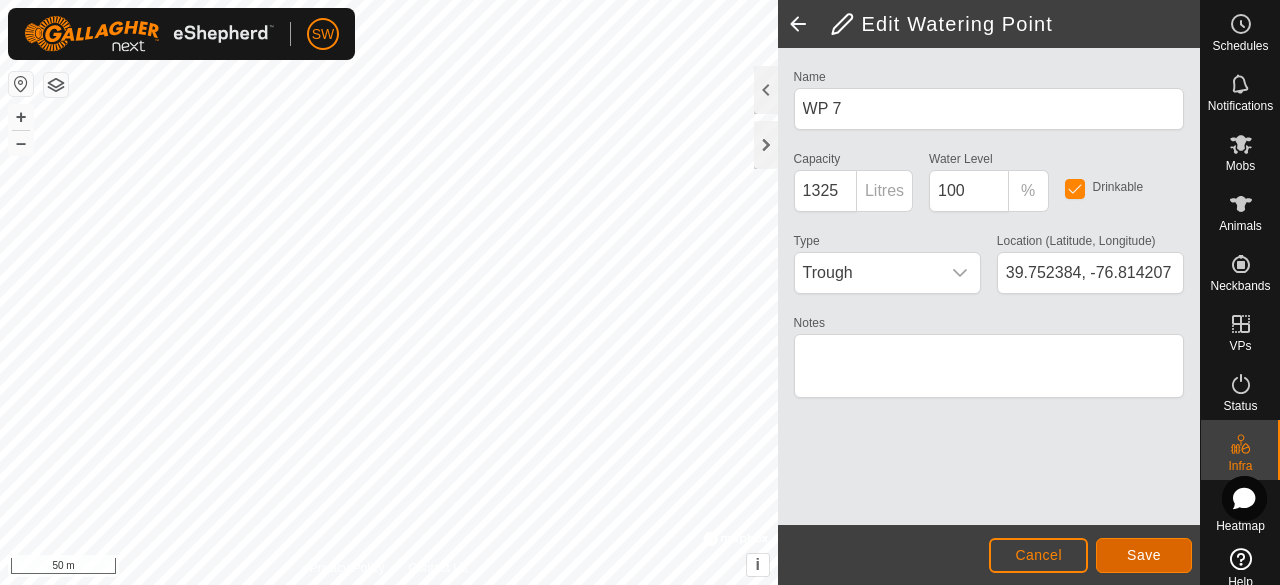 click on "Save" 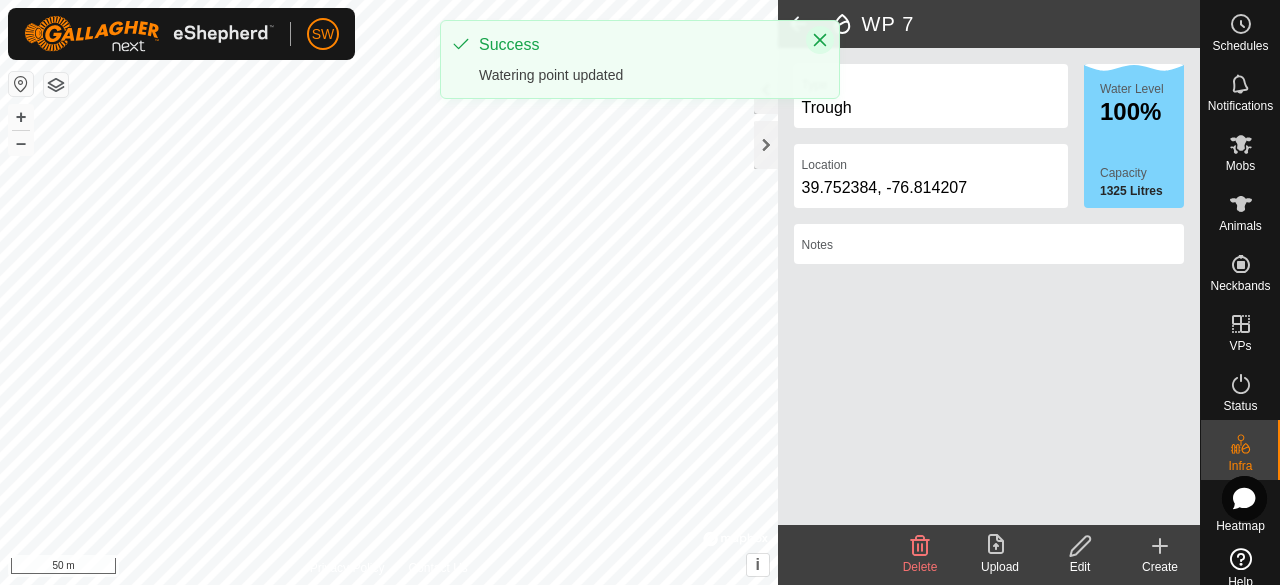 click 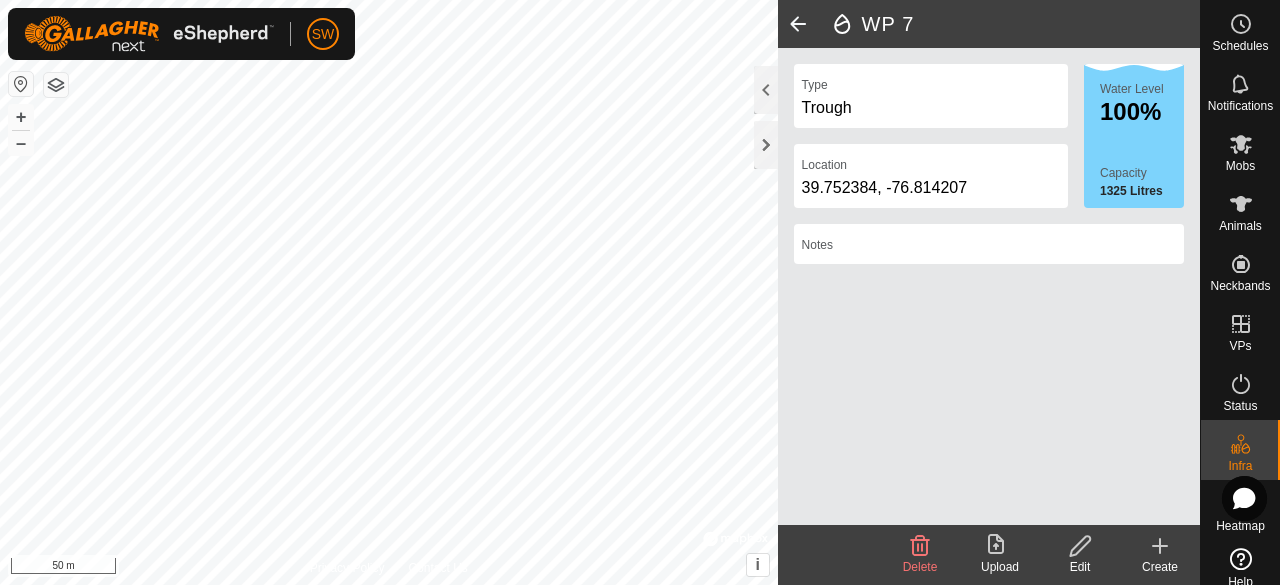 click 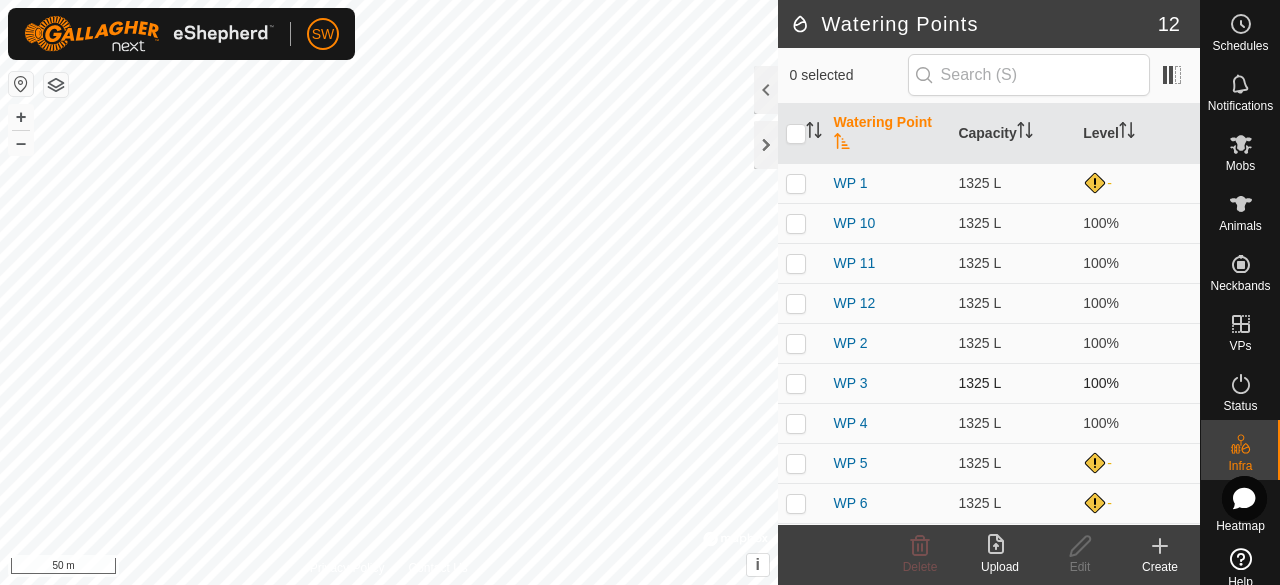 scroll, scrollTop: 116, scrollLeft: 0, axis: vertical 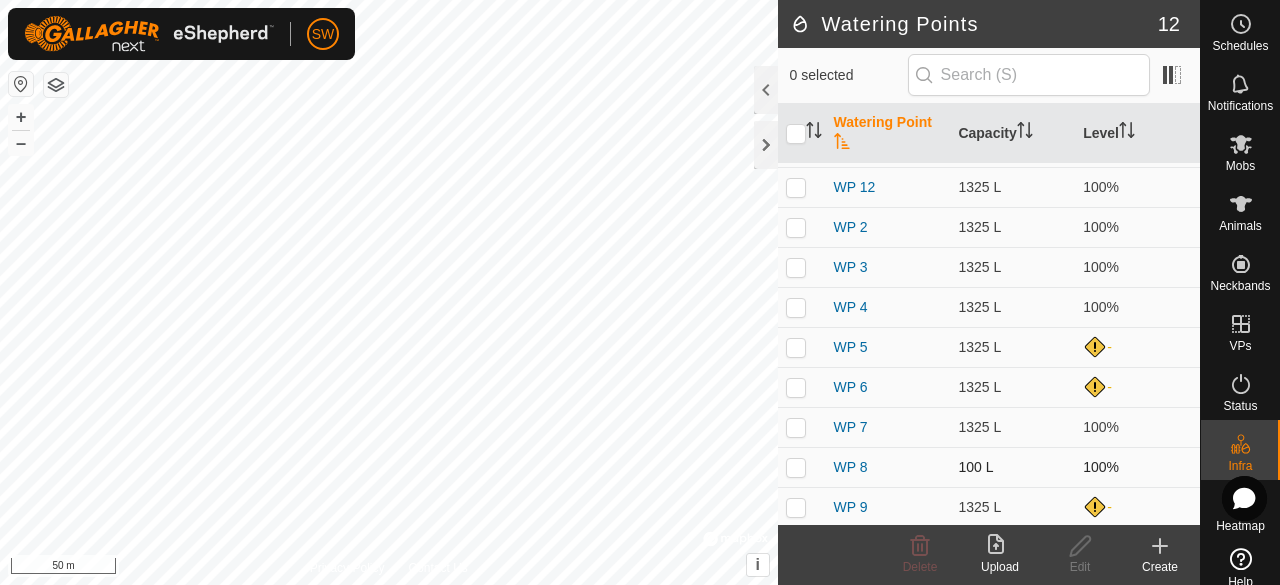 click at bounding box center [796, 467] 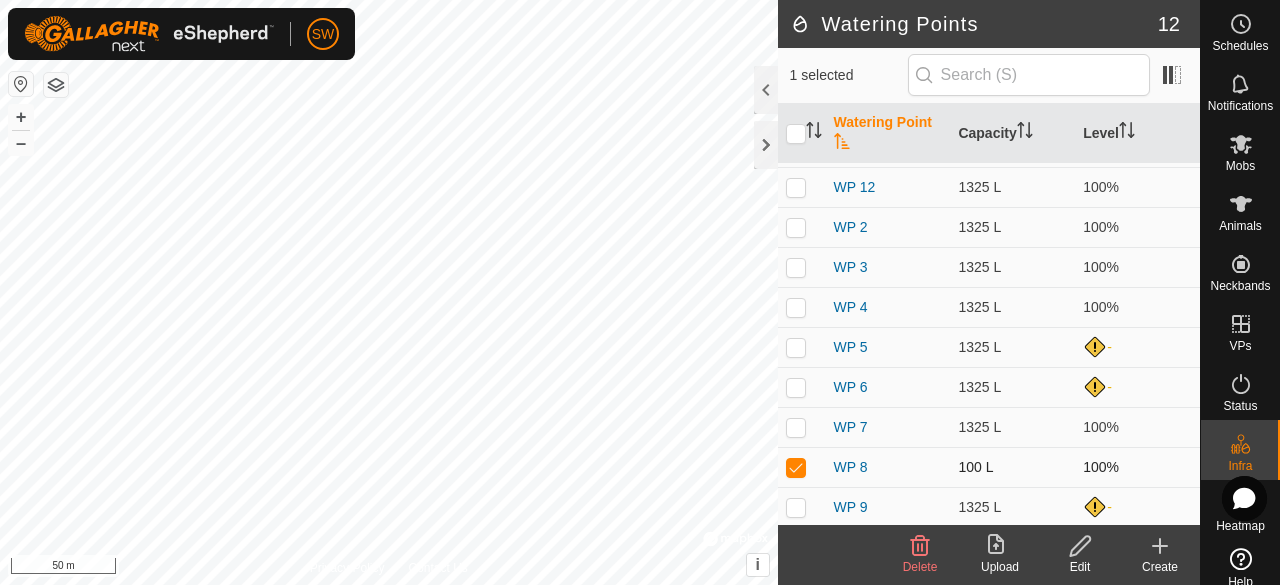 checkbox on "true" 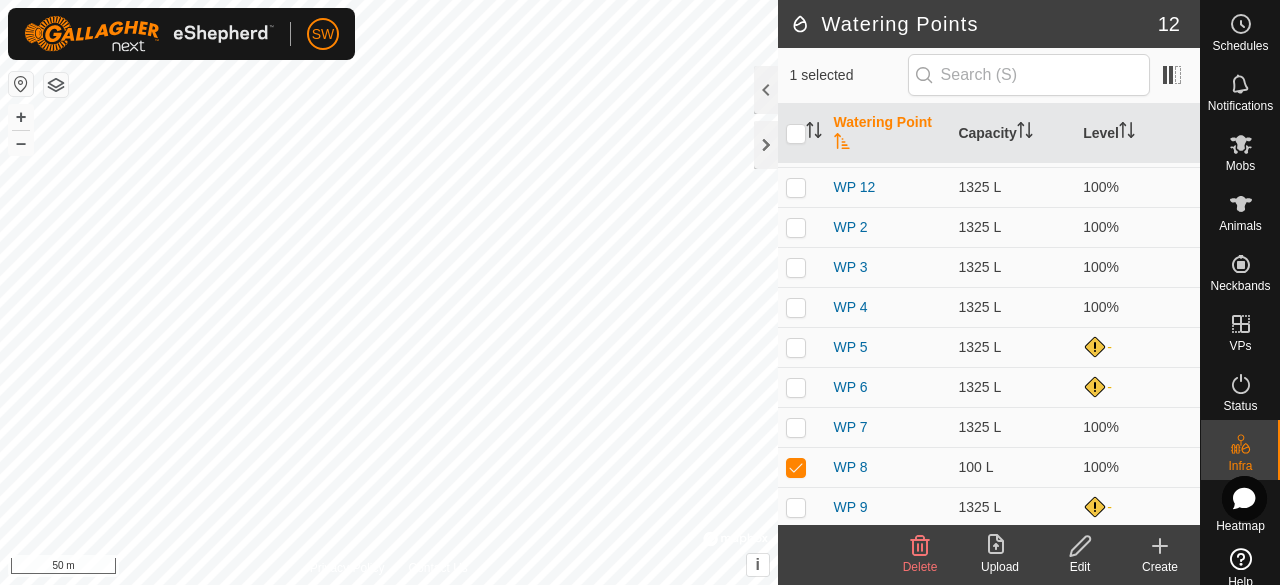 click 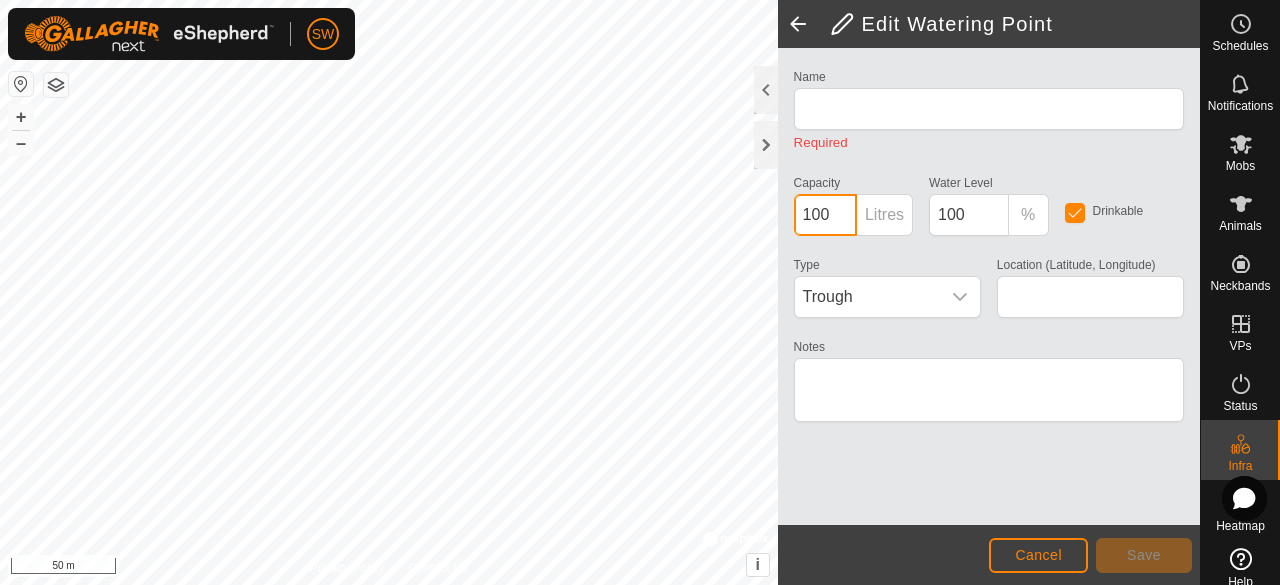 click on "100" at bounding box center [825, 215] 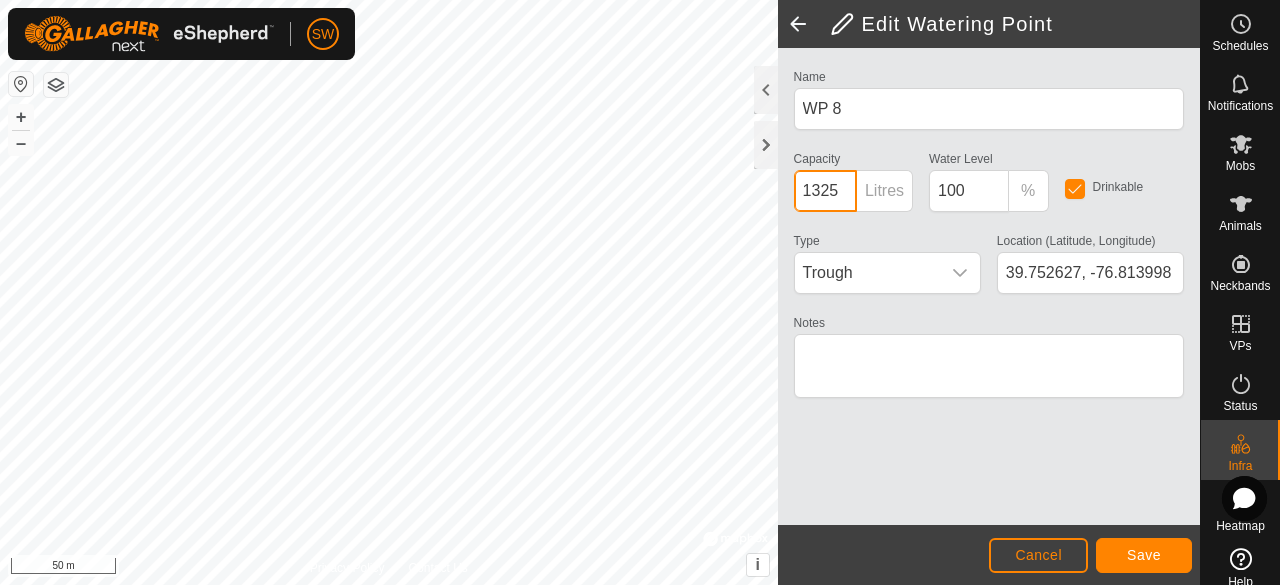 type on "1325" 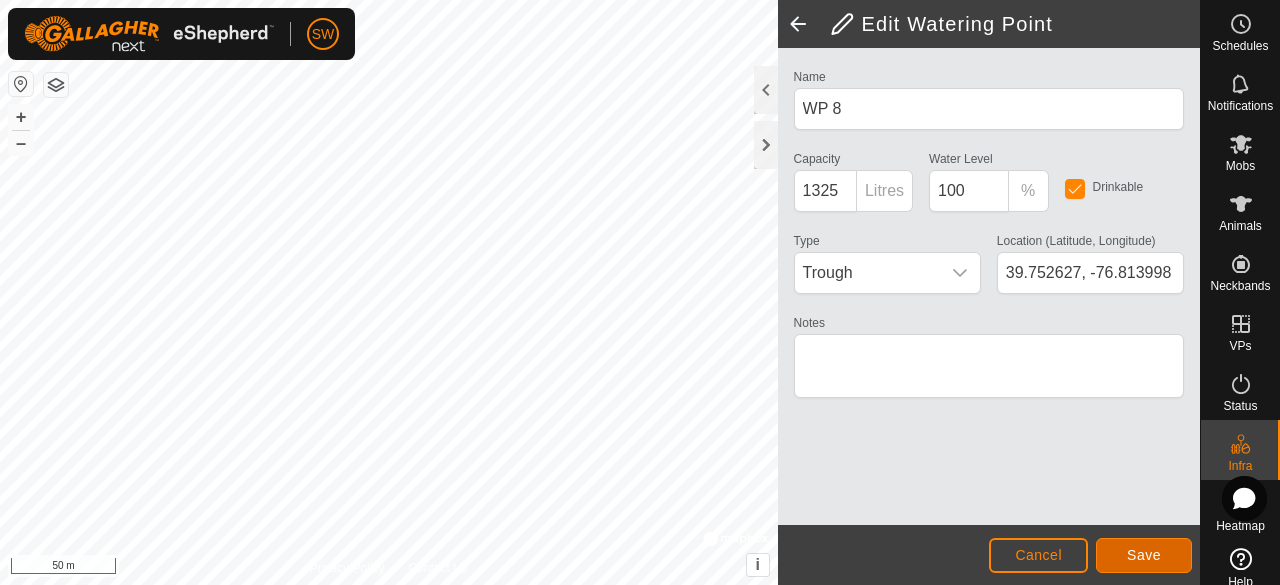 click on "Save" 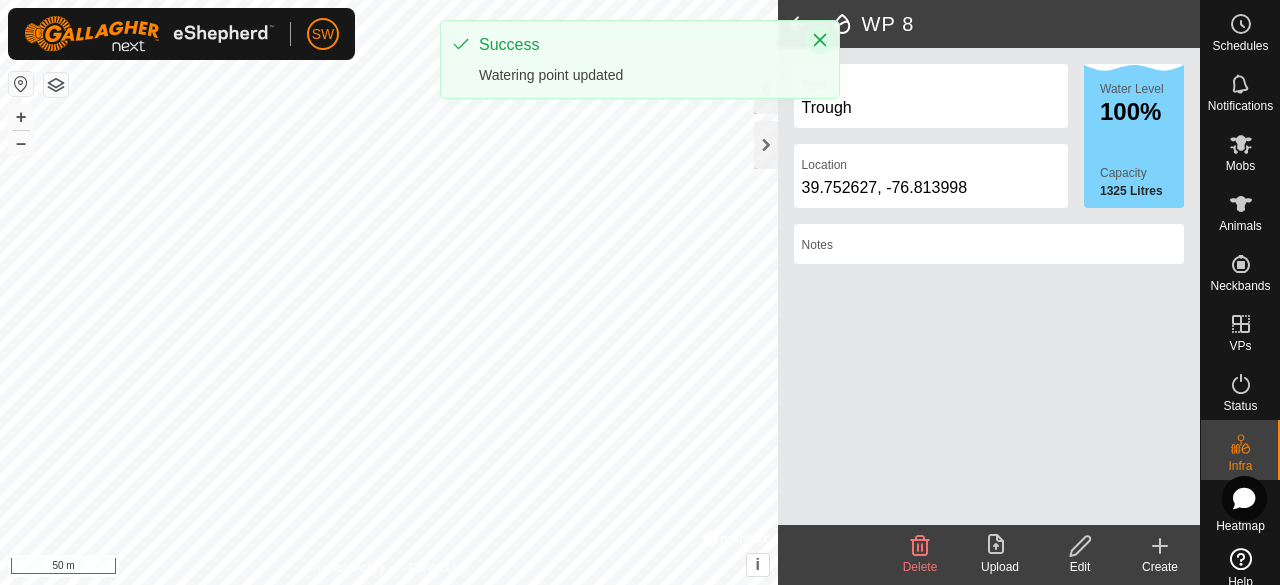 click 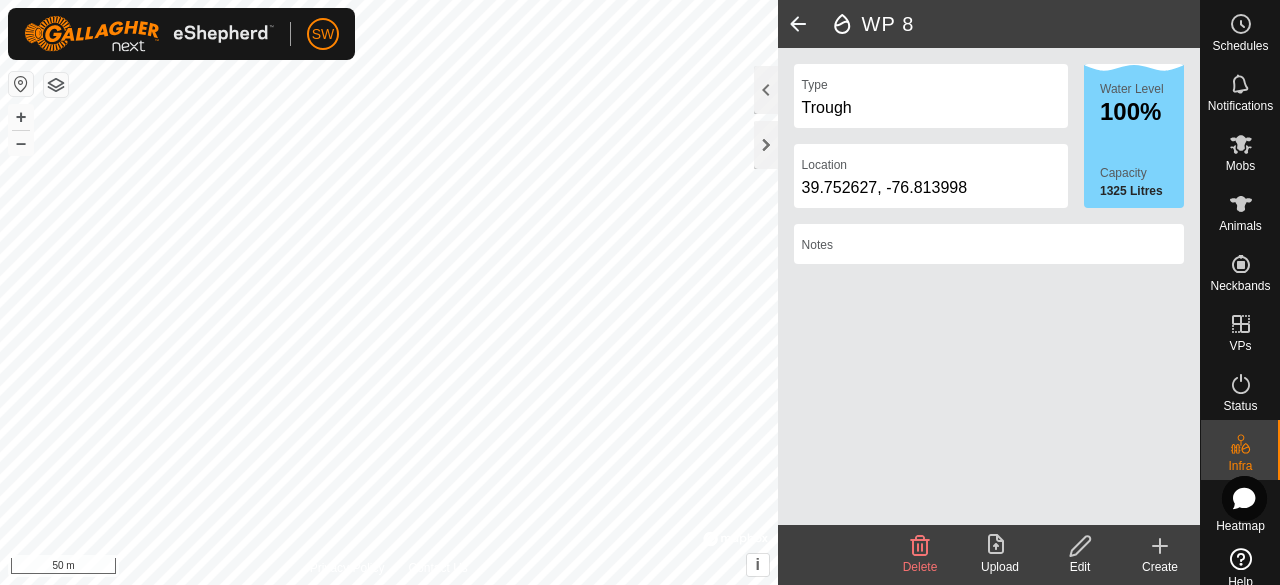 click 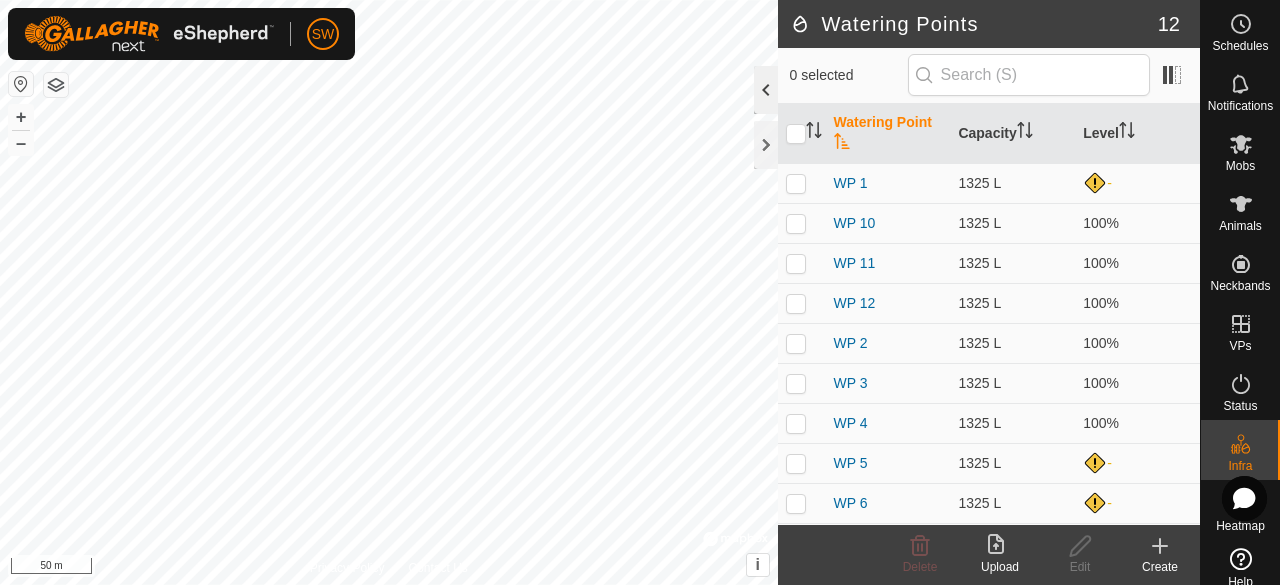 click 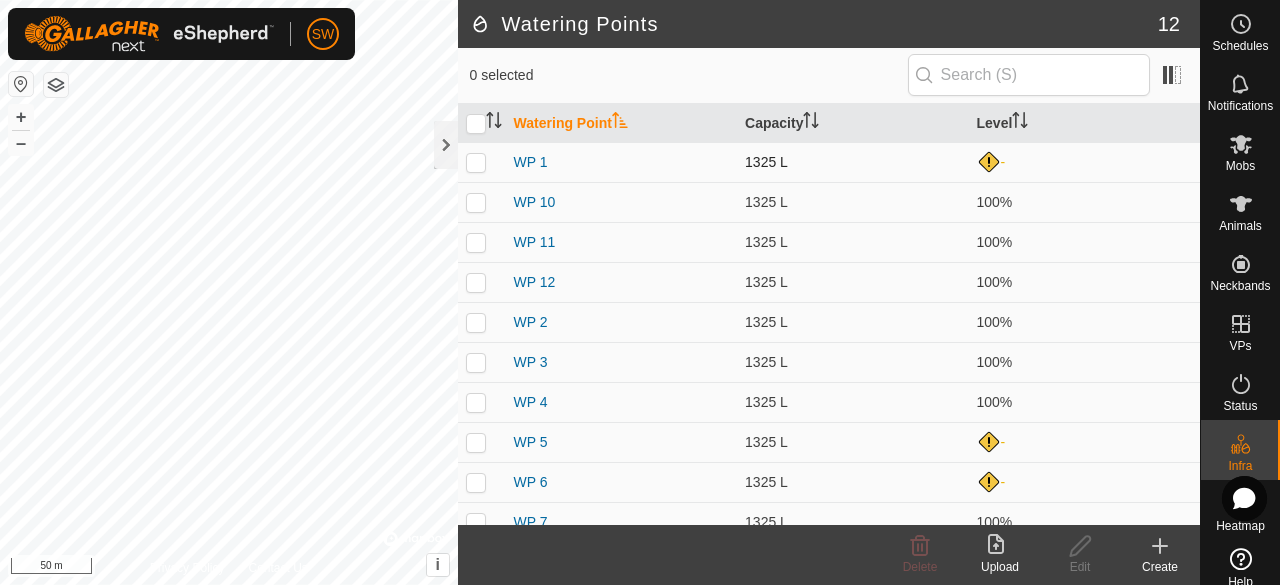 click at bounding box center [482, 162] 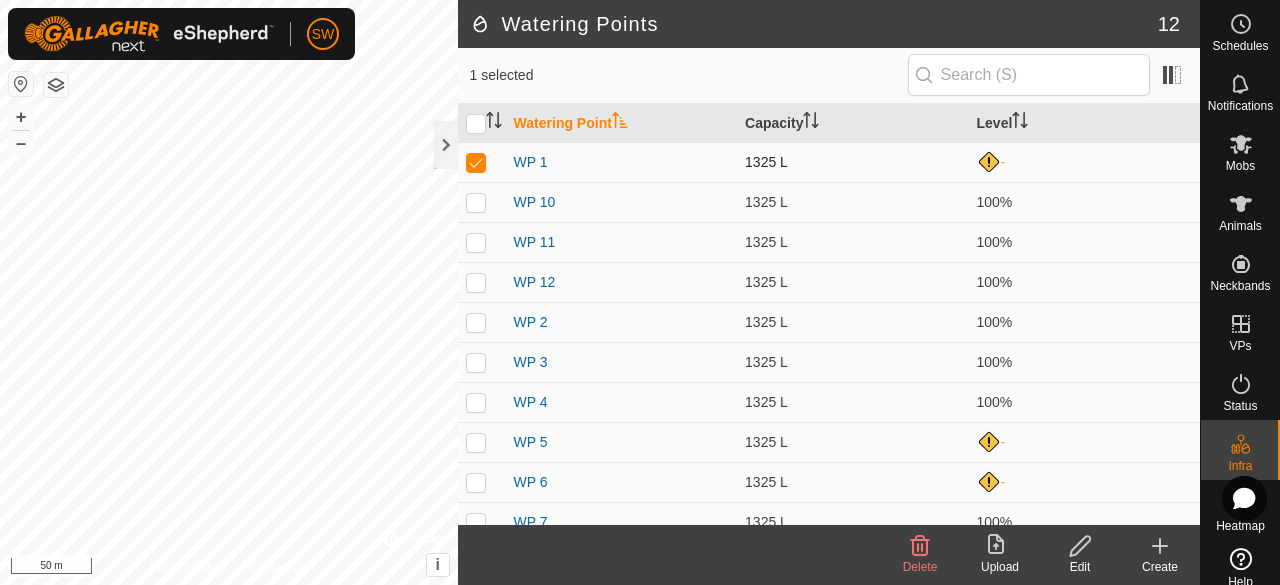 click at bounding box center [482, 162] 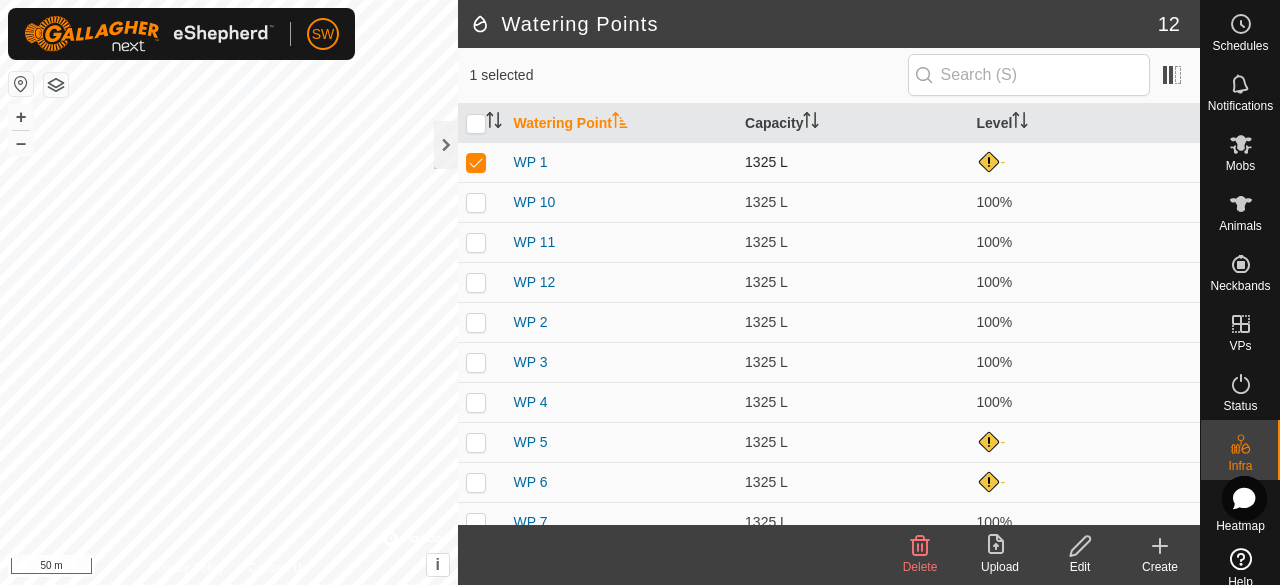 checkbox on "false" 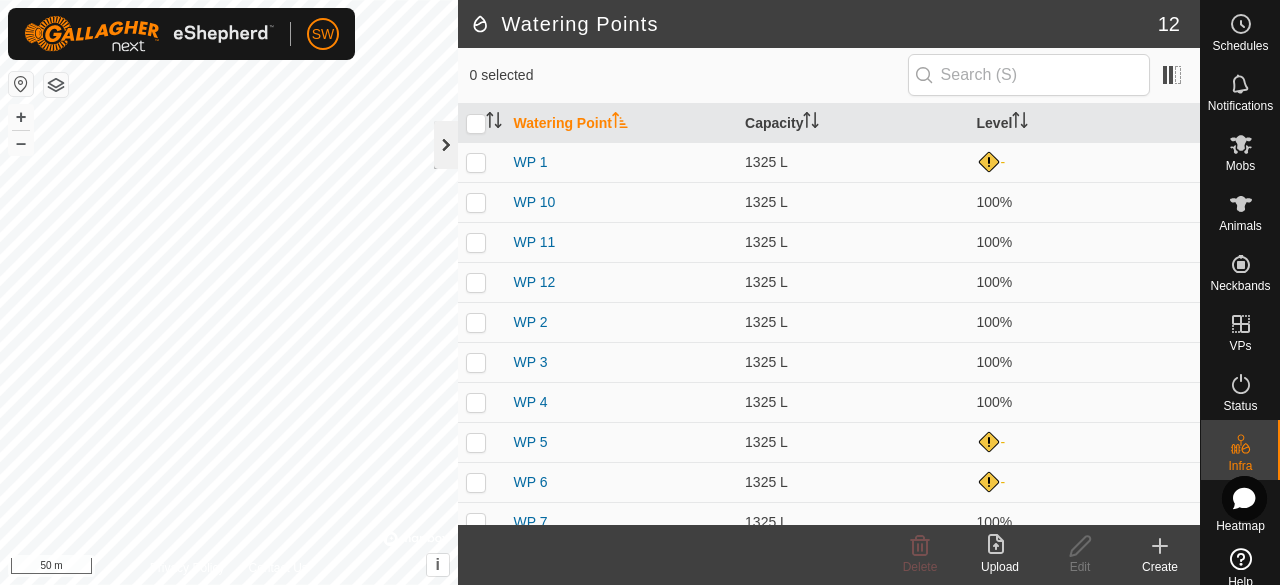 click 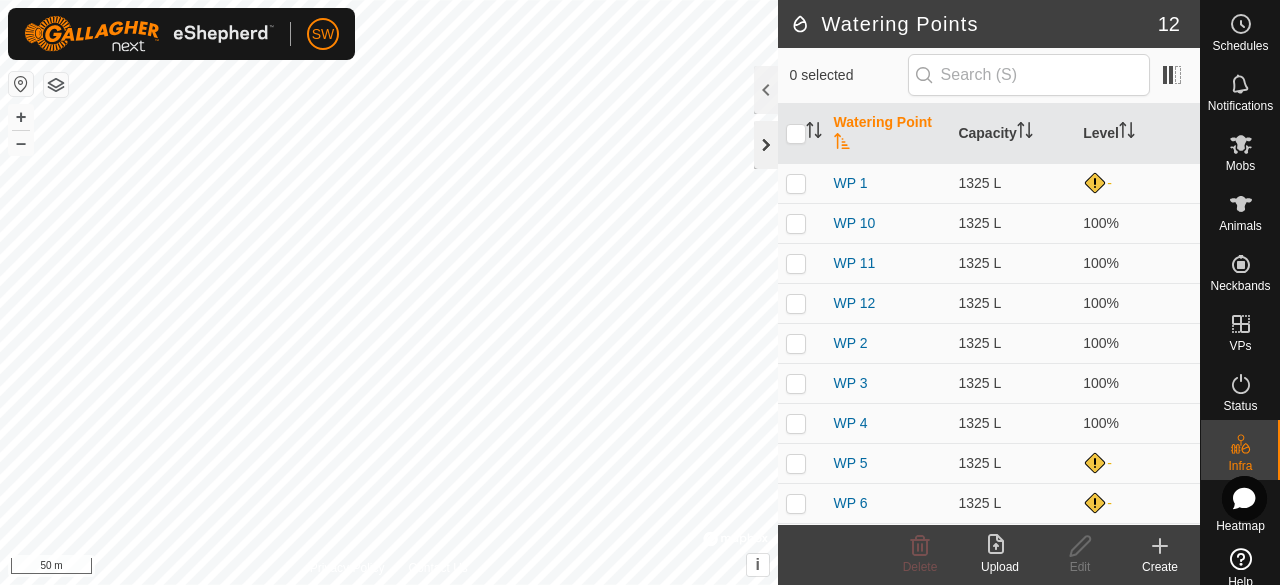 click 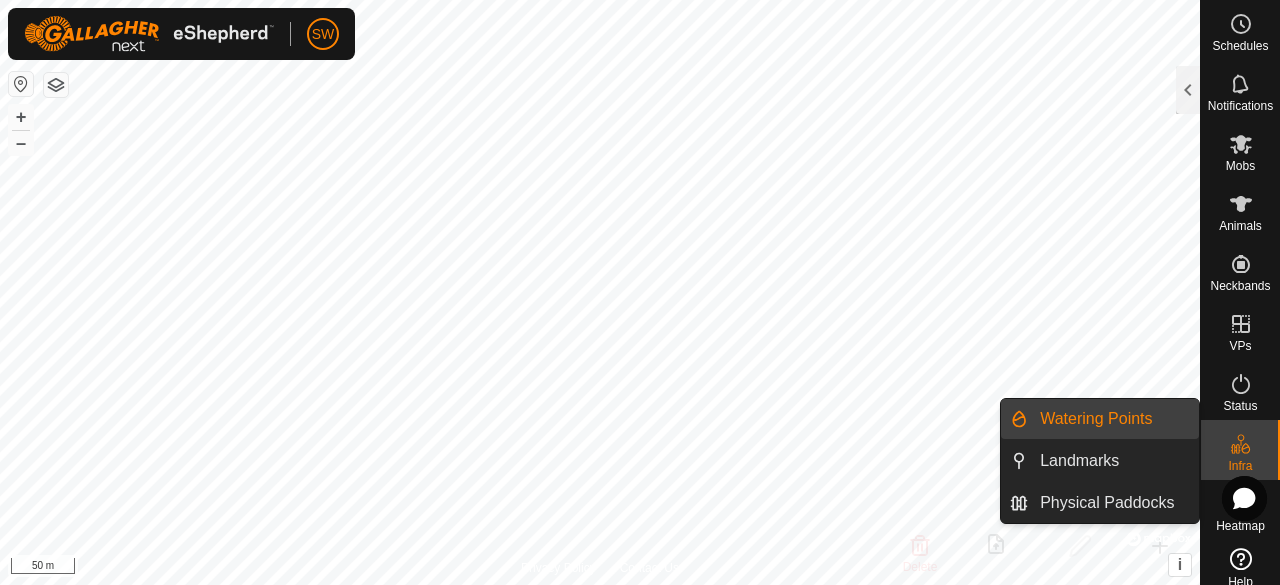 click on "Watering Points" at bounding box center (1113, 419) 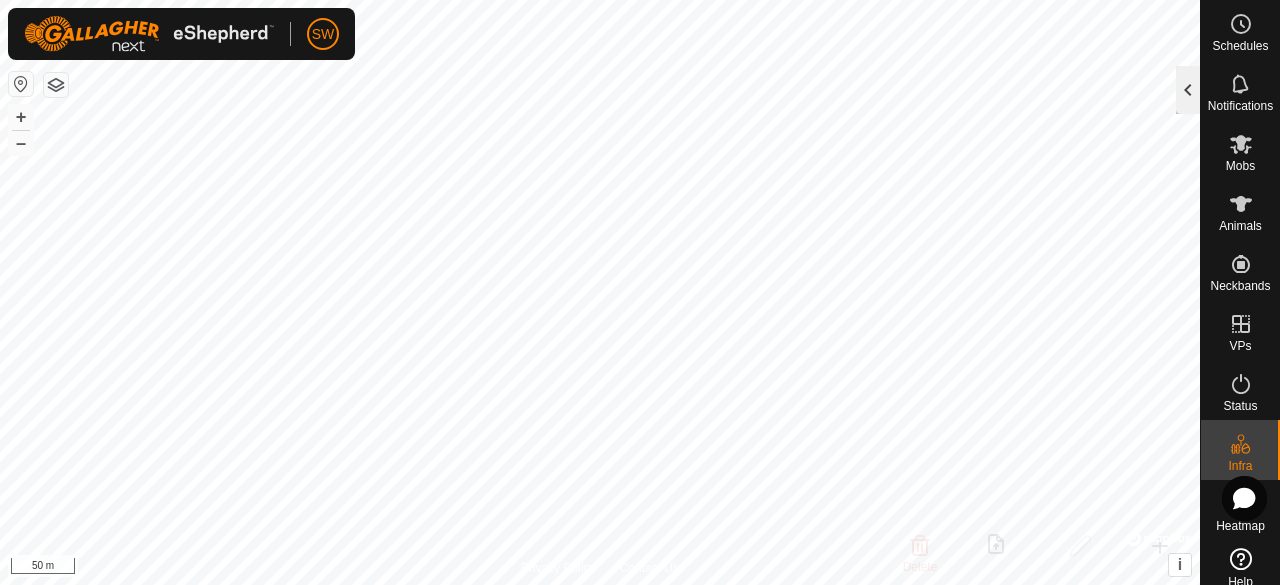 click 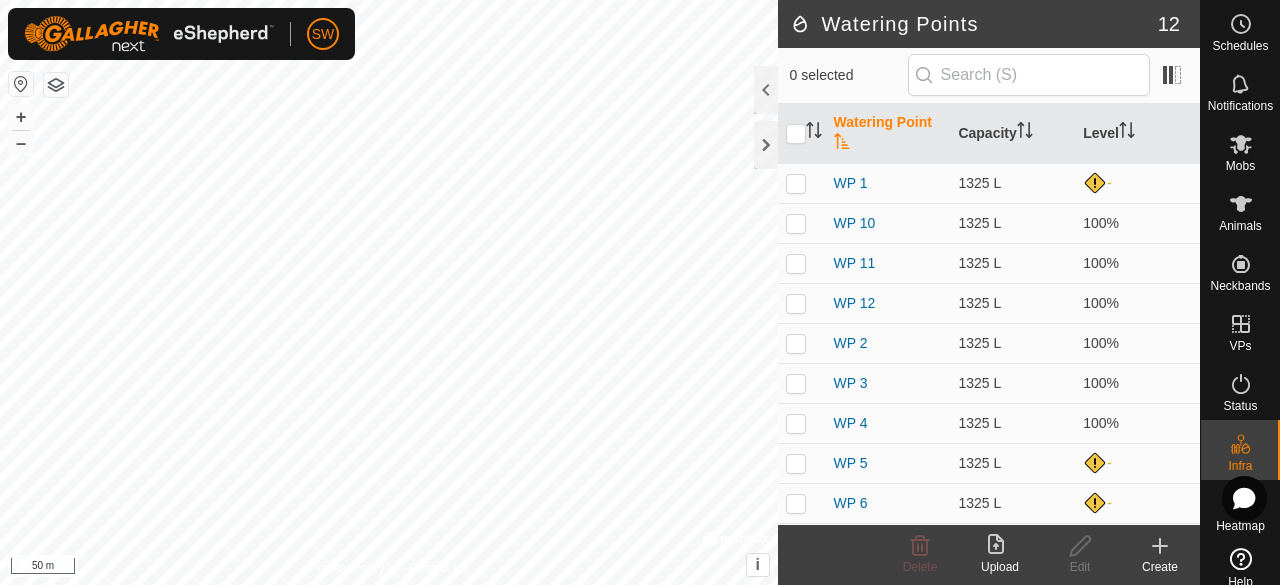click 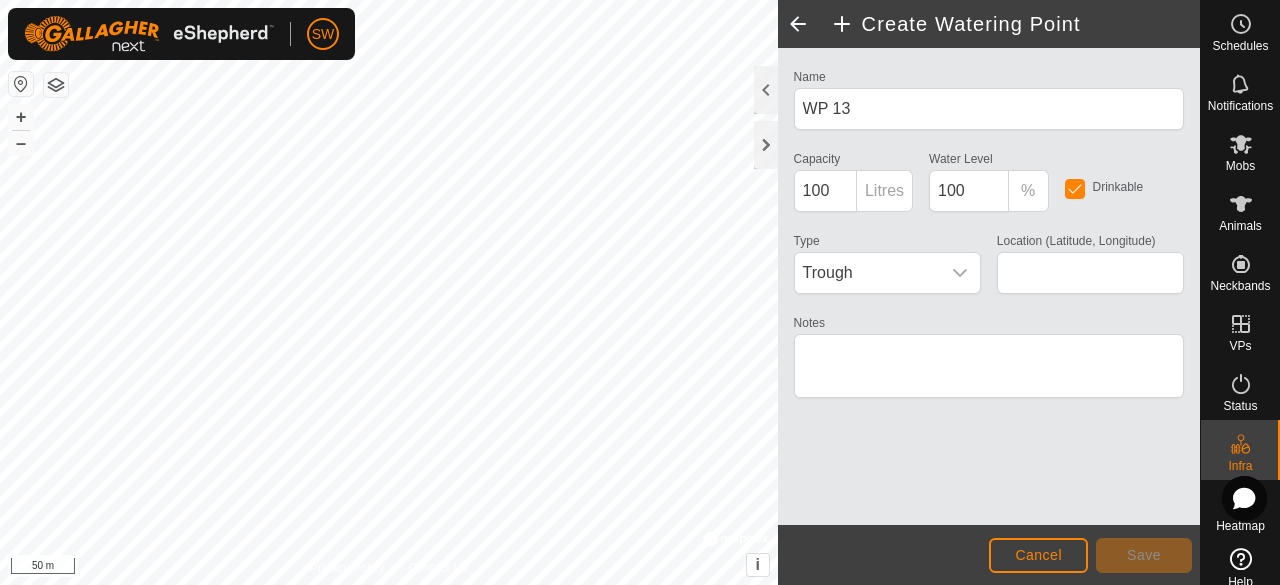 type on "39.750433, -76.815837" 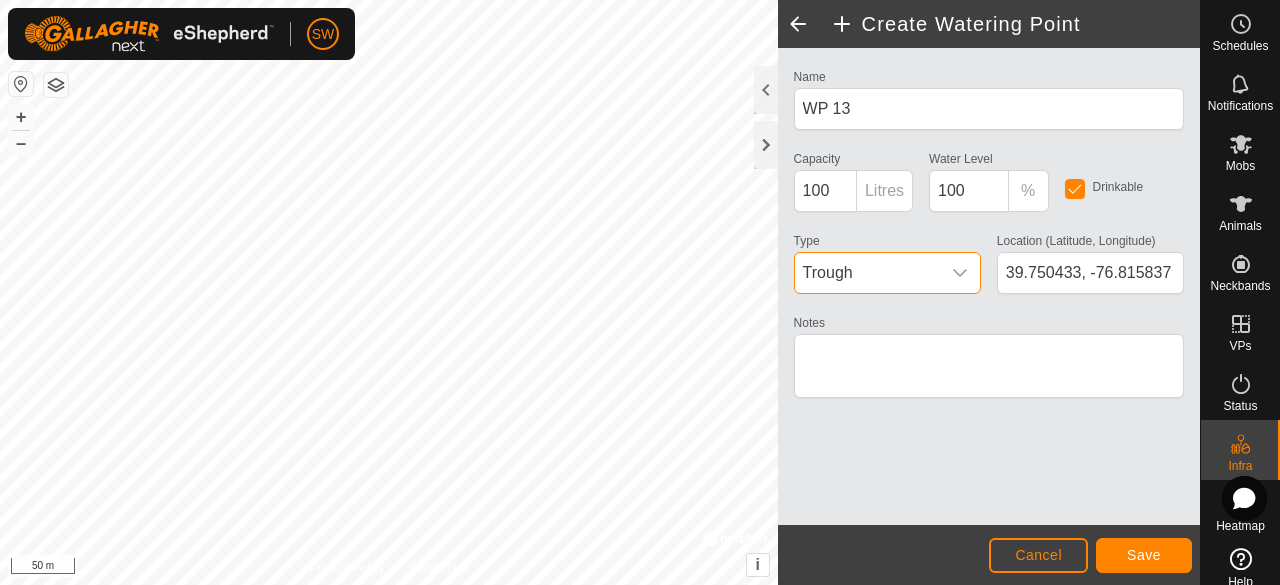click on "Trough" at bounding box center (867, 273) 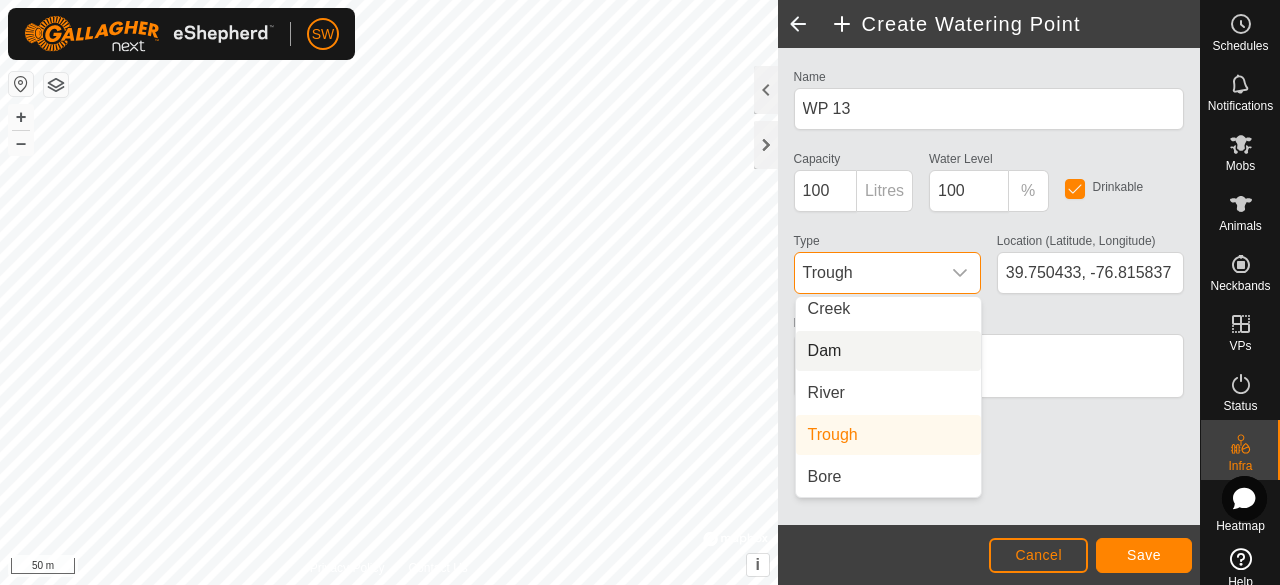 scroll, scrollTop: 0, scrollLeft: 0, axis: both 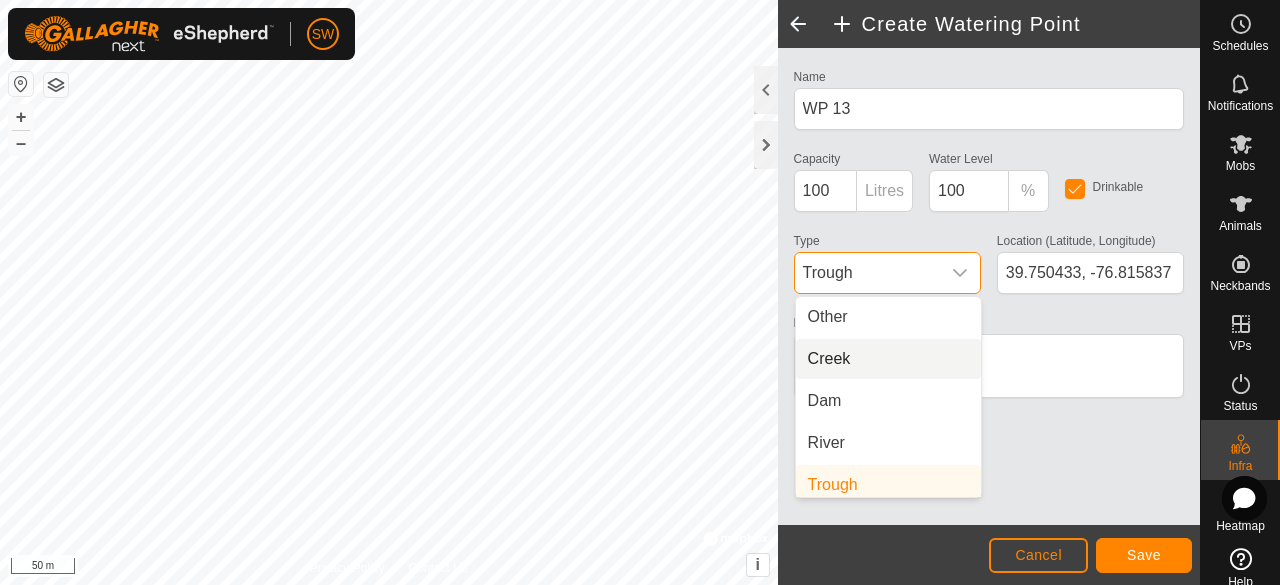 click on "Creek" at bounding box center (888, 359) 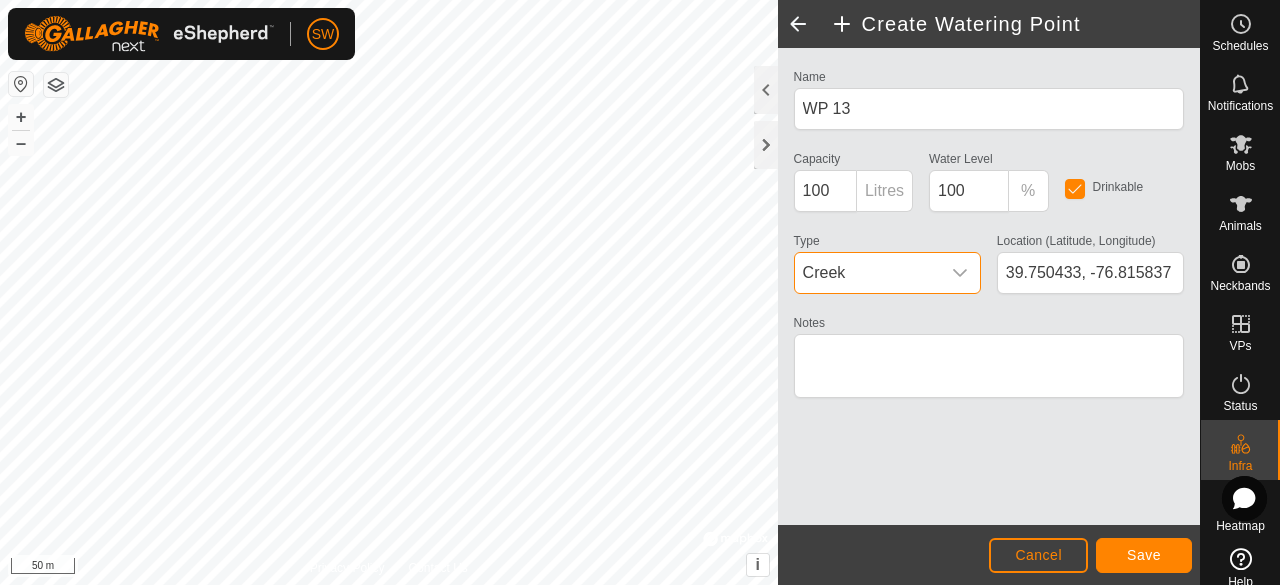 scroll, scrollTop: 8, scrollLeft: 0, axis: vertical 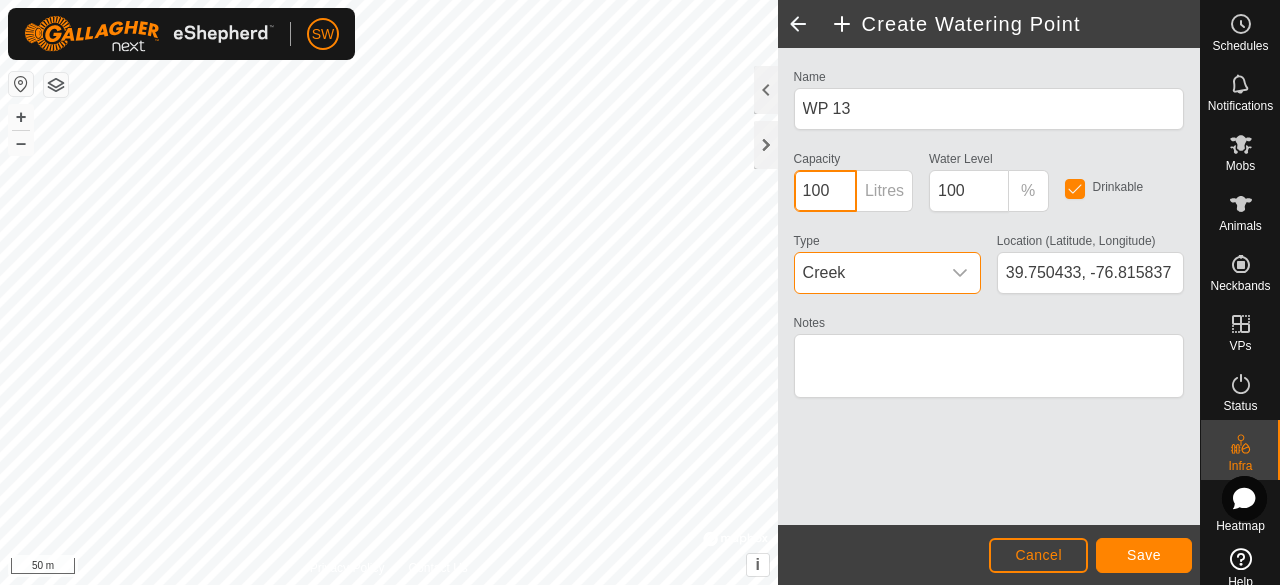 click on "100" at bounding box center [825, 191] 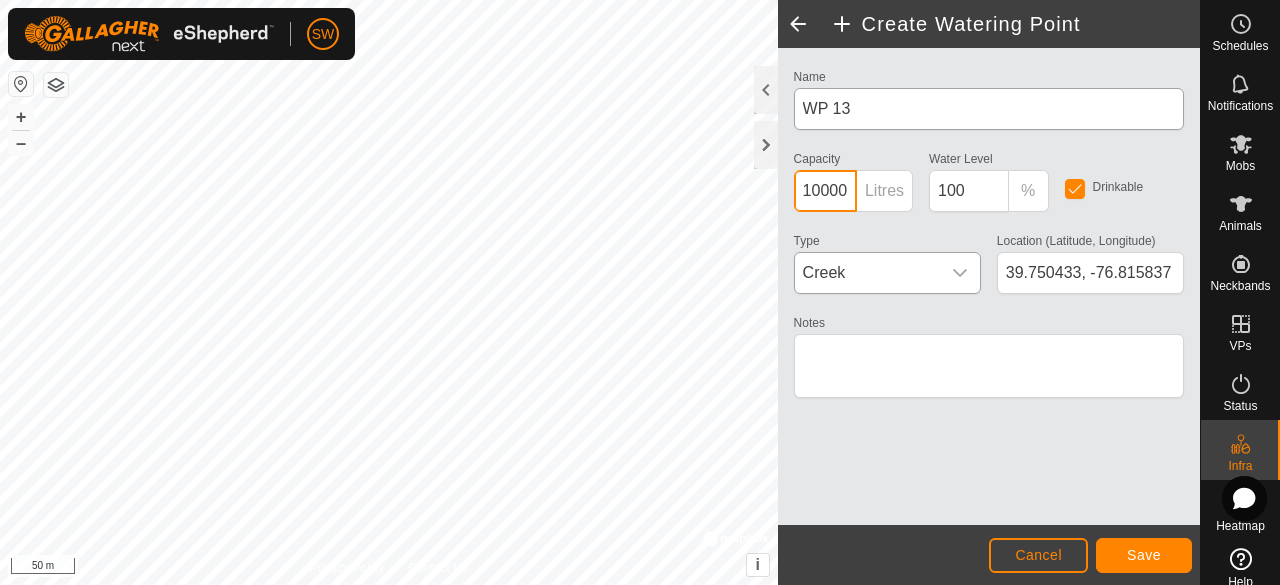 type on "10000" 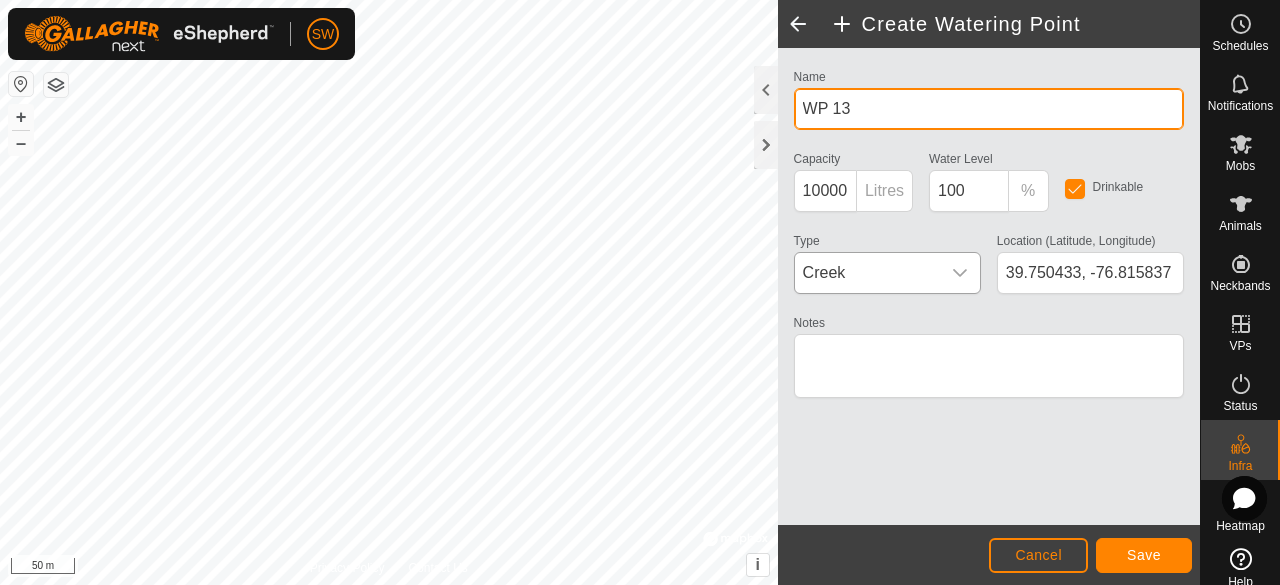click on "Privacy Policy Contact Us + – ⇧ i ©  Mapbox , ©  OpenStreetMap ,  Improve this map 50 m  Create Watering Point  Name WP 13 Capacity 10000 Litres Water Level  100 % Drinkable Type Creek Location (Latitude, Longitude) [GEOGRAPHIC_DATA] Notes                  Cancel Save" 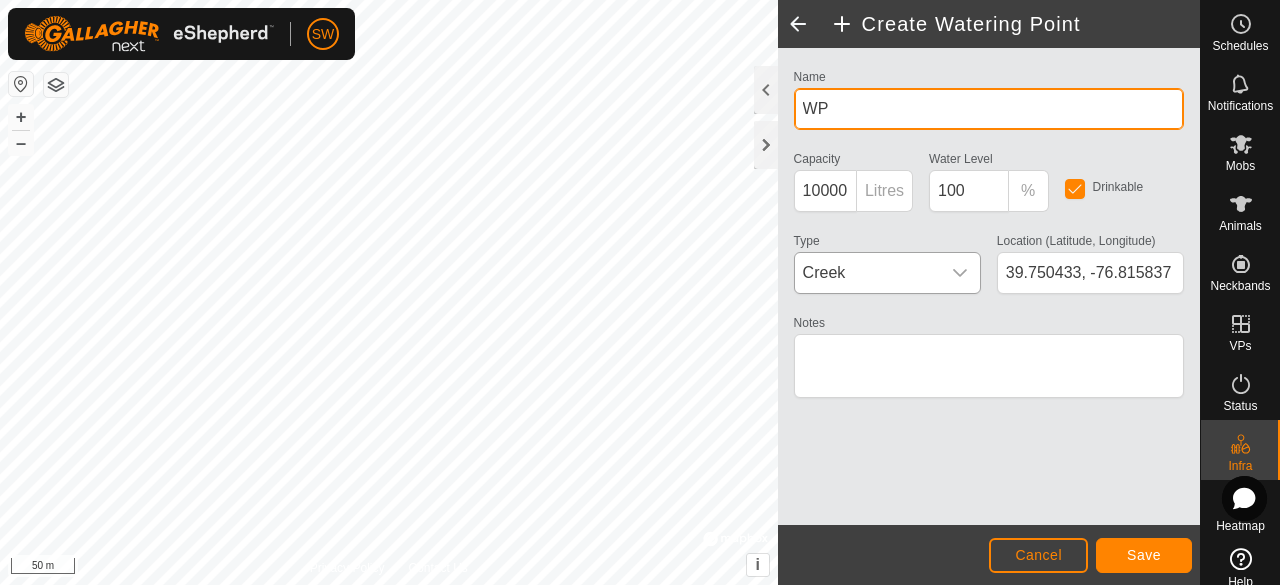 type on "W" 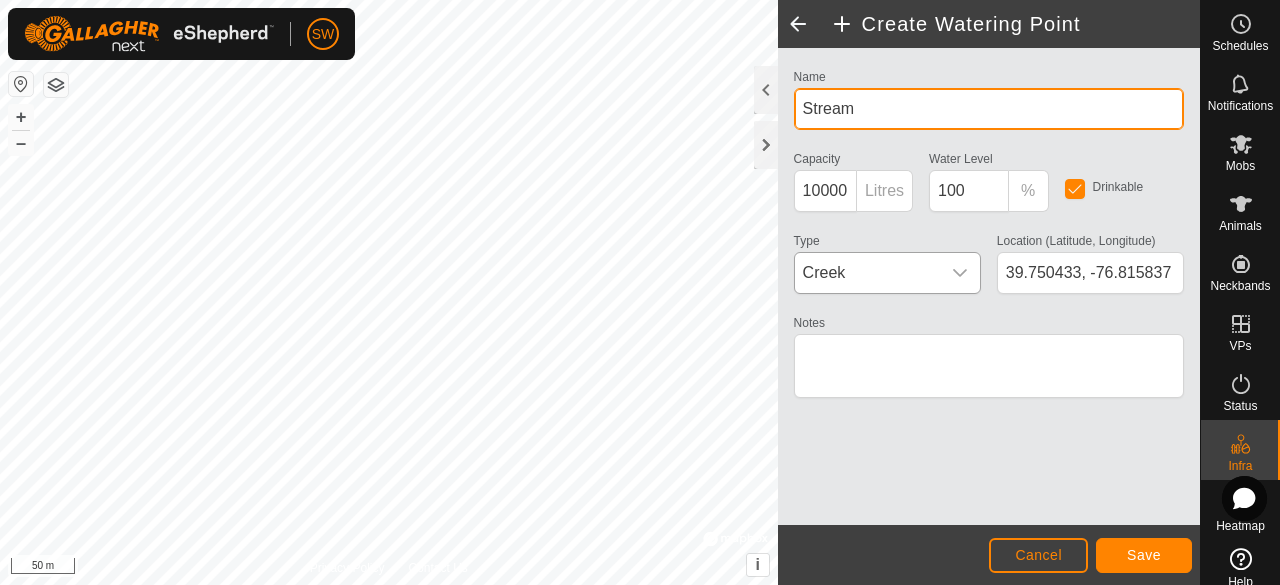type on "Stream" 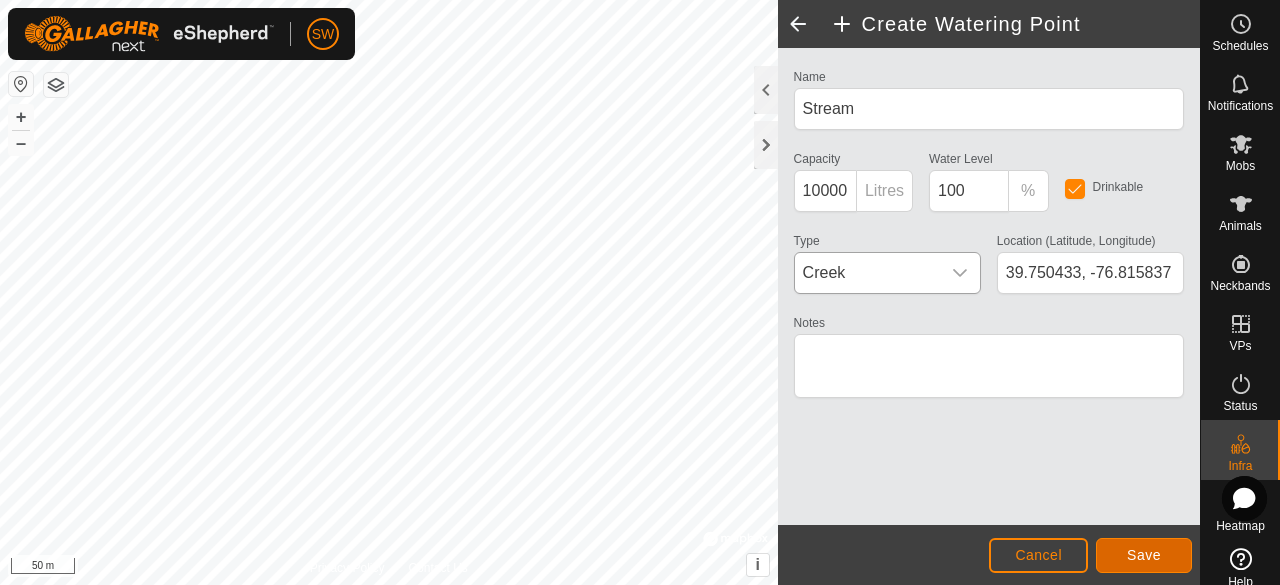 click on "Save" 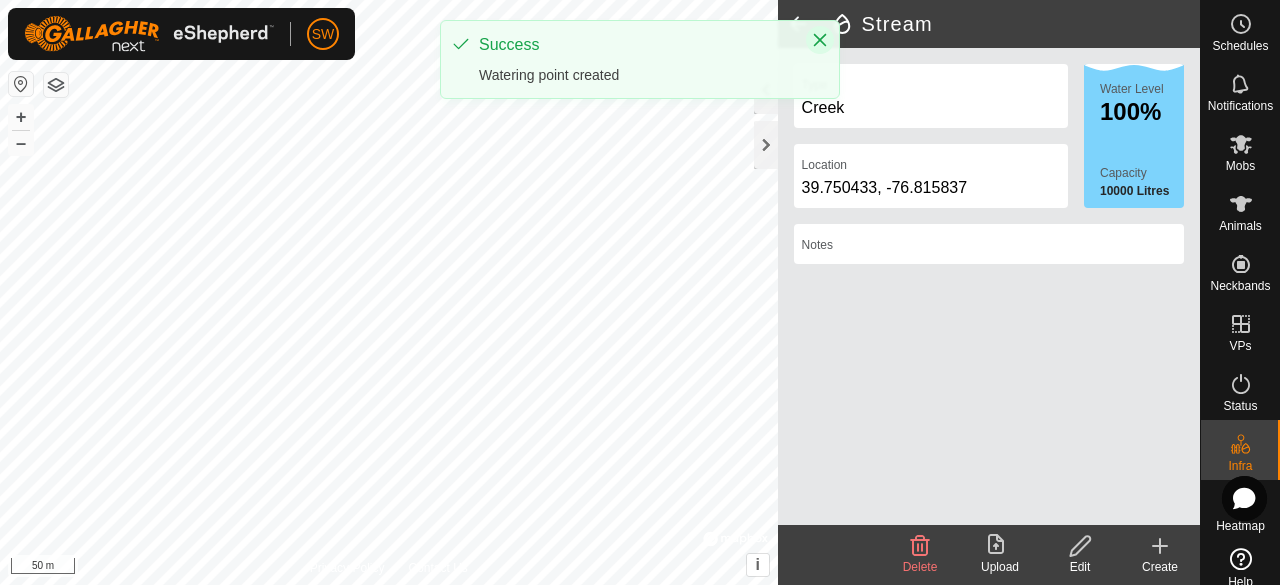 click 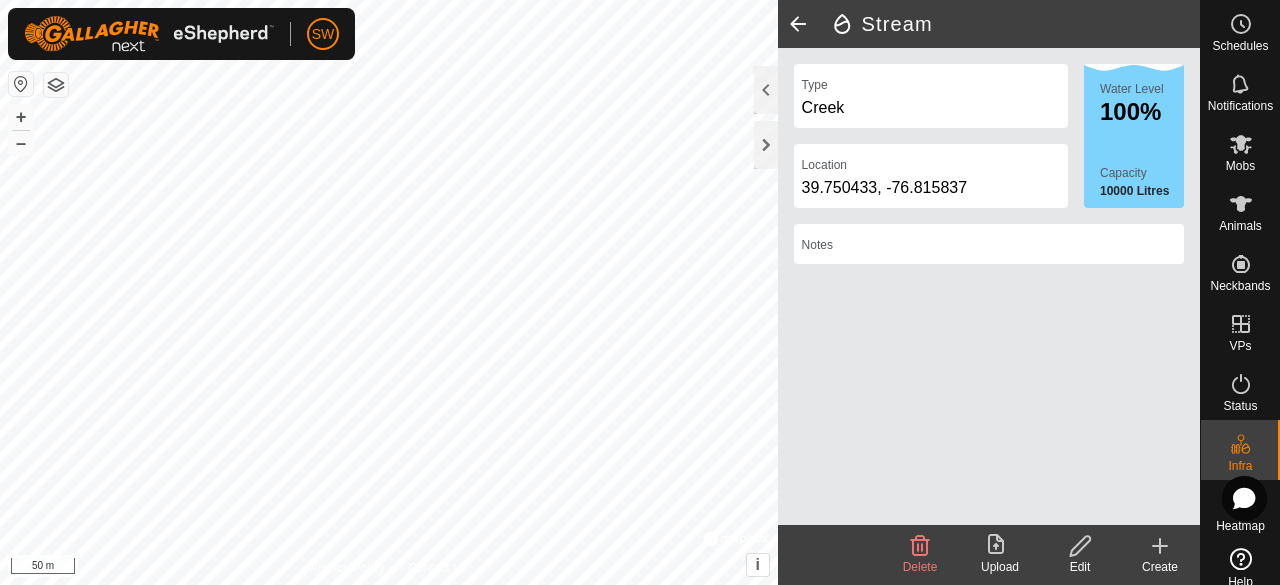 click 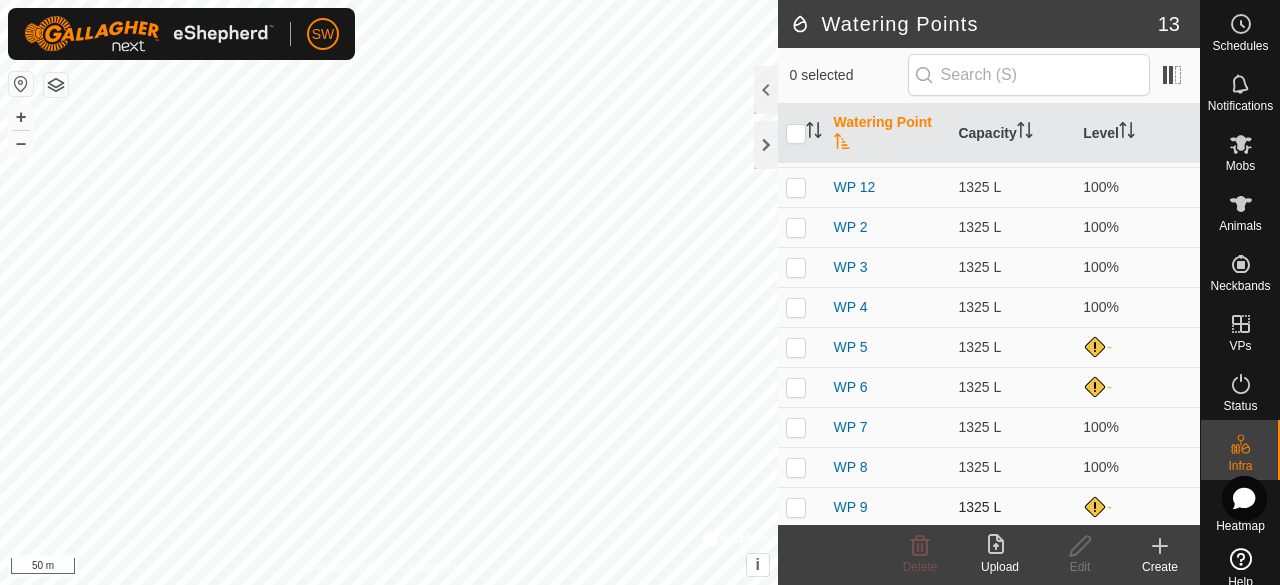 scroll, scrollTop: 0, scrollLeft: 0, axis: both 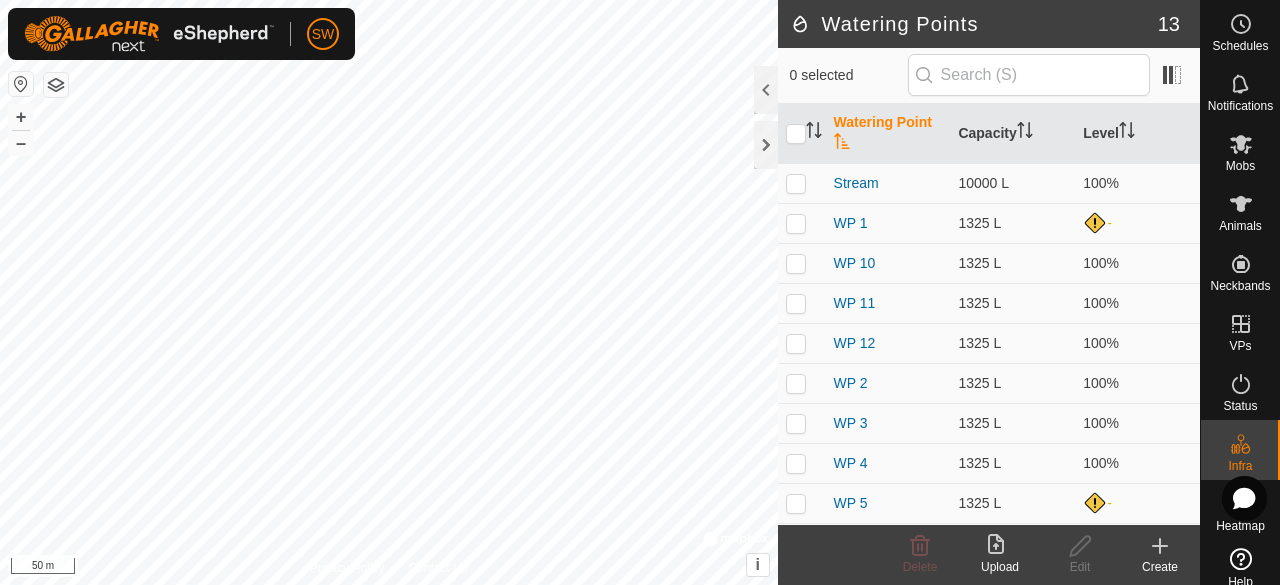 click on "SW Schedules Notifications Mobs Animals Neckbands VPs Status Infra Heatmap Help Watering Points 13 0 selected  Watering Point   Capacity   Level   Stream   10000 L   100%   WP 1   1325 L   -   WP 10   1325 L   100%   WP 11   1325 L   100%   WP 12   1325 L   100%   WP 2   1325 L   100%   WP 3   1325 L   100%   WP 4   1325 L   100%   WP 5   1325 L   -   WP 6   1325 L   -   WP 7   1325 L   100%   WP 8   1325 L   100%   WP 9   1325 L   -  Delete  Upload   Edit   Create  Privacy Policy Contact Us + – ⇧ i ©  Mapbox , ©  OpenStreetMap ,  Improve this map 50 m" at bounding box center [640, 292] 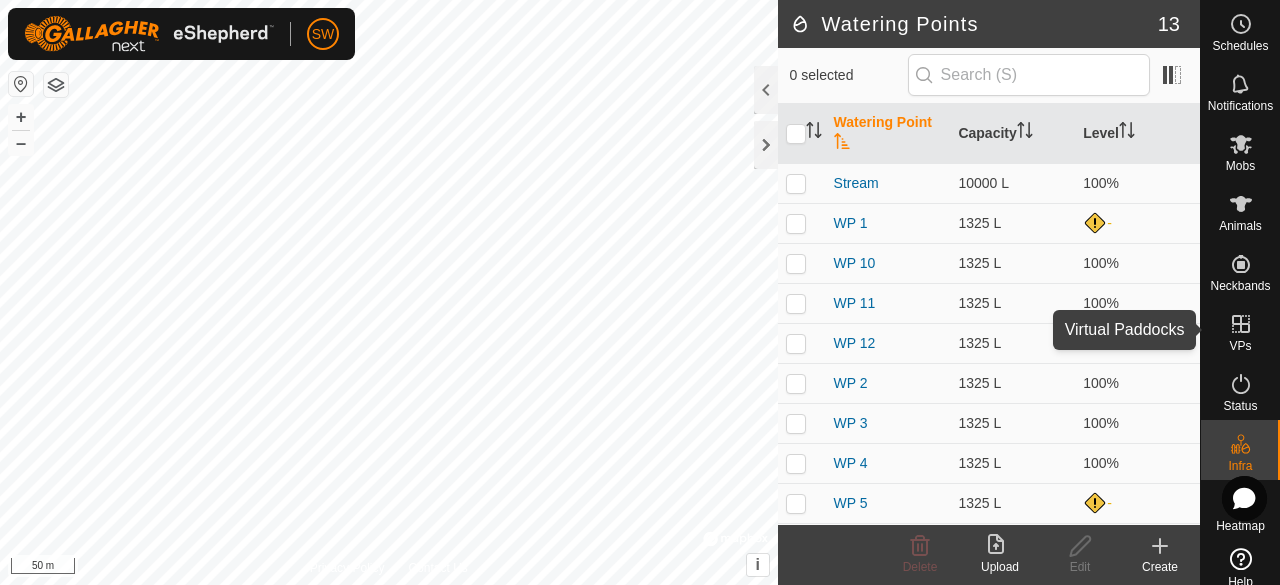 click at bounding box center (1241, 324) 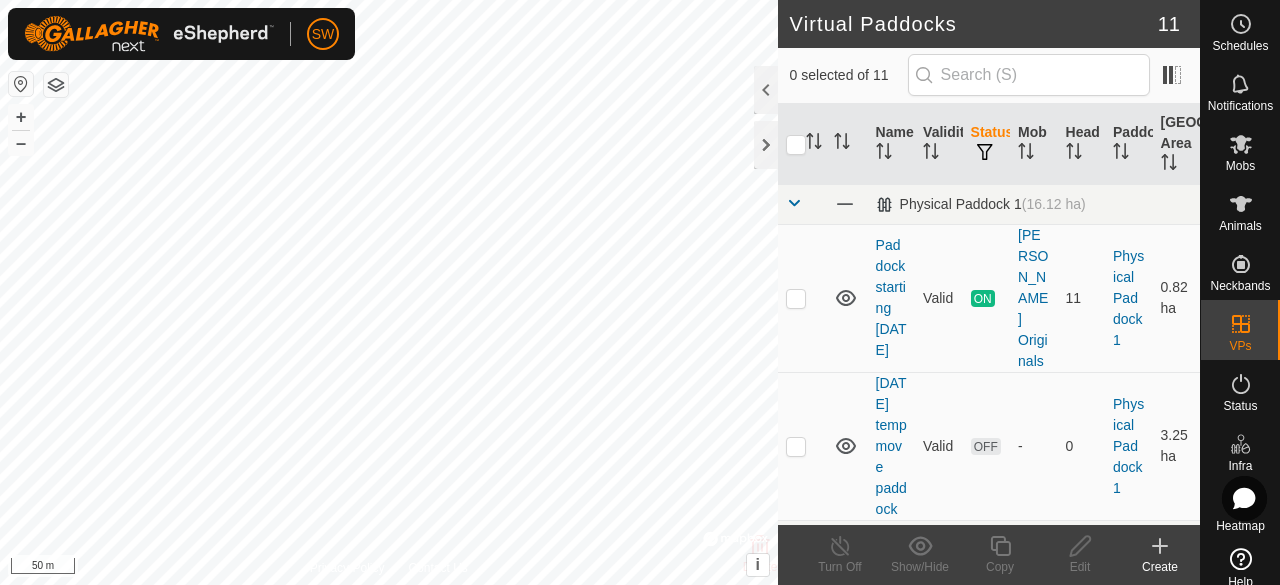 click at bounding box center (794, 203) 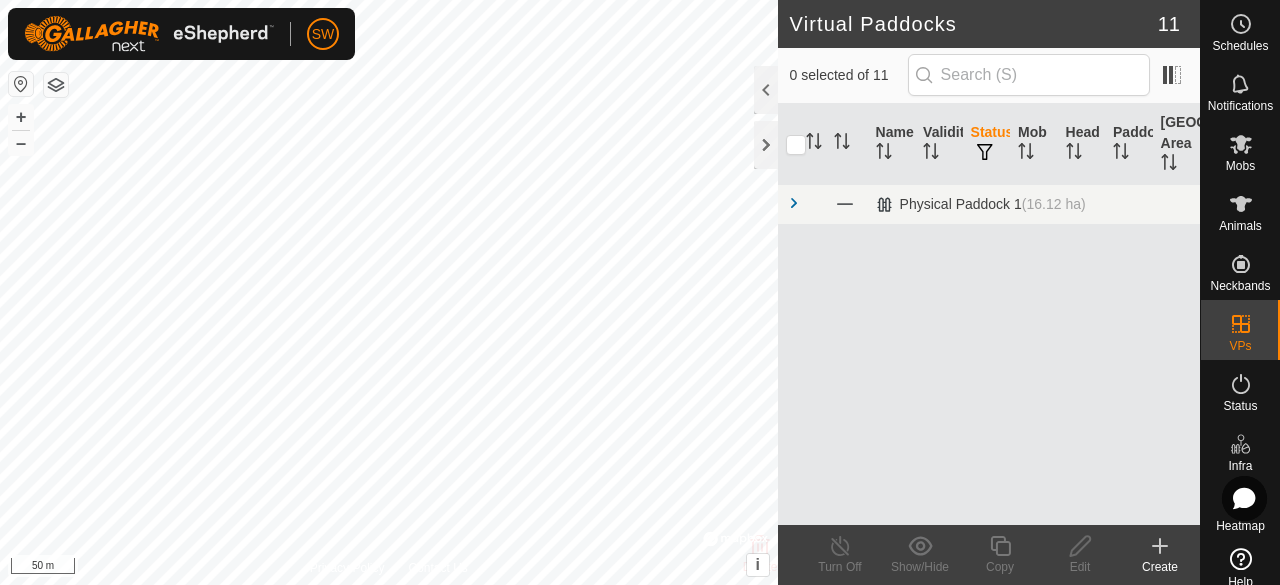 click 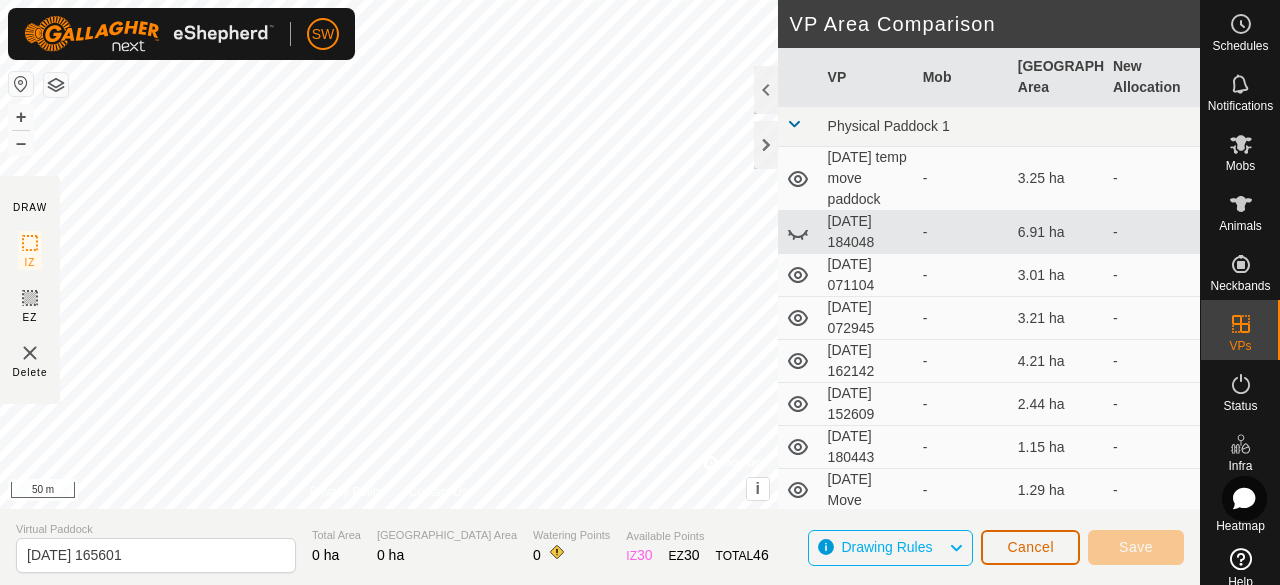 click on "Cancel" 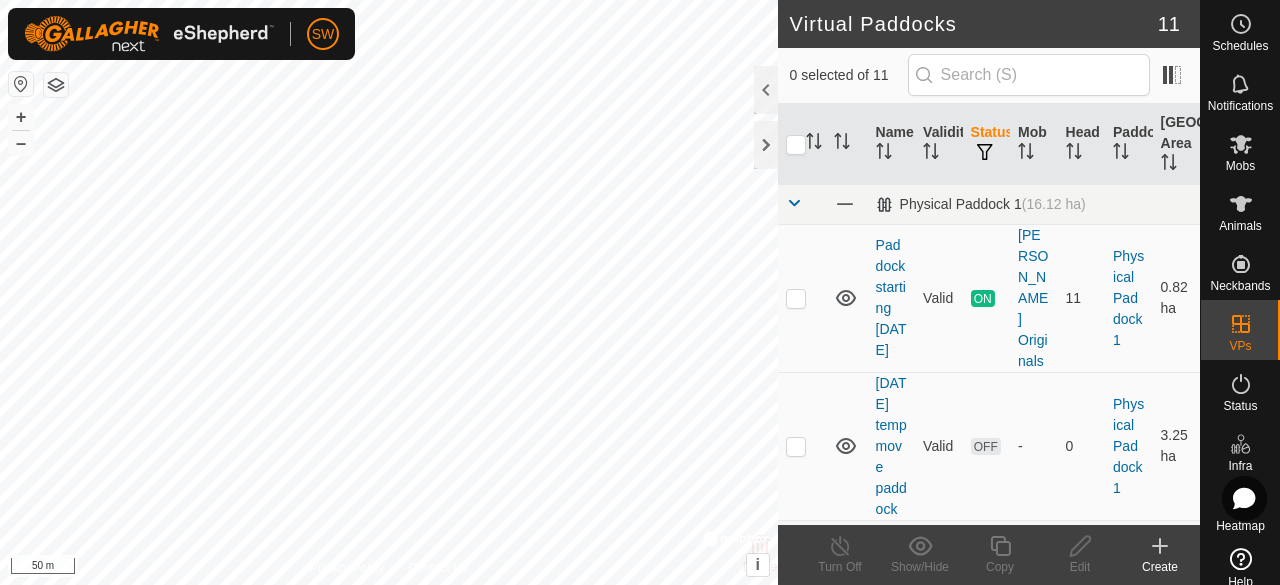 click at bounding box center (794, 203) 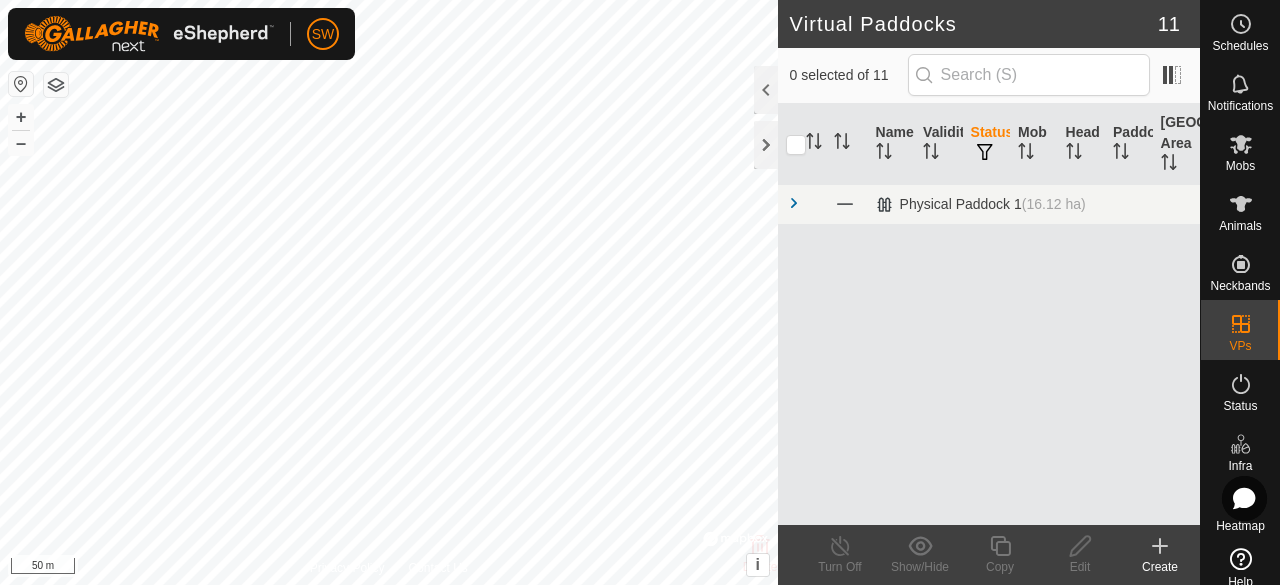 drag, startPoint x: 987, startPoint y: 291, endPoint x: 1084, endPoint y: 342, distance: 109.59015 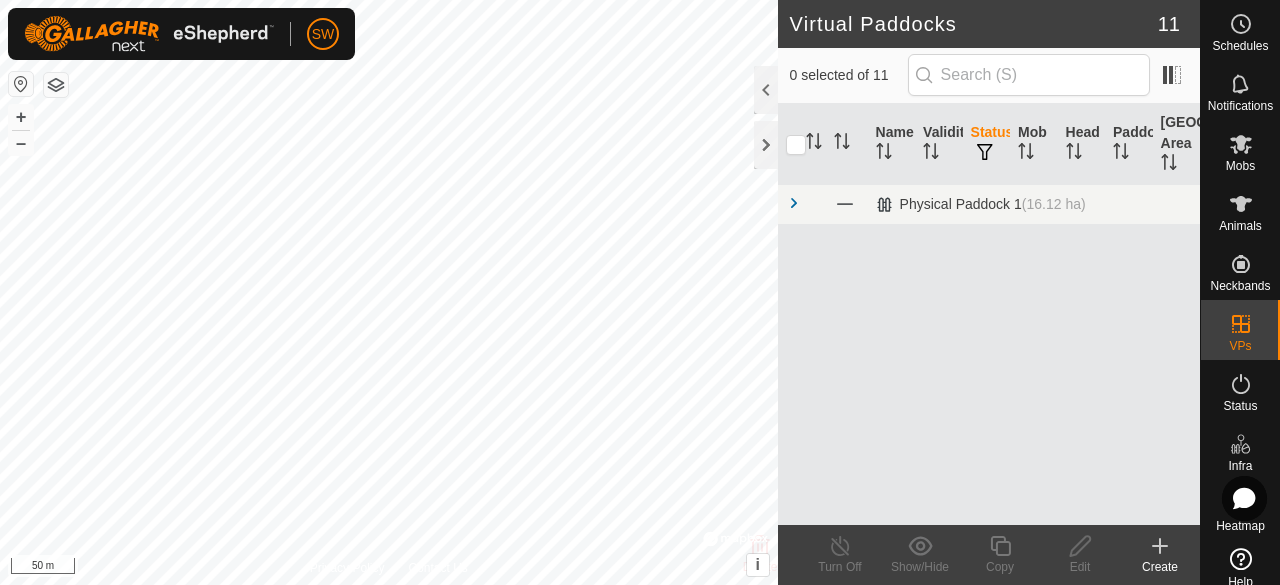 click on "Name   Validity   Status   Mob   Head   Paddock   Grazing Area   Physical Paddock 1   (16.12 ha)" at bounding box center (989, 314) 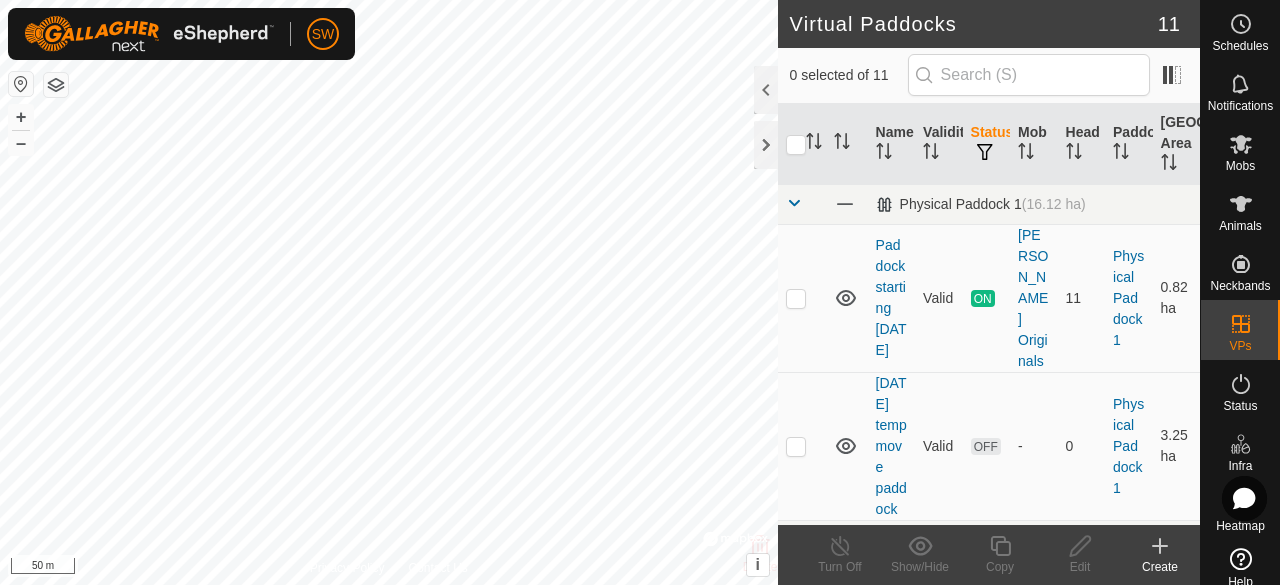 click at bounding box center (794, 203) 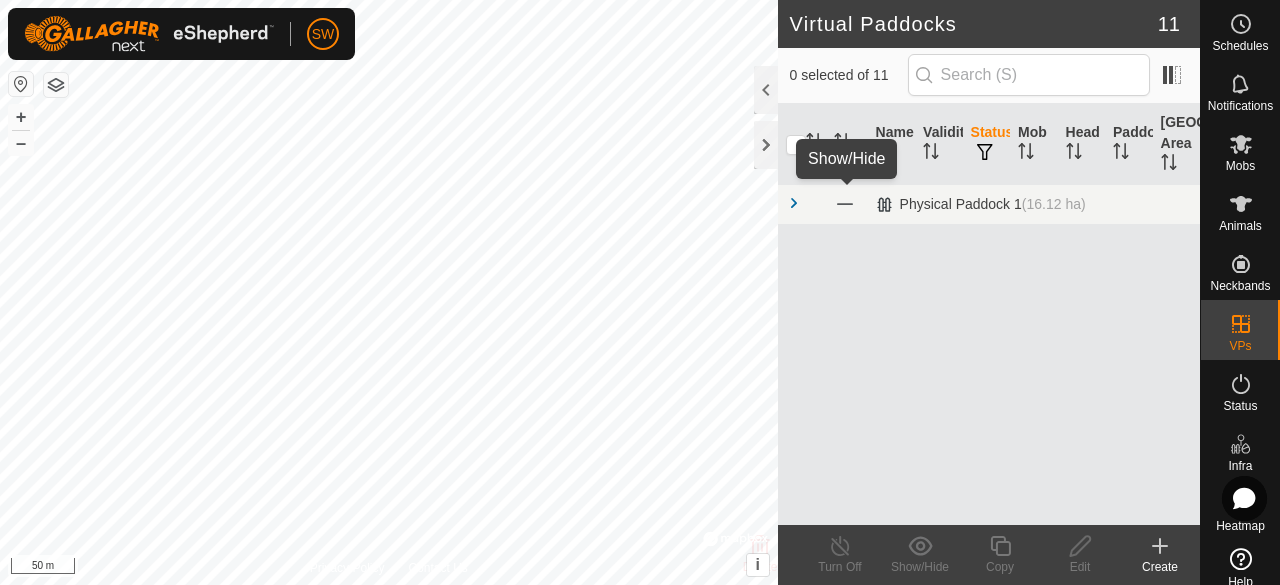 click at bounding box center (845, 204) 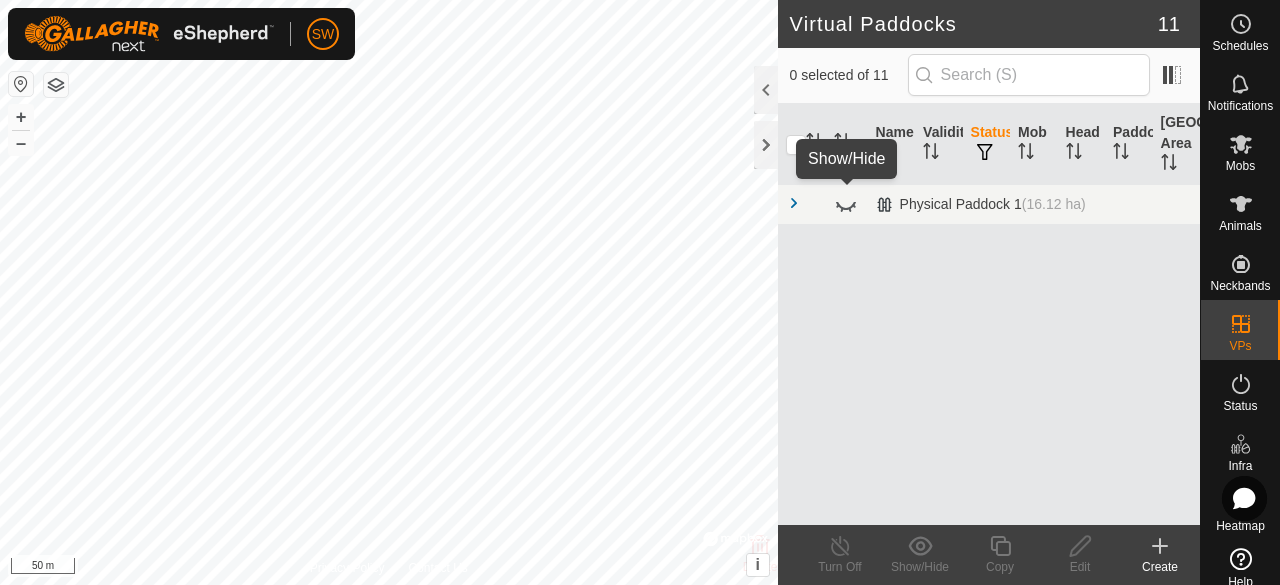 click 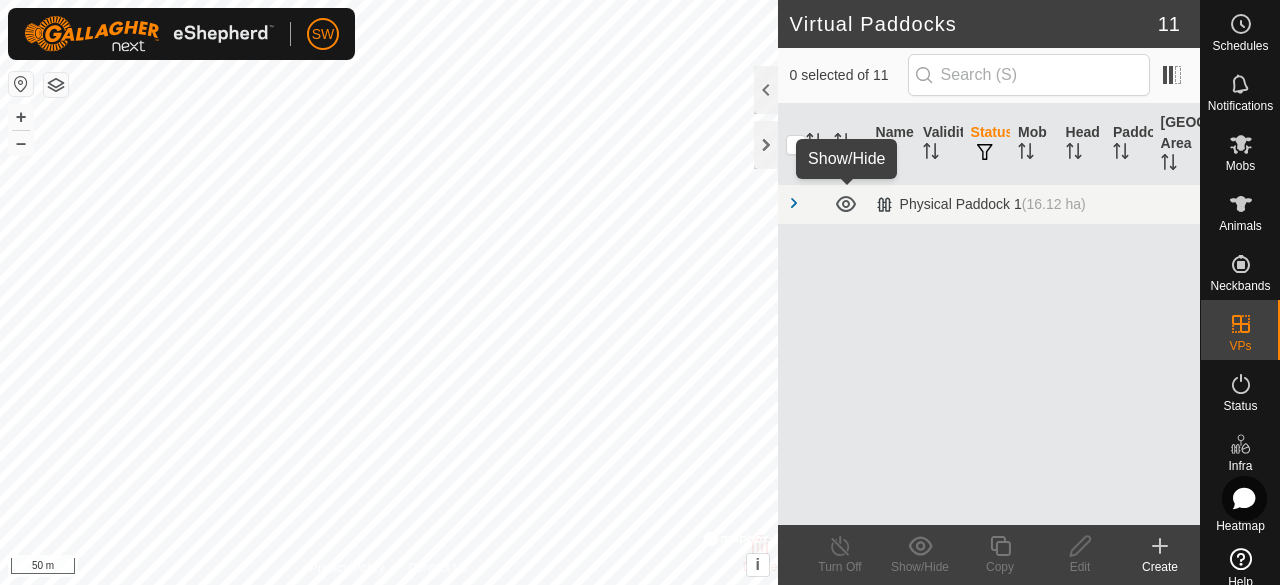 click 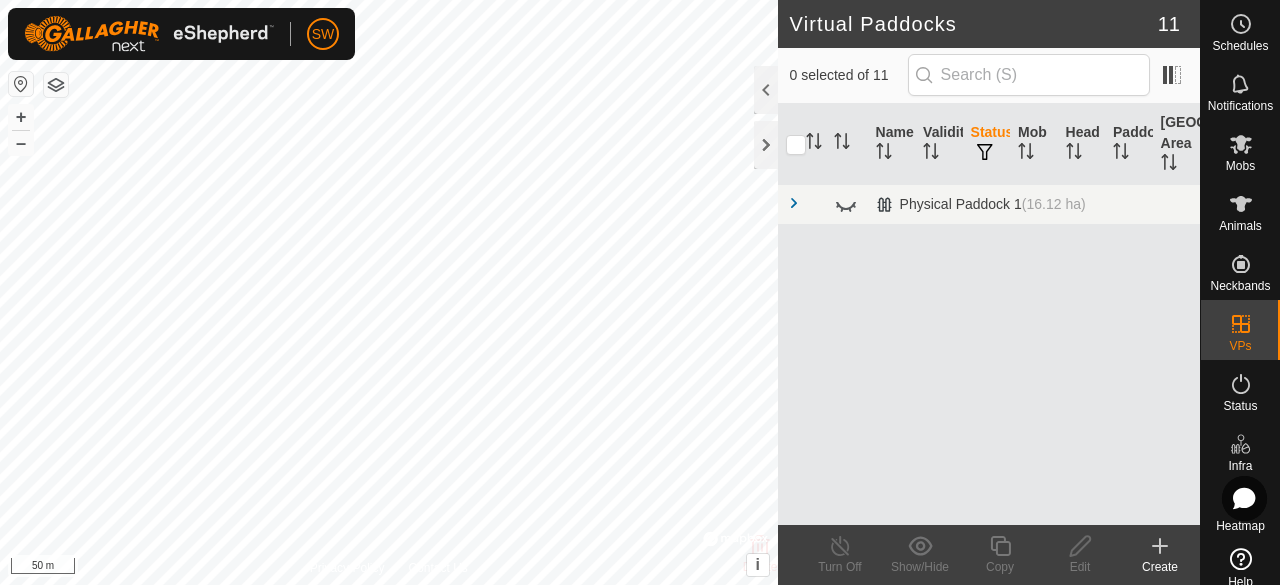 click 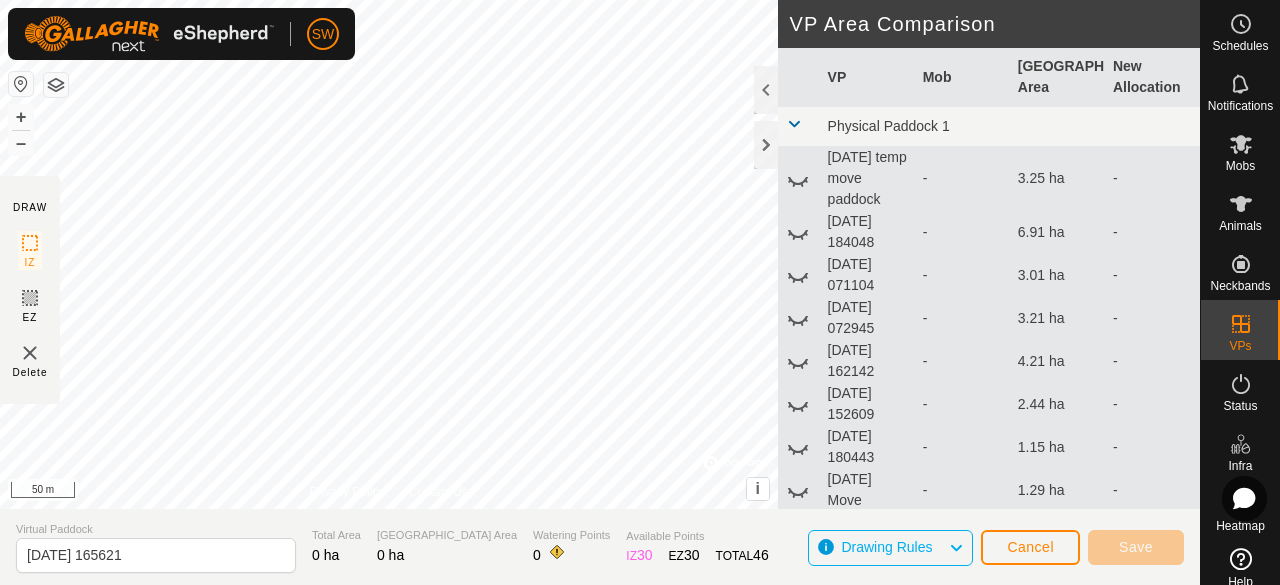 scroll, scrollTop: 98, scrollLeft: 0, axis: vertical 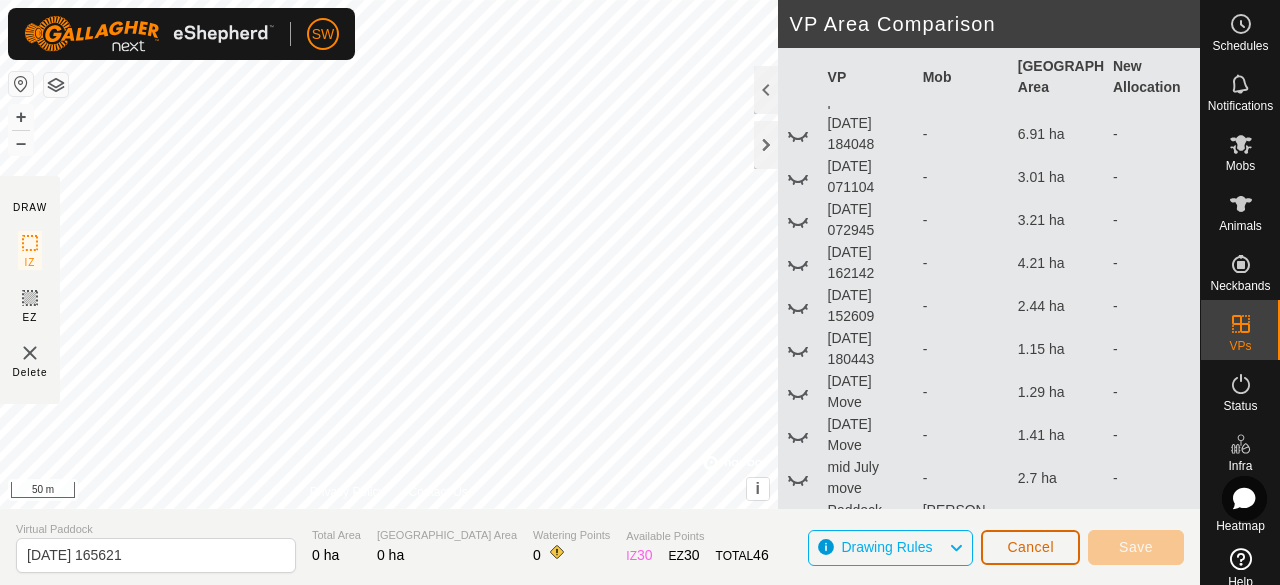 click on "Cancel" 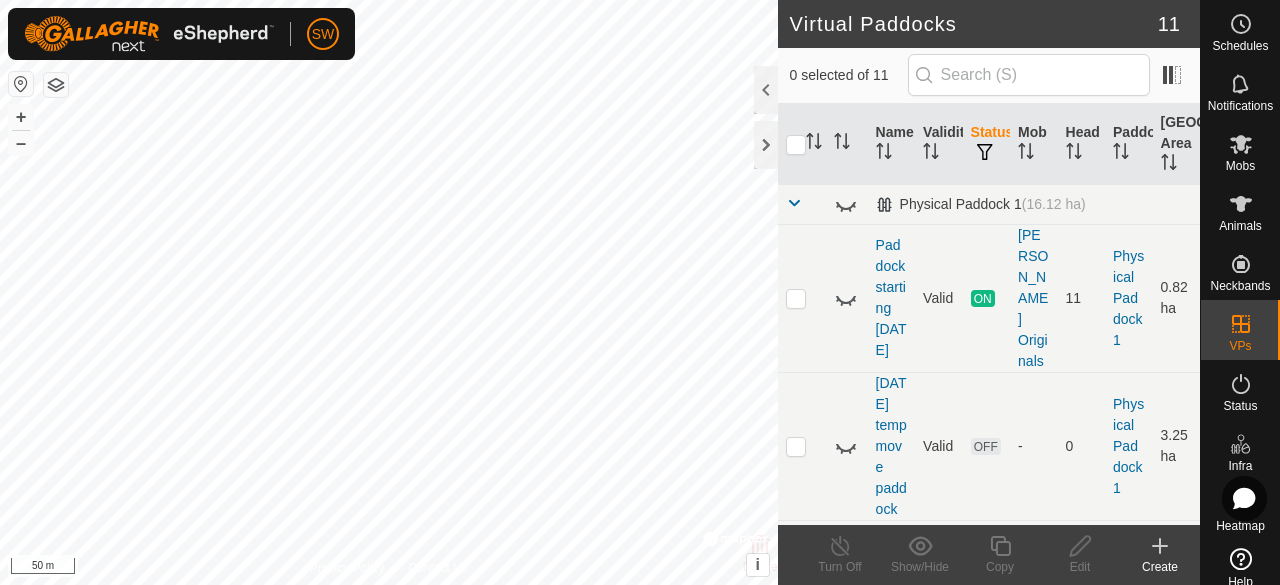 click at bounding box center [794, 203] 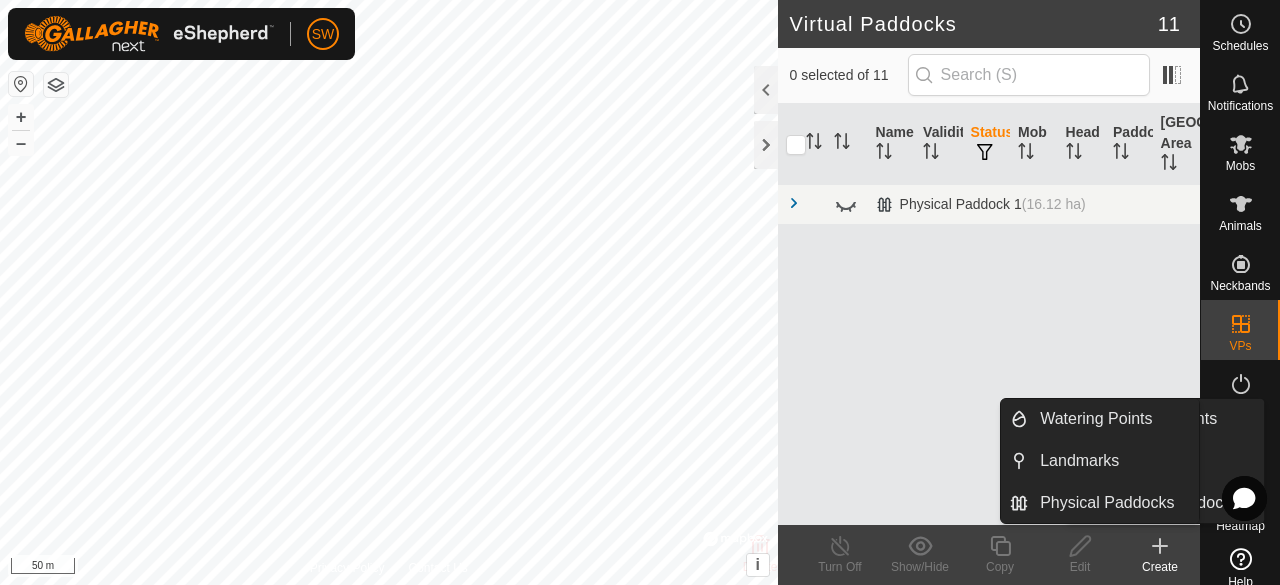 click at bounding box center (1241, 444) 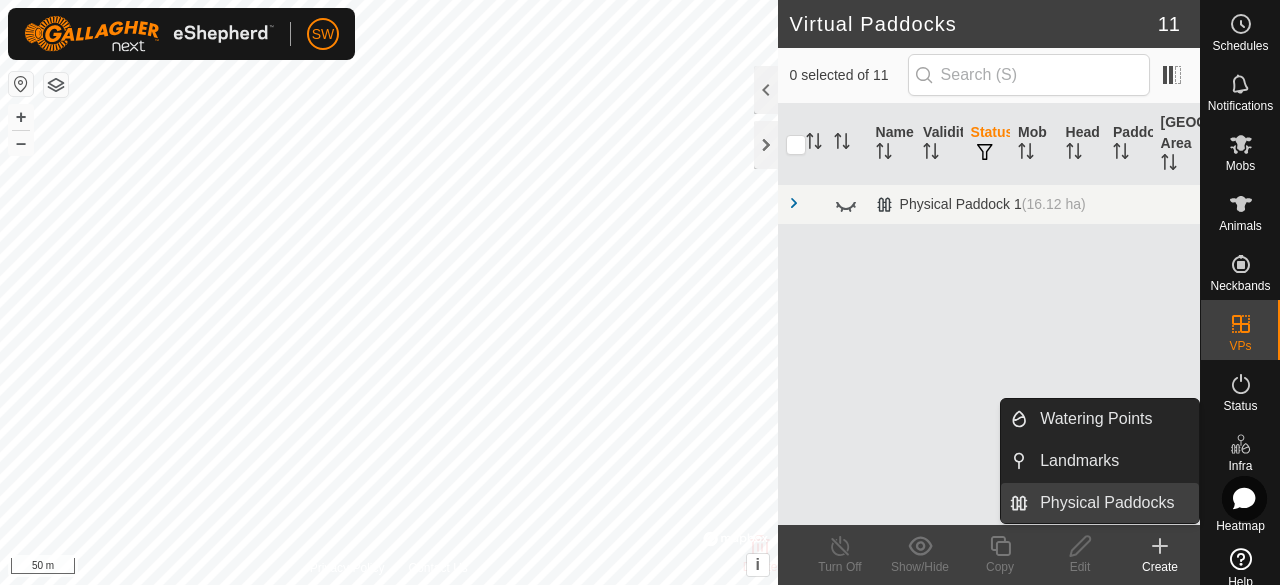 click on "Physical Paddocks" at bounding box center (1113, 503) 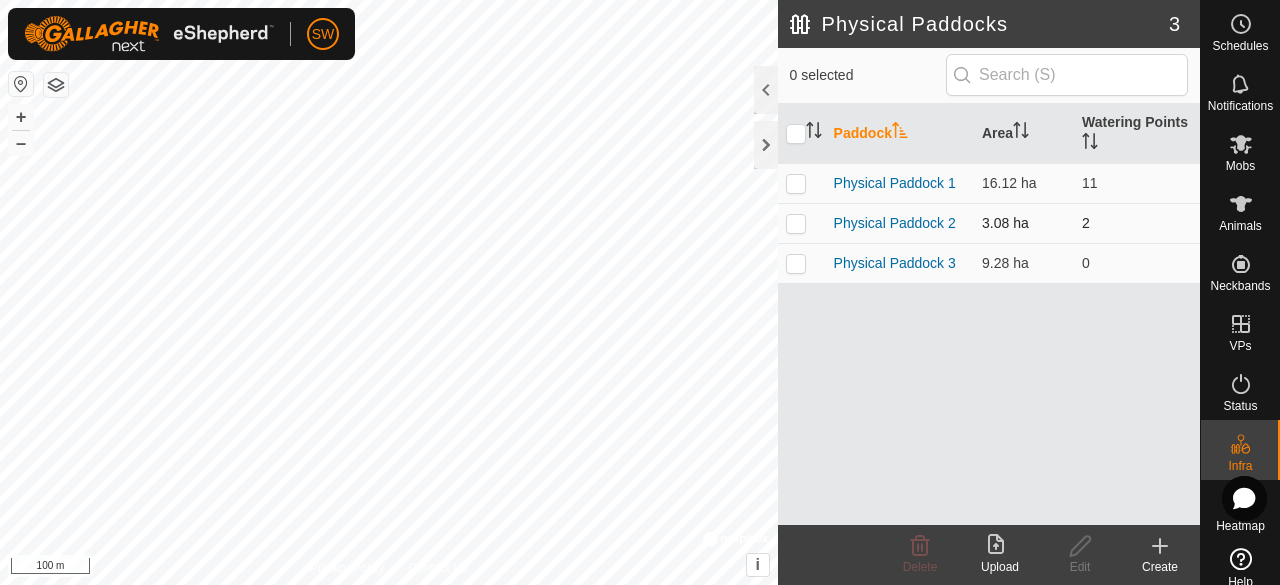 click at bounding box center [796, 223] 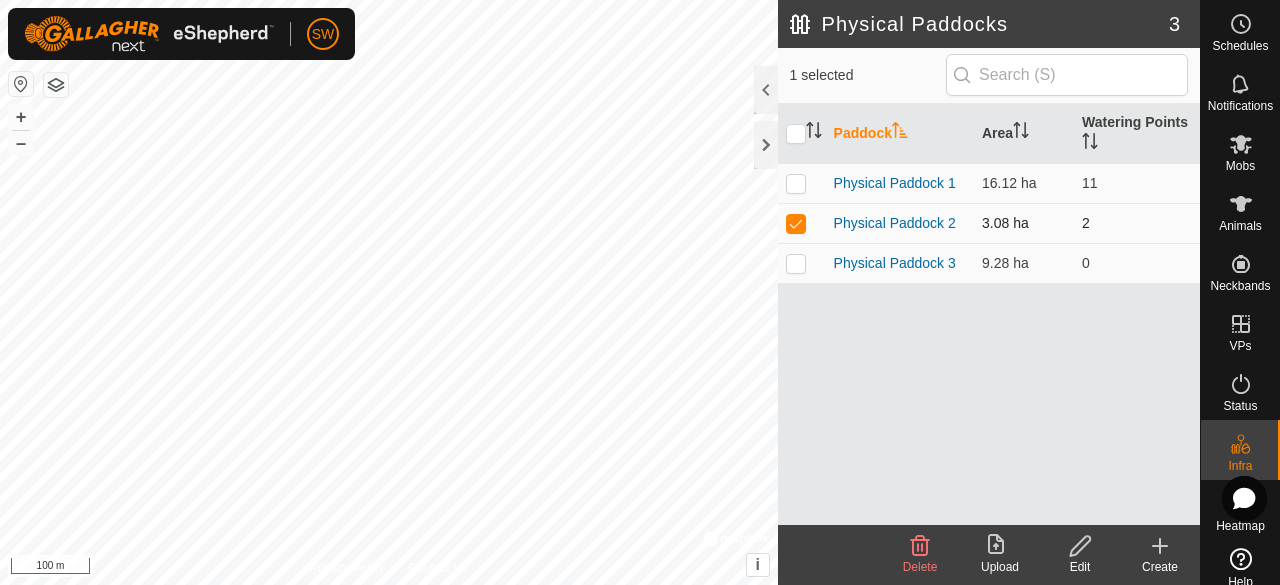 click at bounding box center (796, 223) 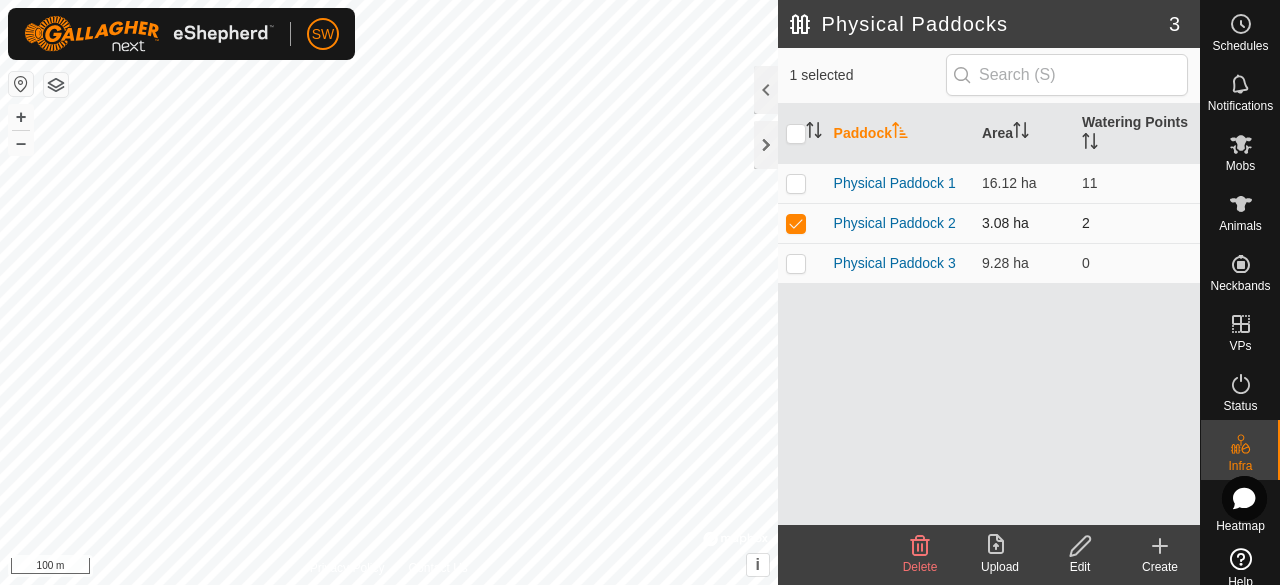 checkbox on "false" 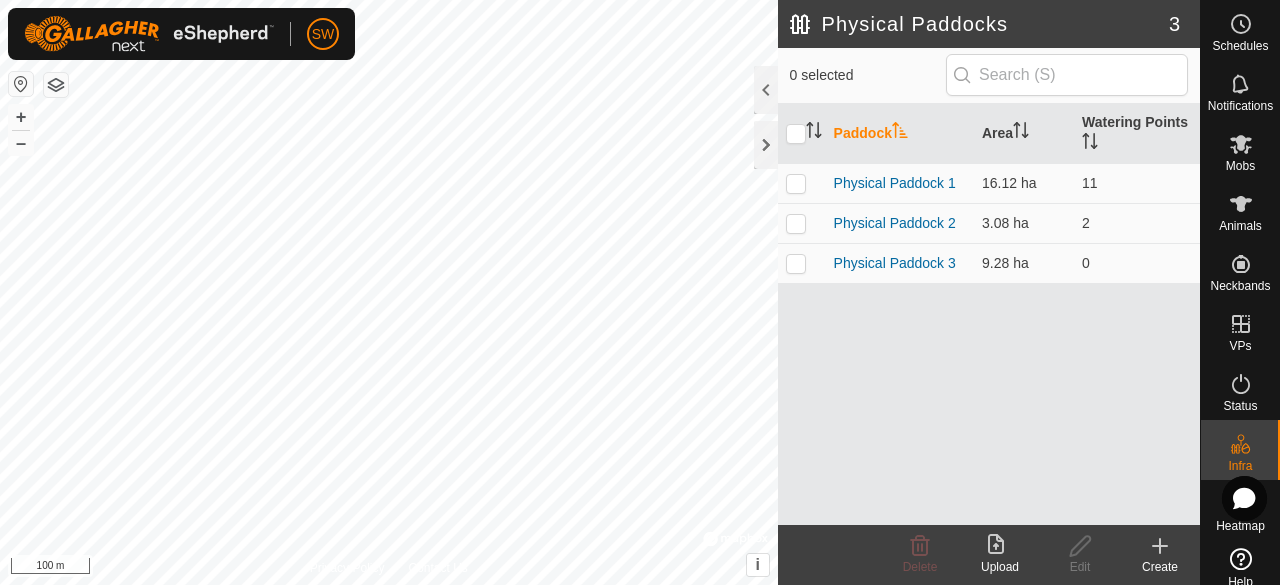 click 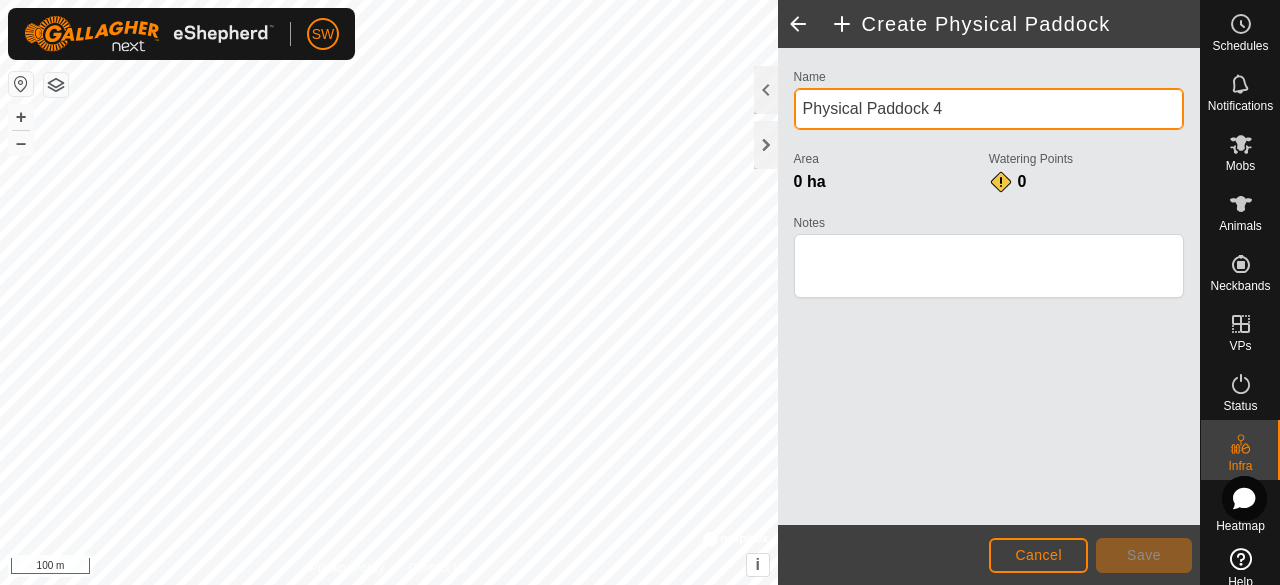 click on "Physical Paddock 4" at bounding box center [989, 109] 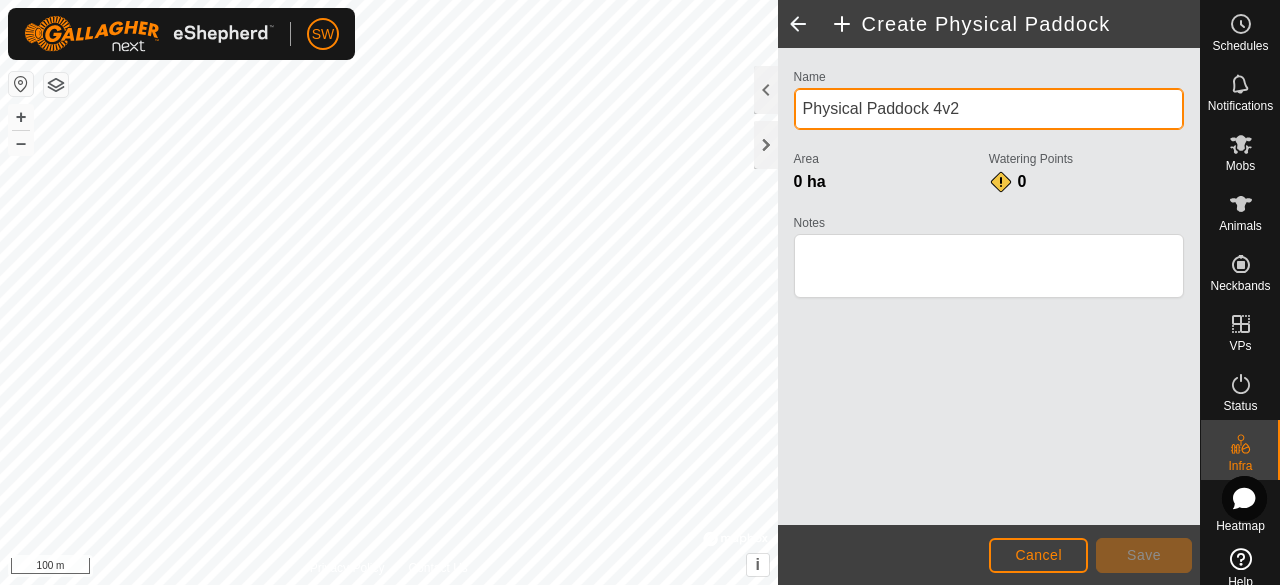 type on "Physical Paddock 4v2" 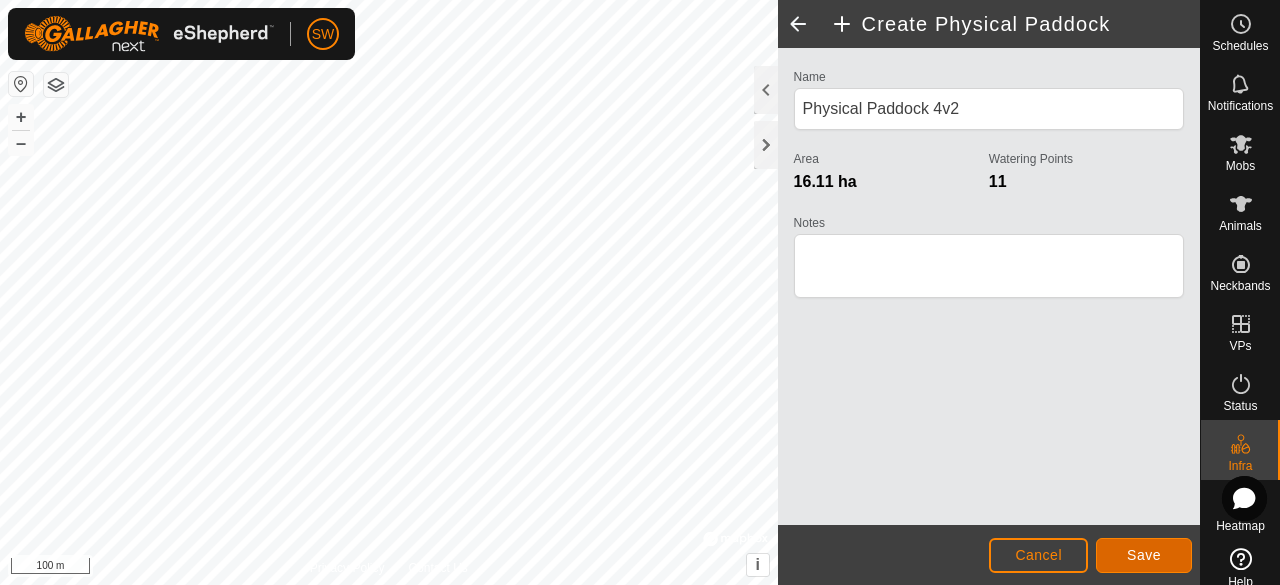 click on "Save" 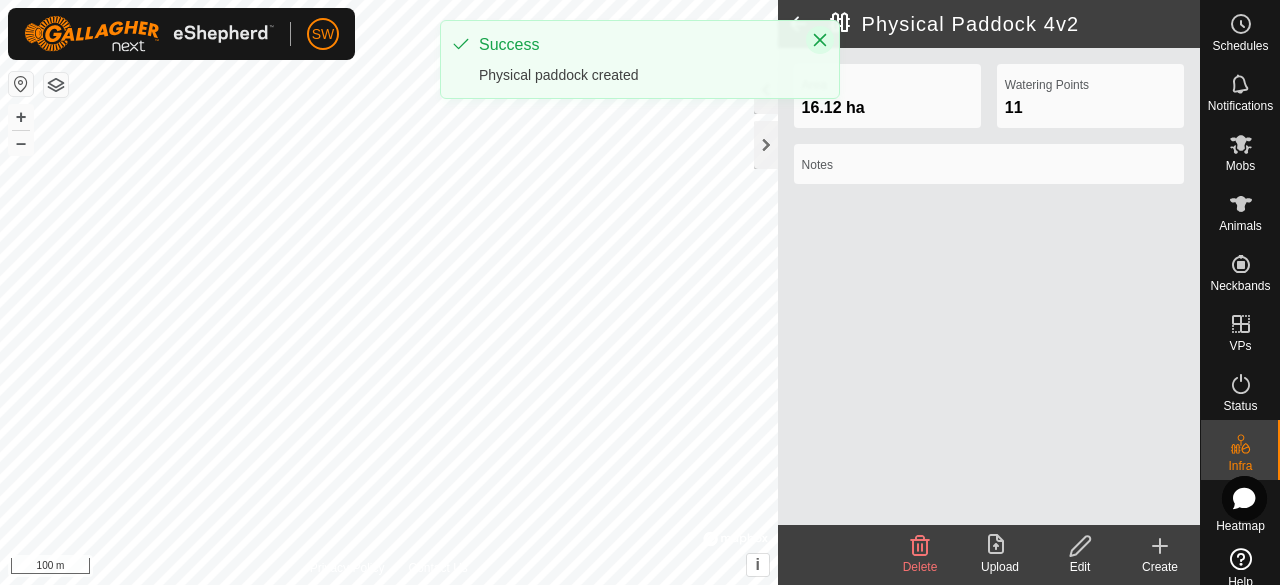 click 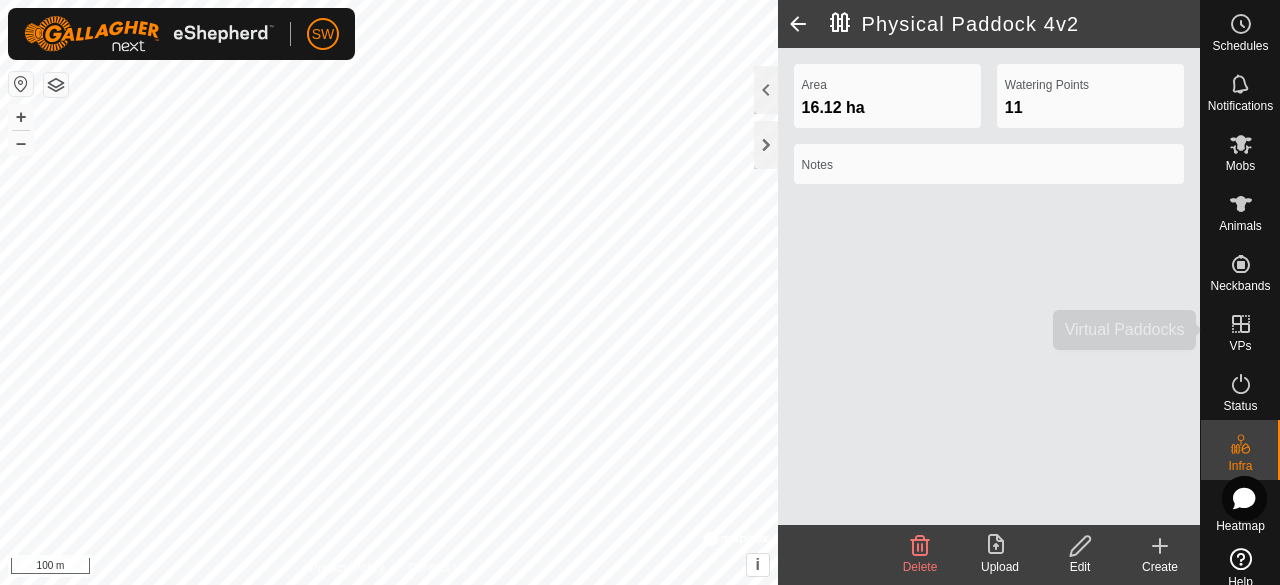 click 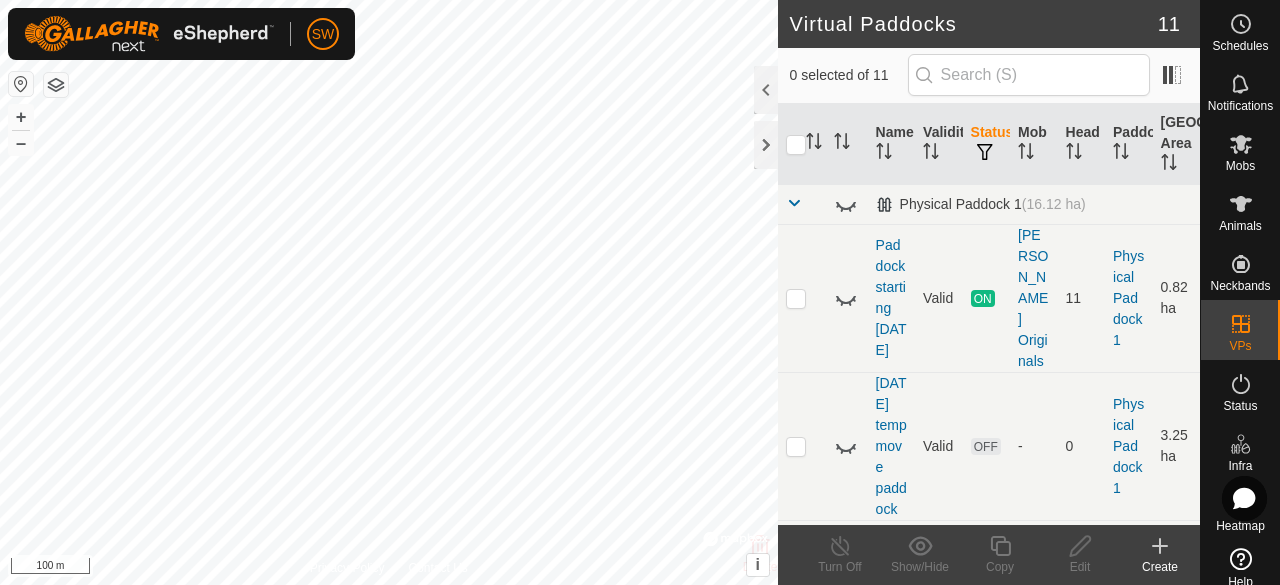 click at bounding box center (794, 203) 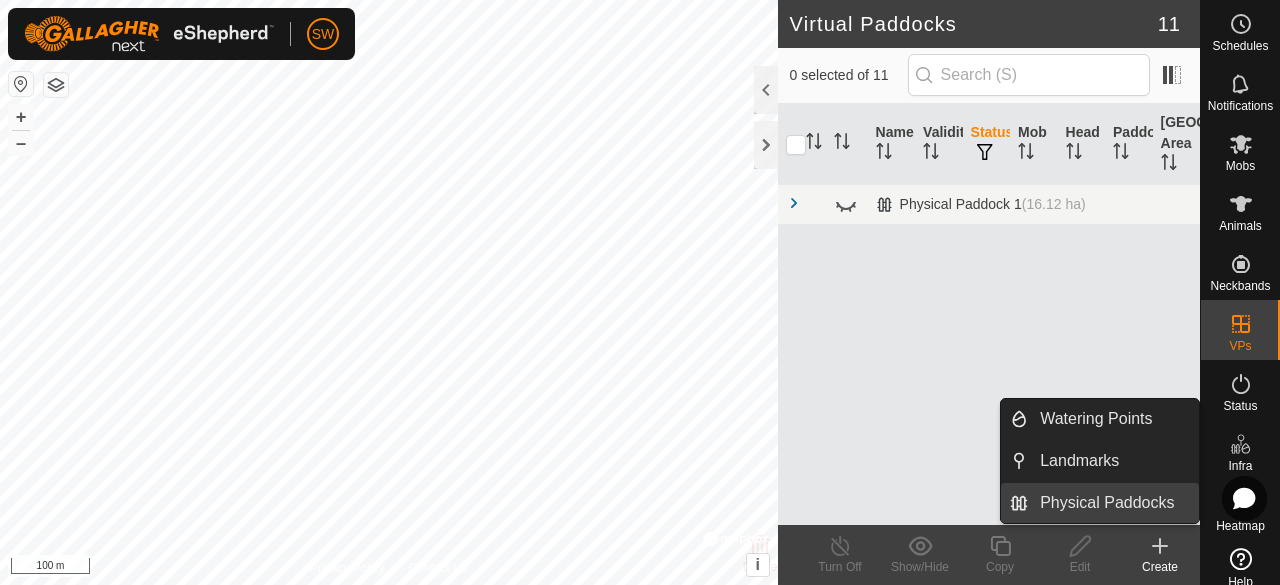 click on "Physical Paddocks" at bounding box center [1113, 503] 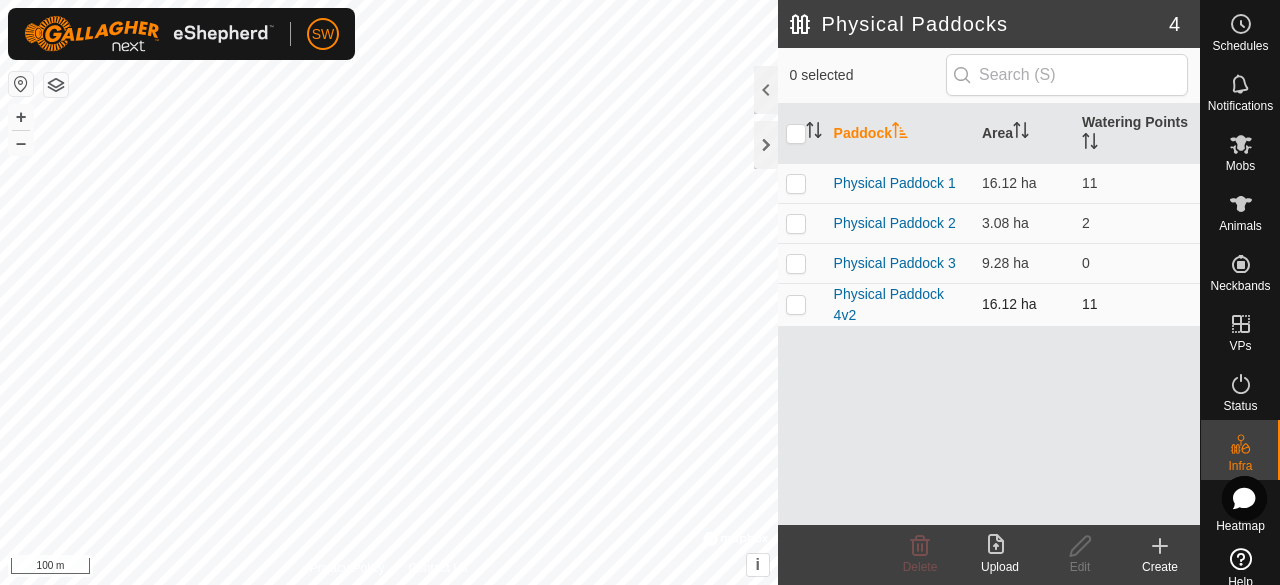click at bounding box center (796, 304) 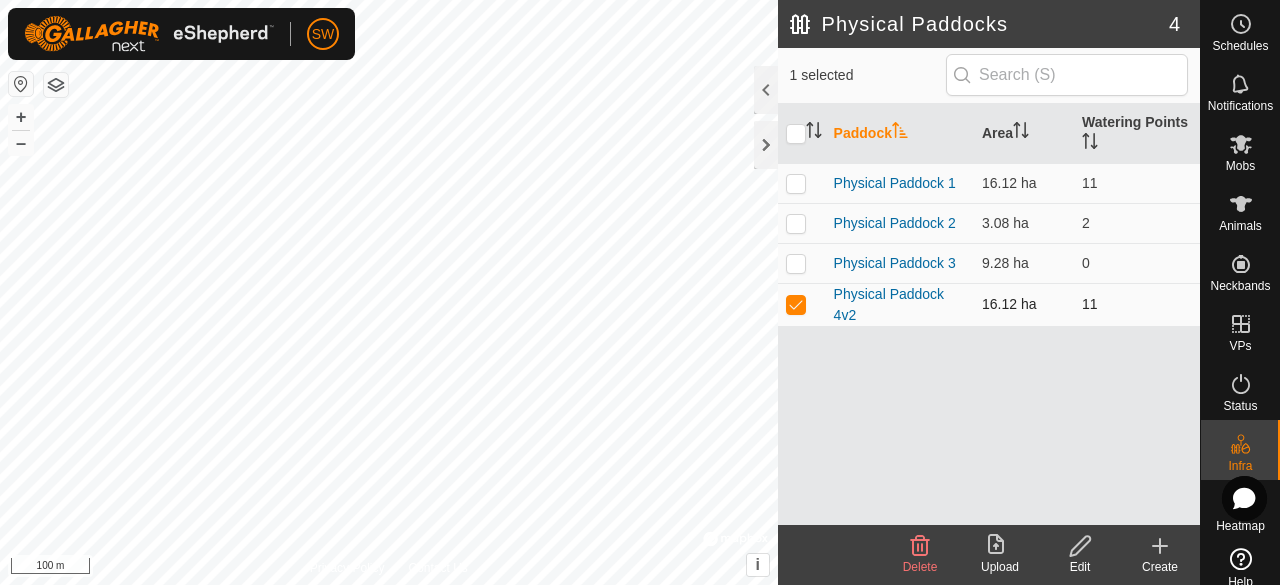 checkbox on "true" 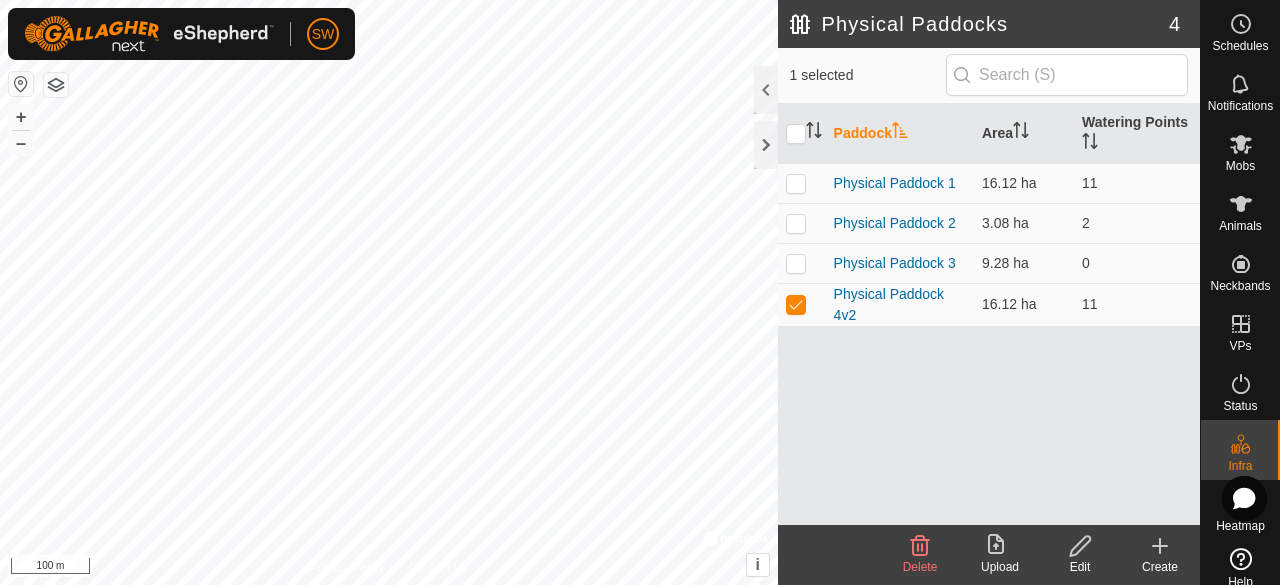 click 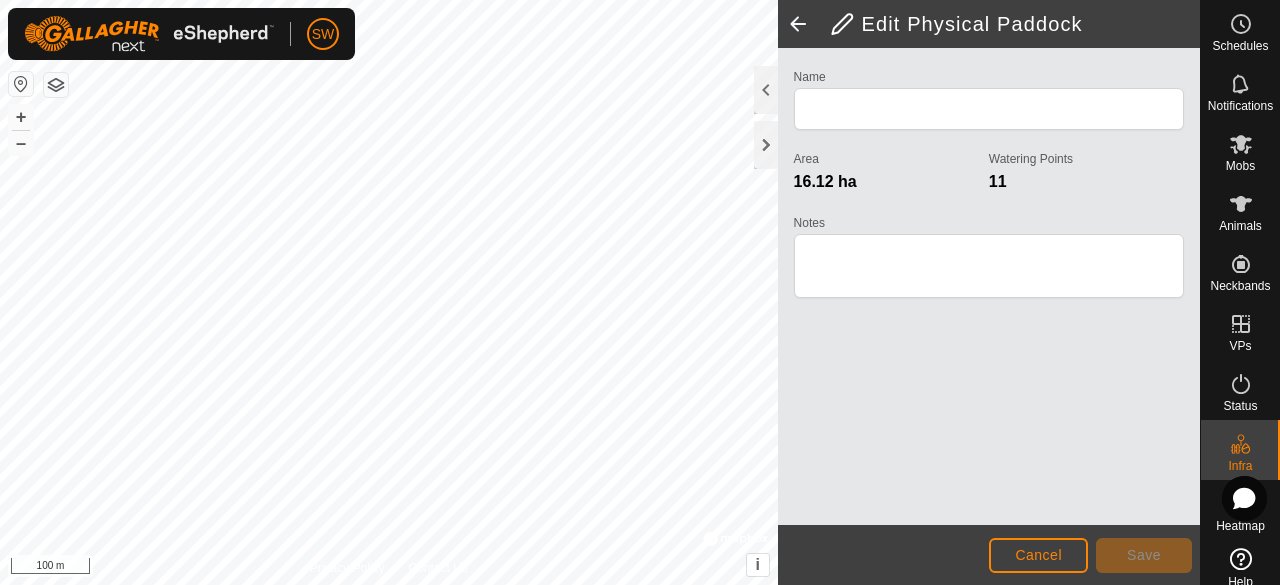 type on "Physical Paddock 4v2" 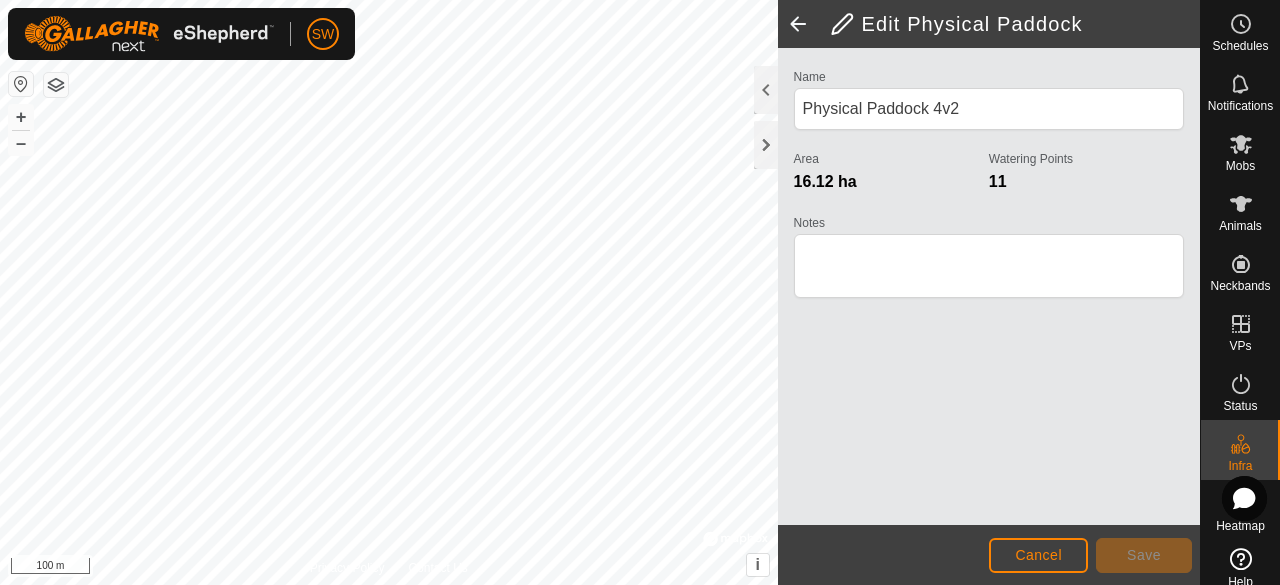 click 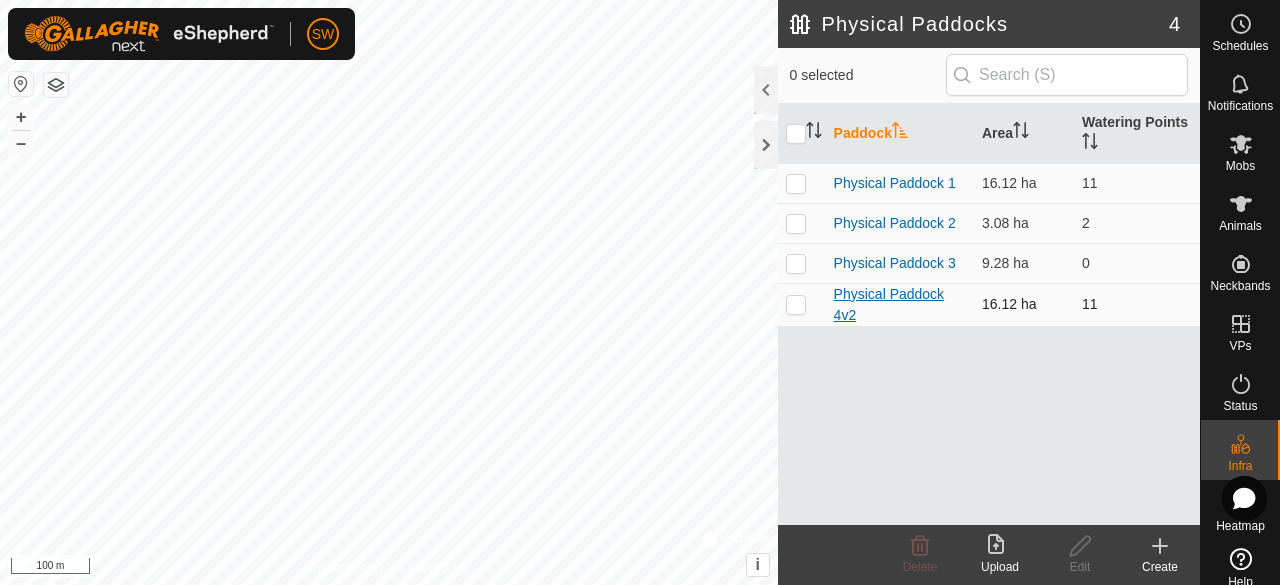 click on "Physical Paddock 4v2" at bounding box center (889, 304) 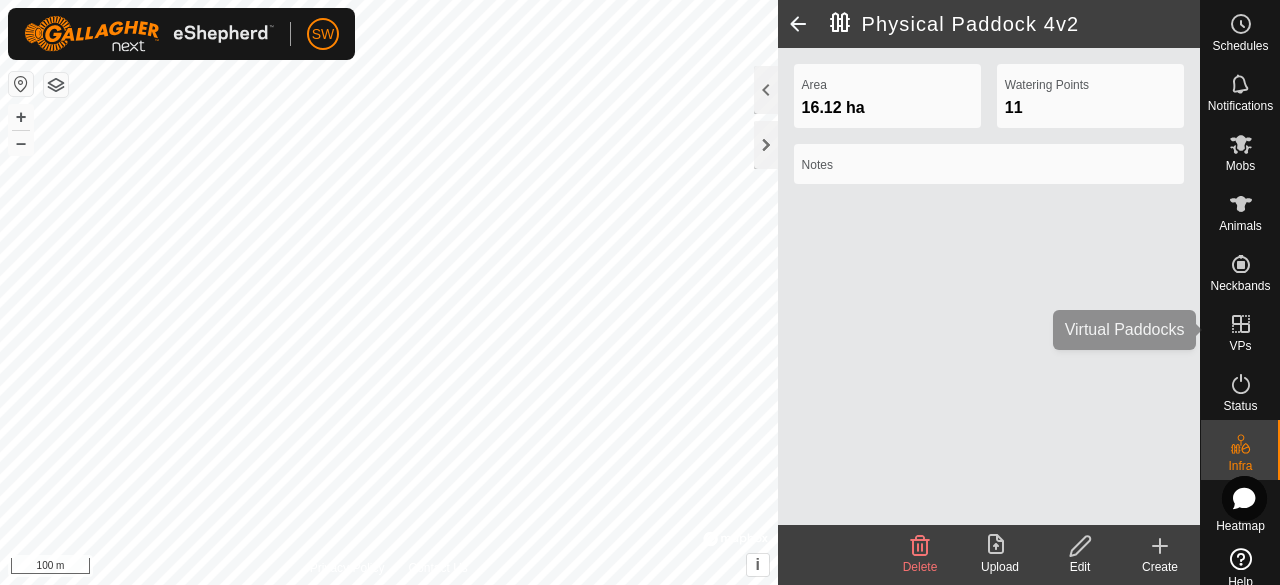 click 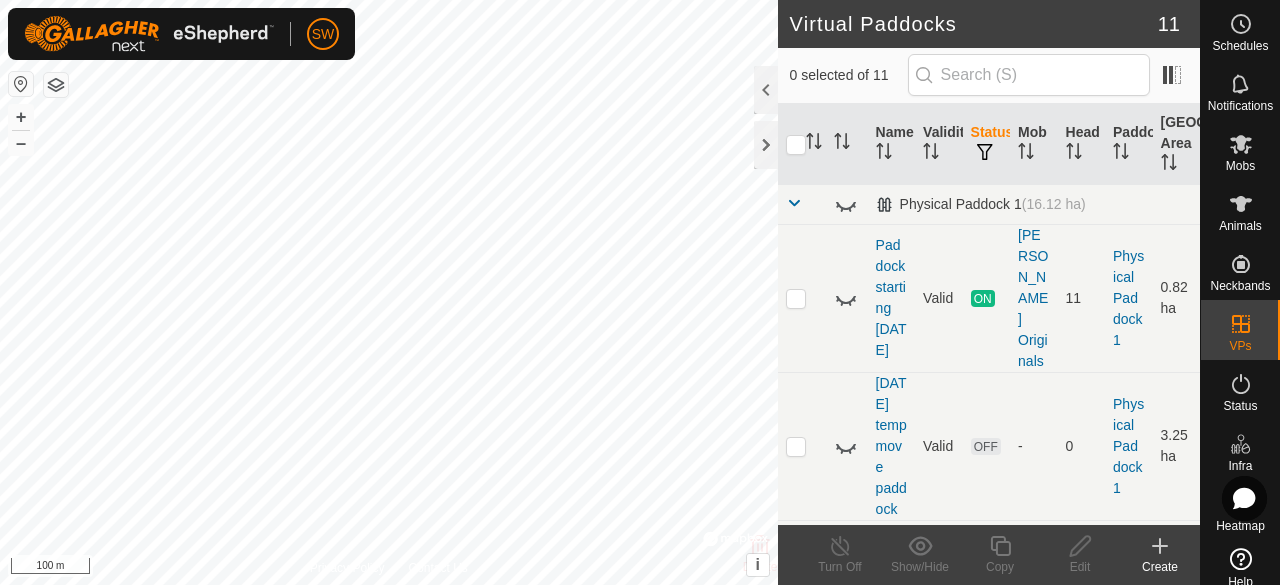 click 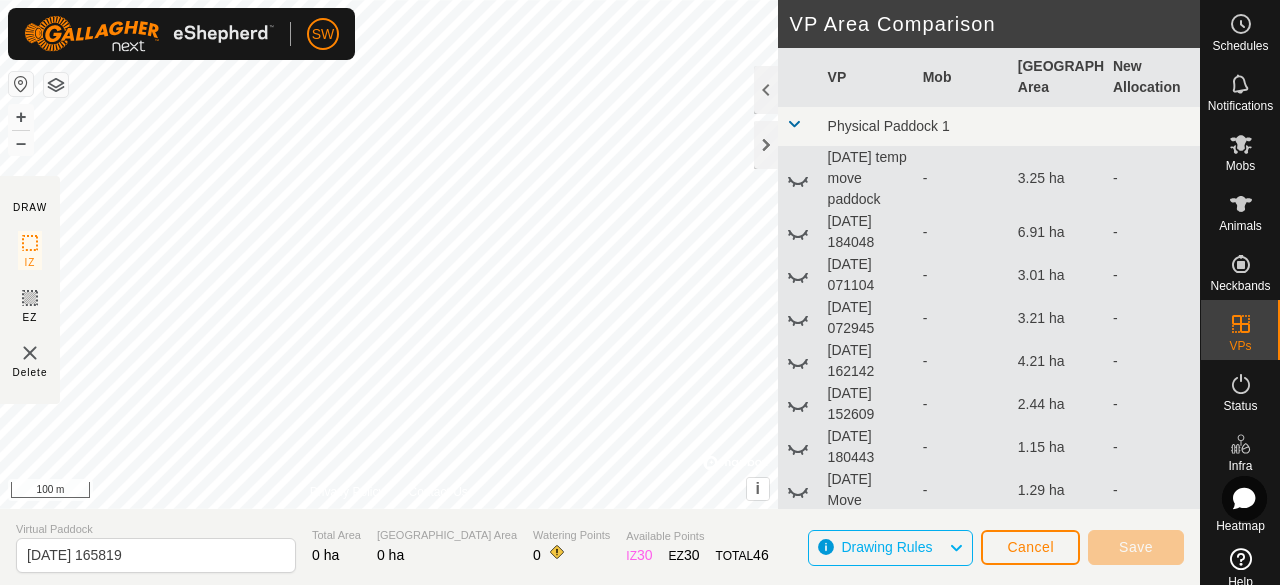 click at bounding box center [794, 124] 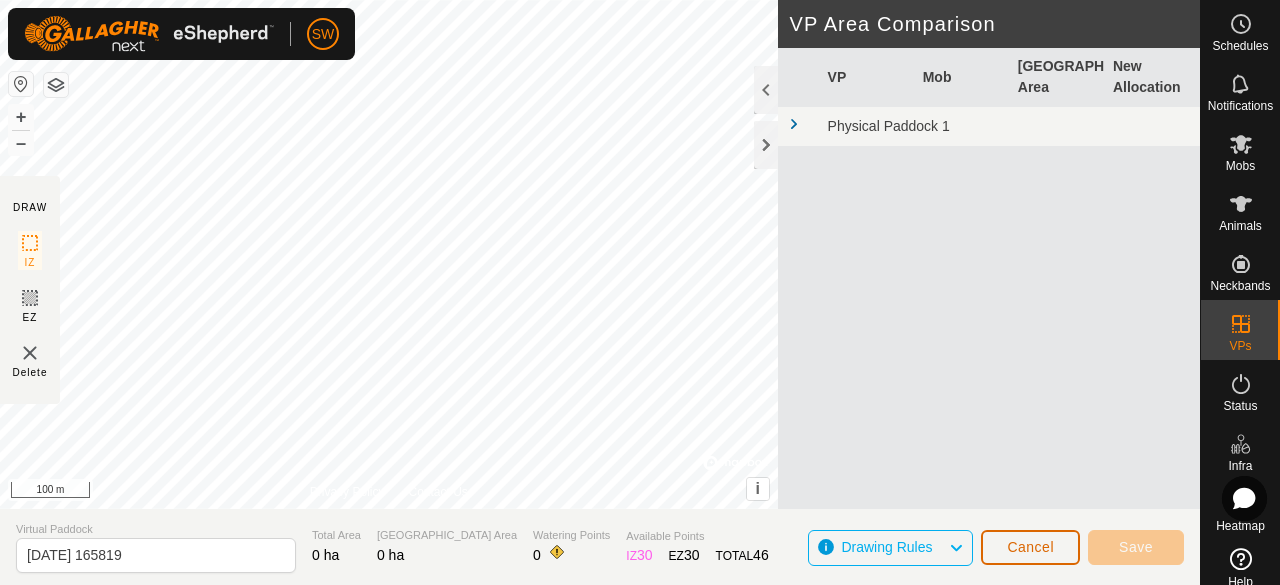 click on "Cancel" 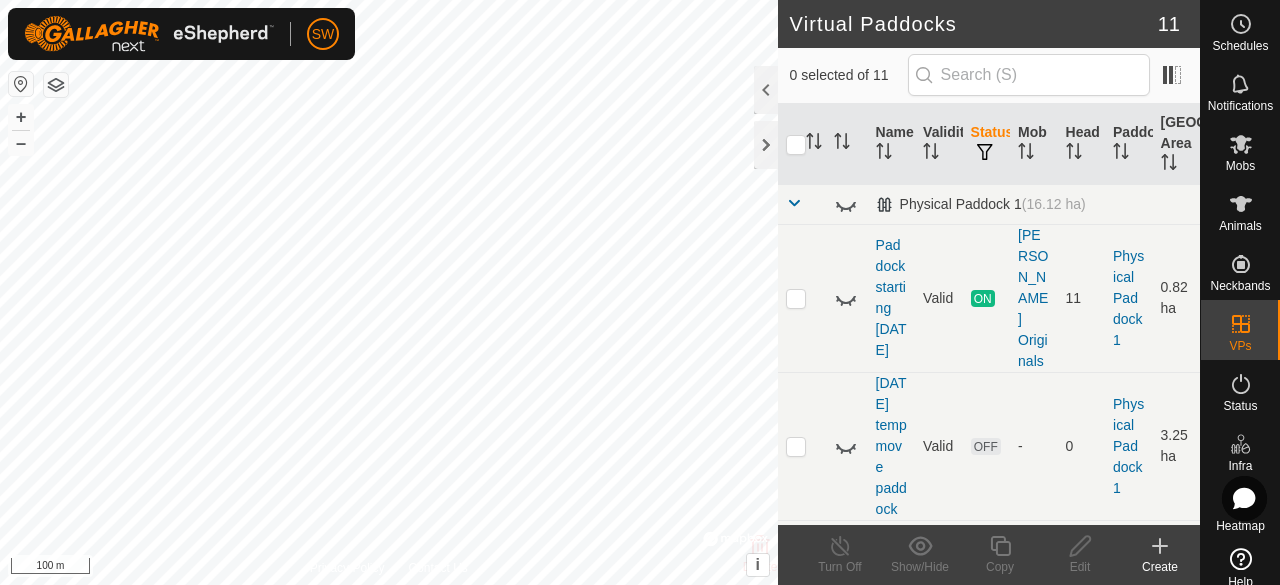 click at bounding box center (794, 205) 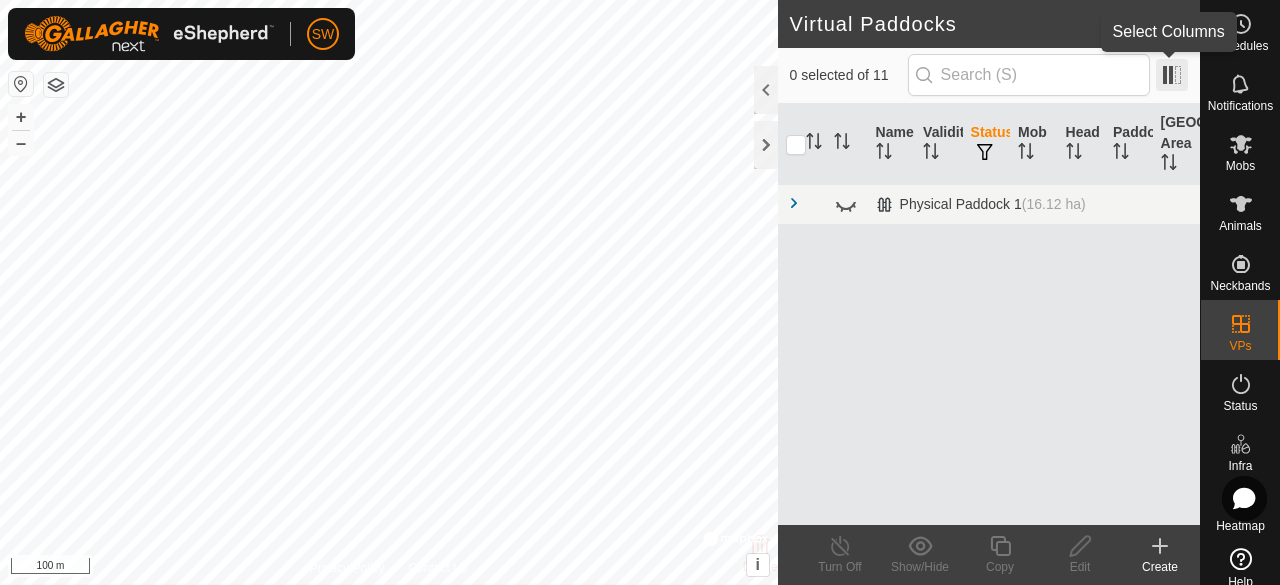 click at bounding box center [1172, 75] 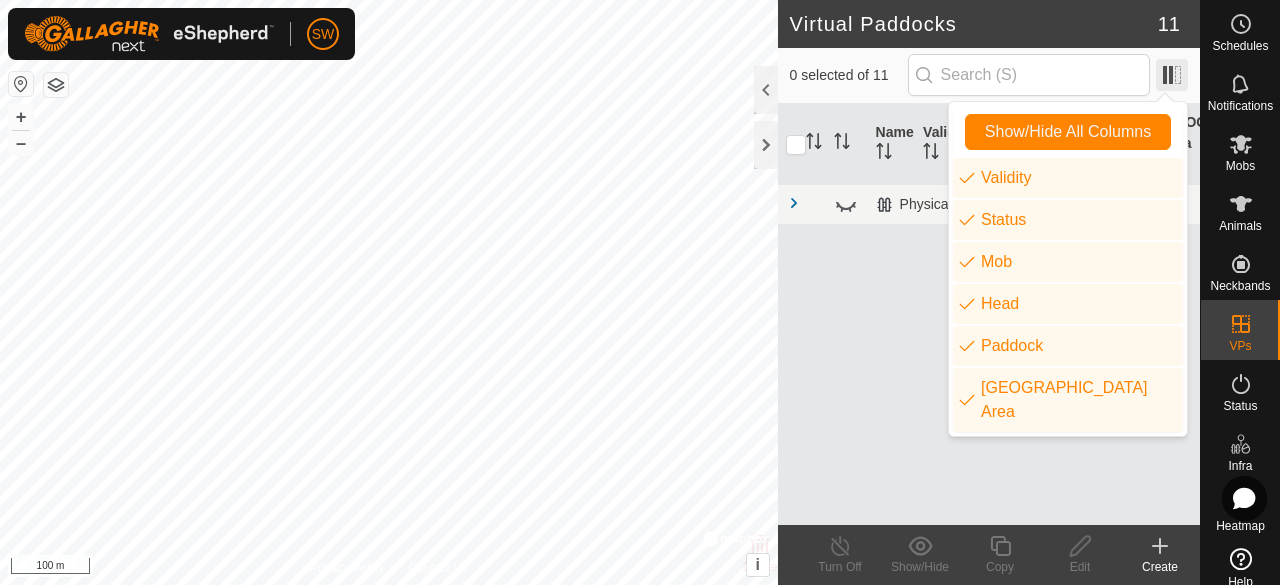 click at bounding box center (1172, 75) 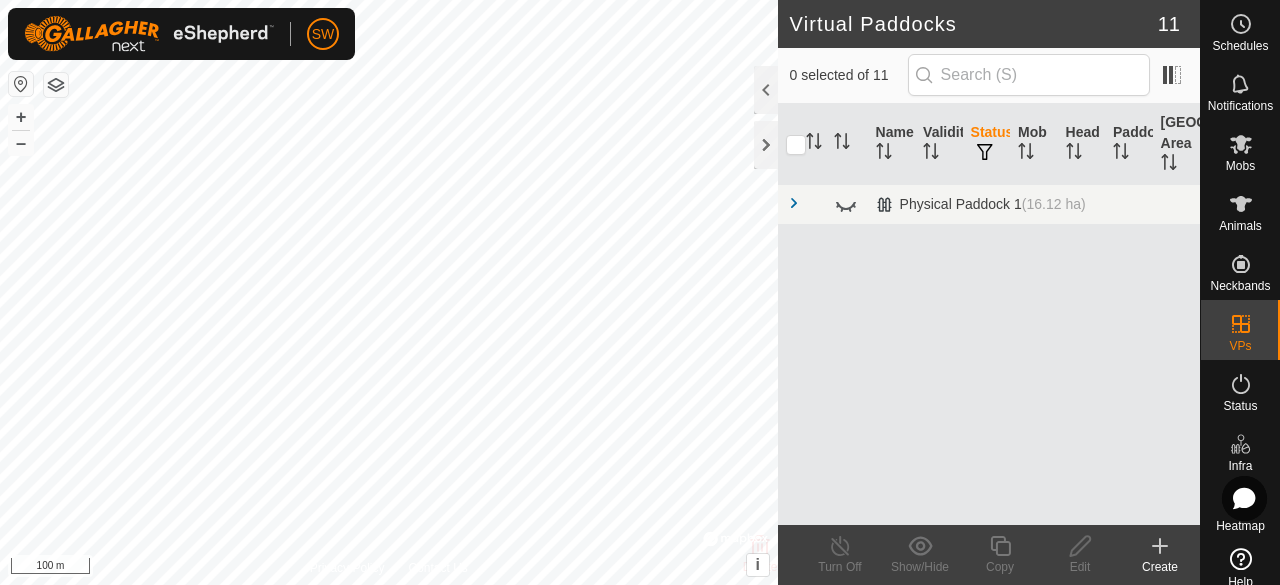 click at bounding box center [794, 203] 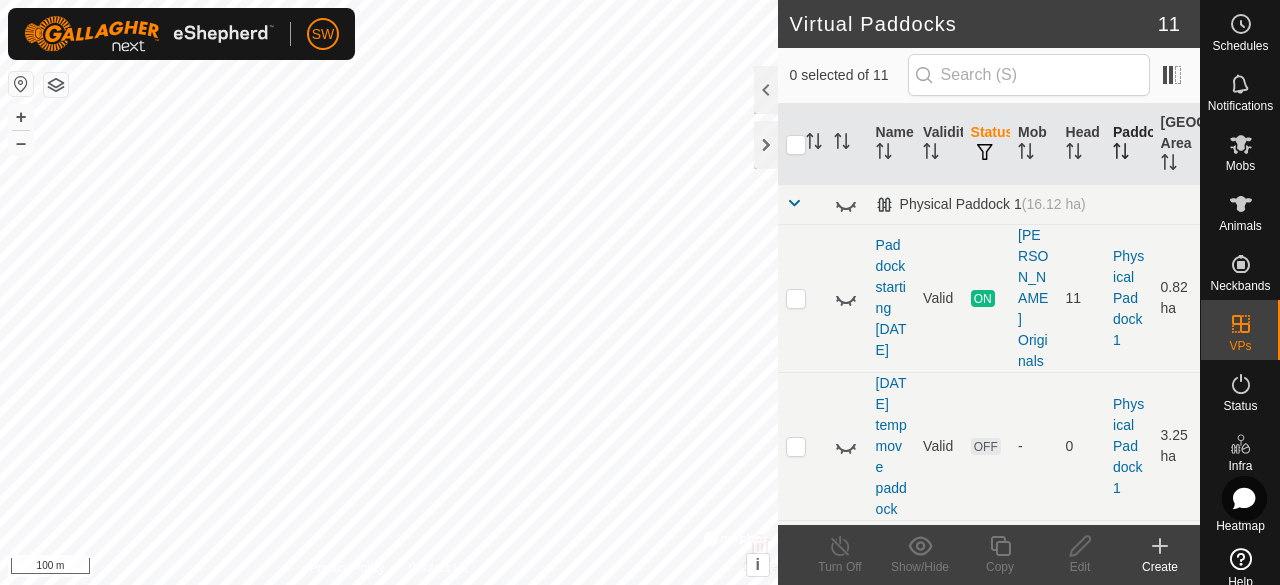 click 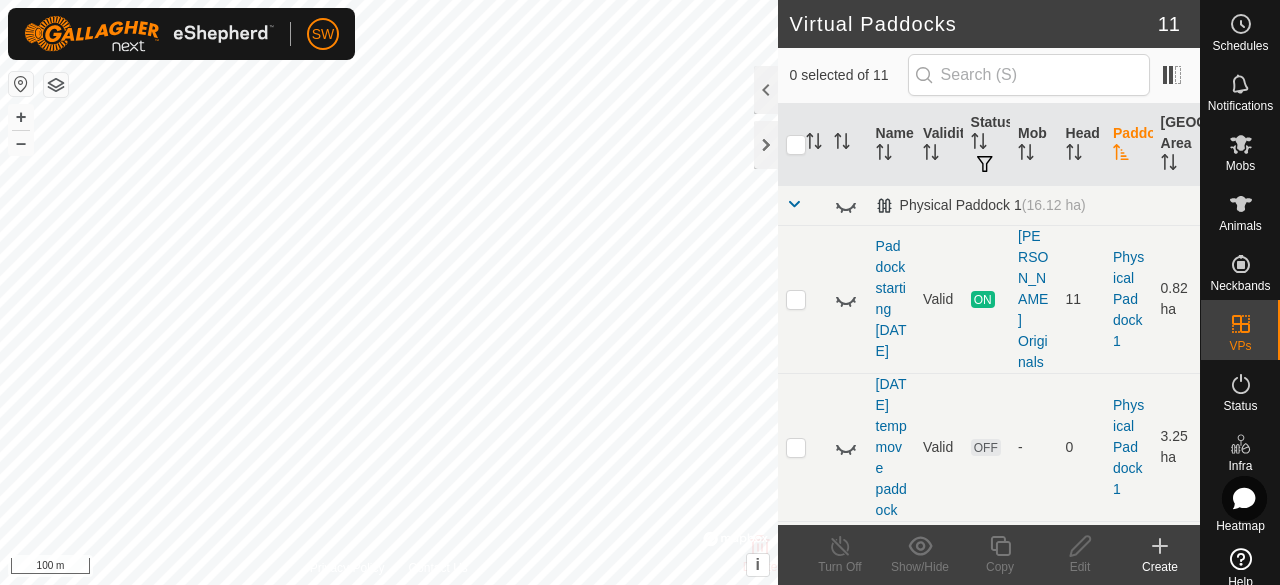 click 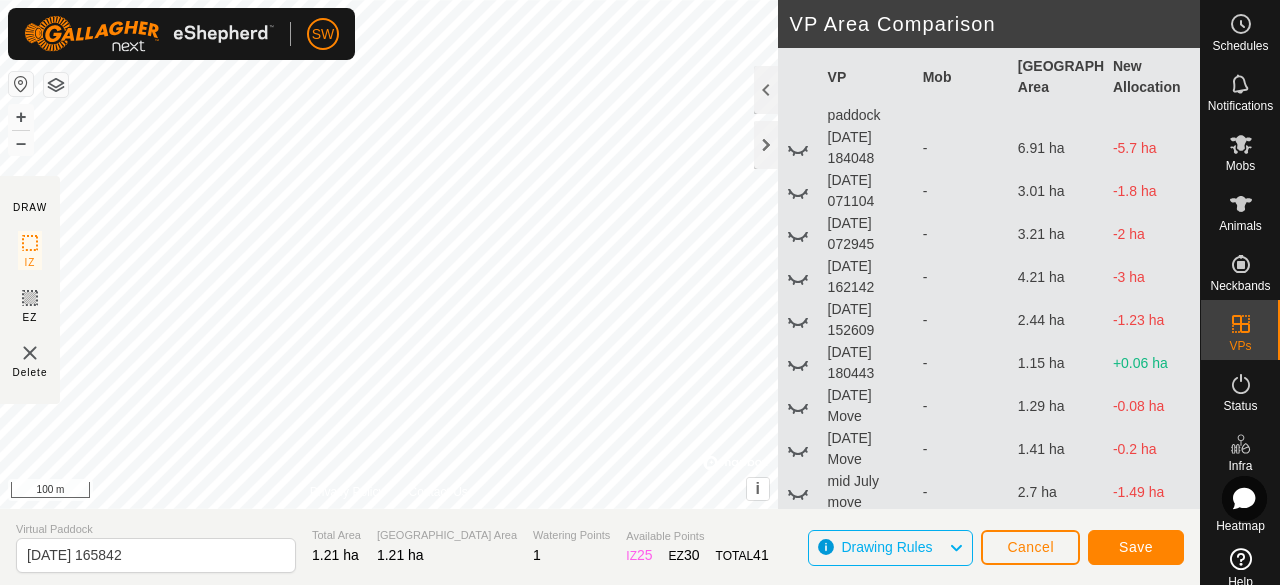 scroll, scrollTop: 0, scrollLeft: 0, axis: both 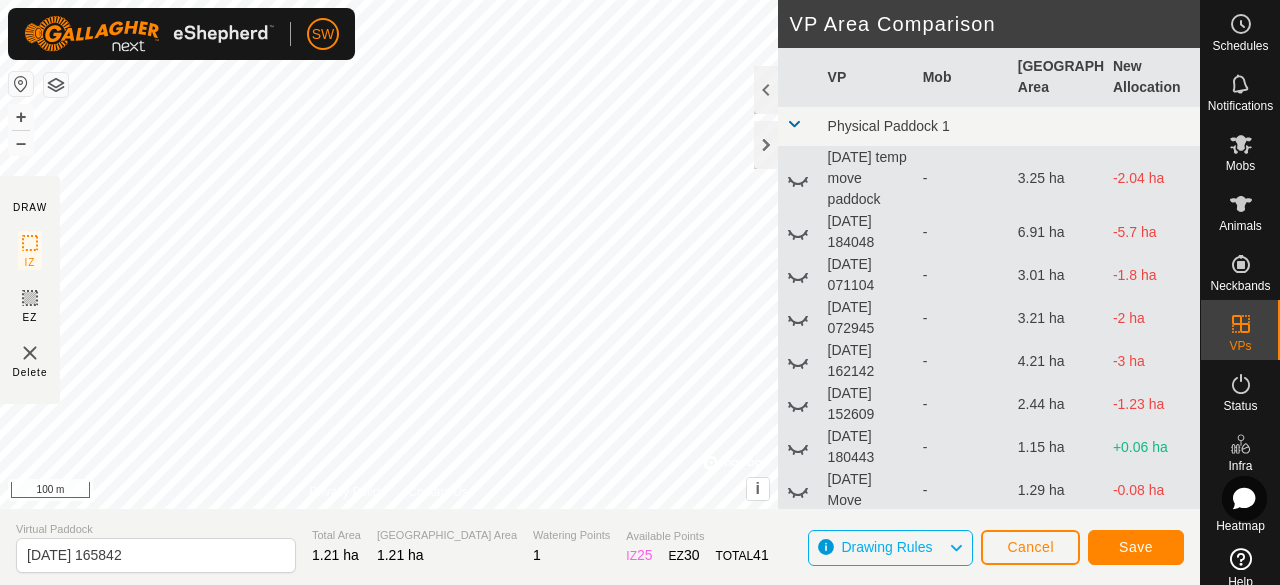 click on "Drawing Rules" 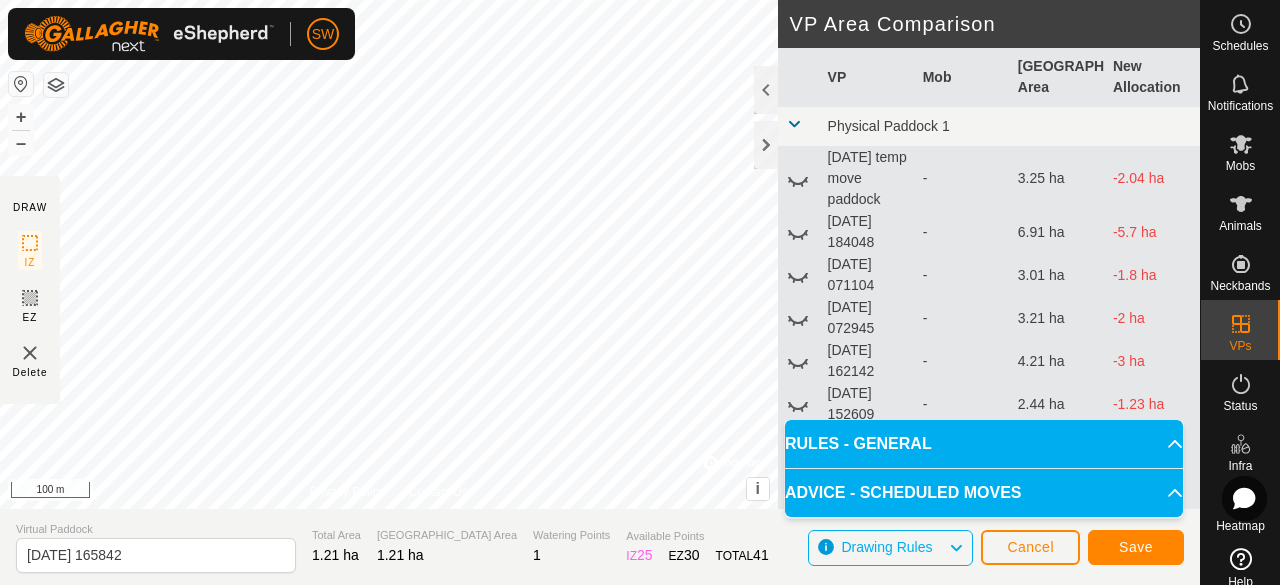 click on "Drawing Rules" 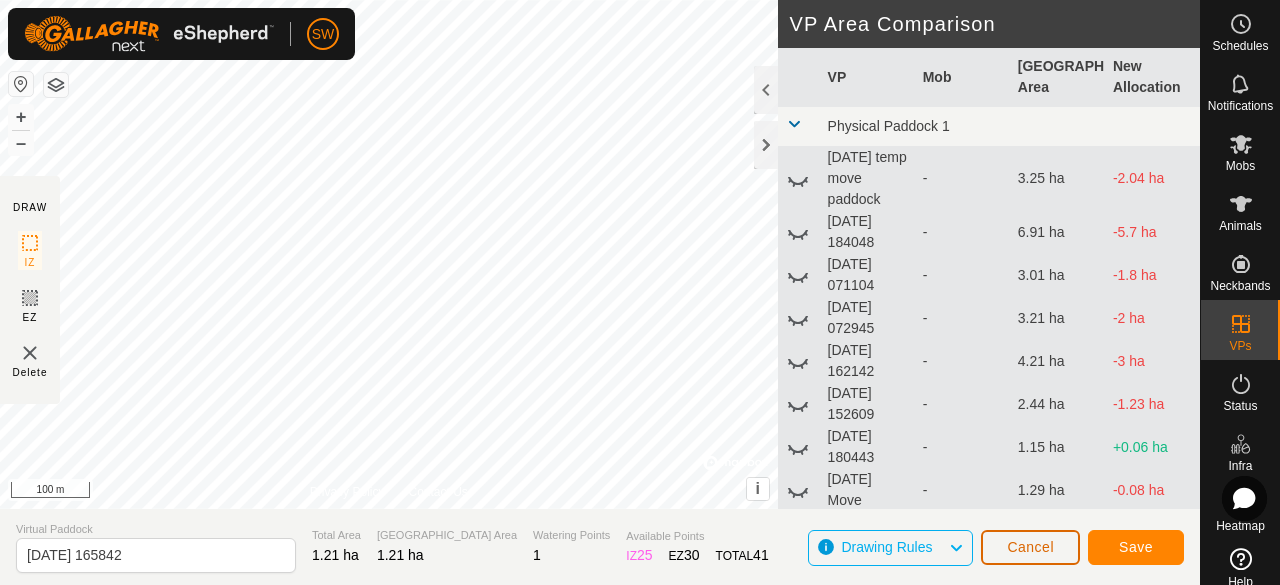 click on "Cancel" 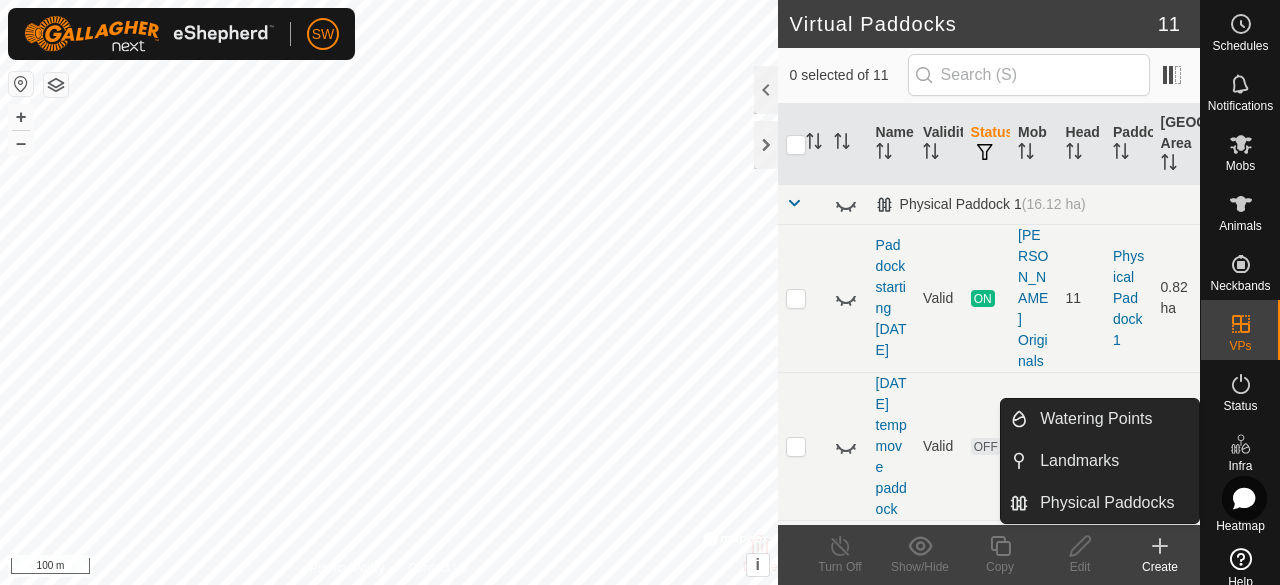 click on "Physical Paddocks" at bounding box center [1113, 503] 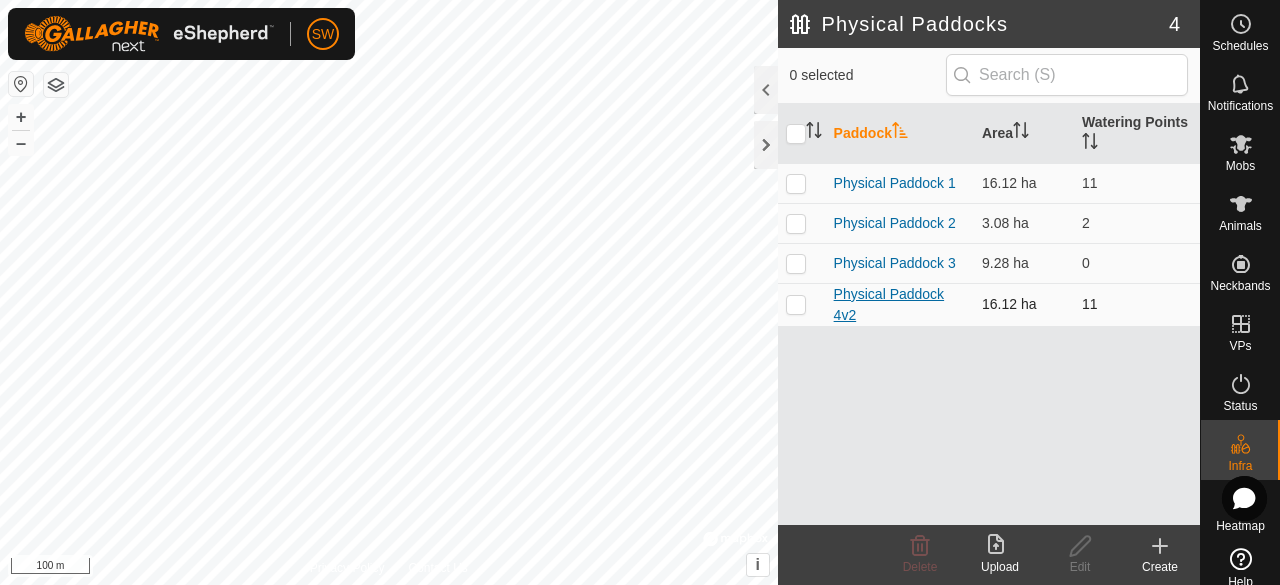 click on "Physical Paddock 4v2" at bounding box center (889, 304) 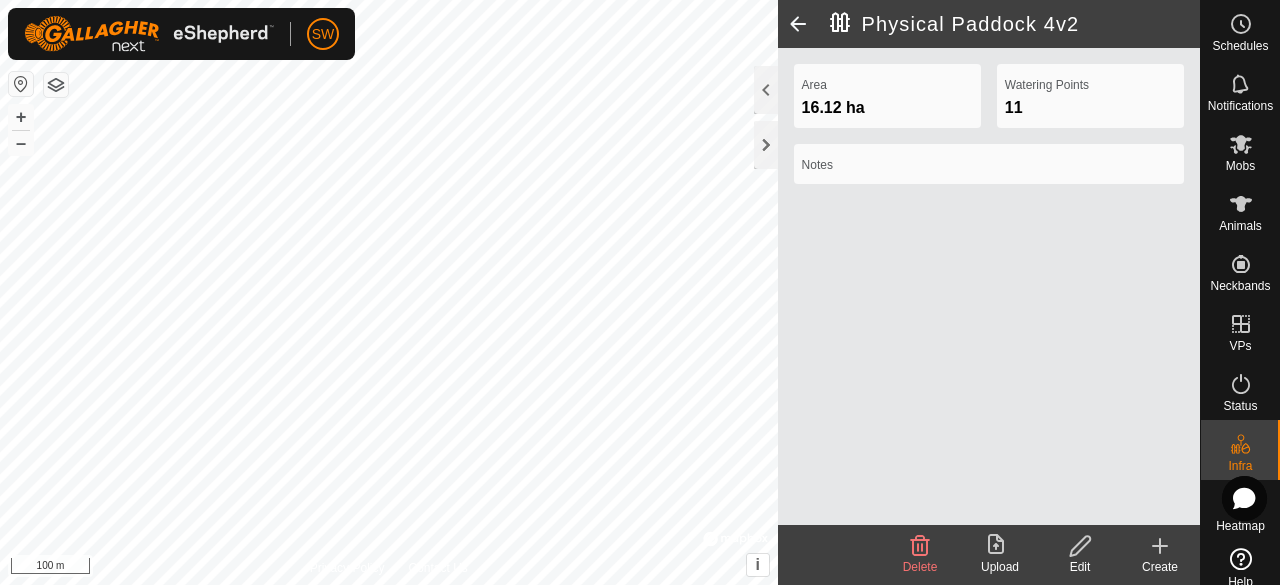 click 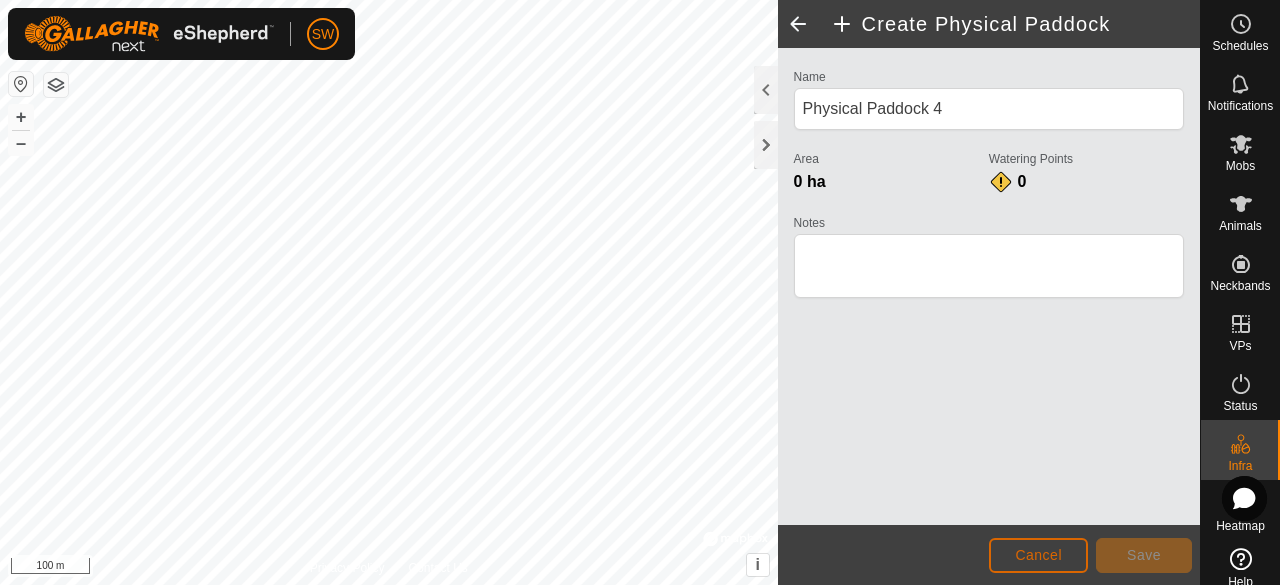 click on "Cancel" 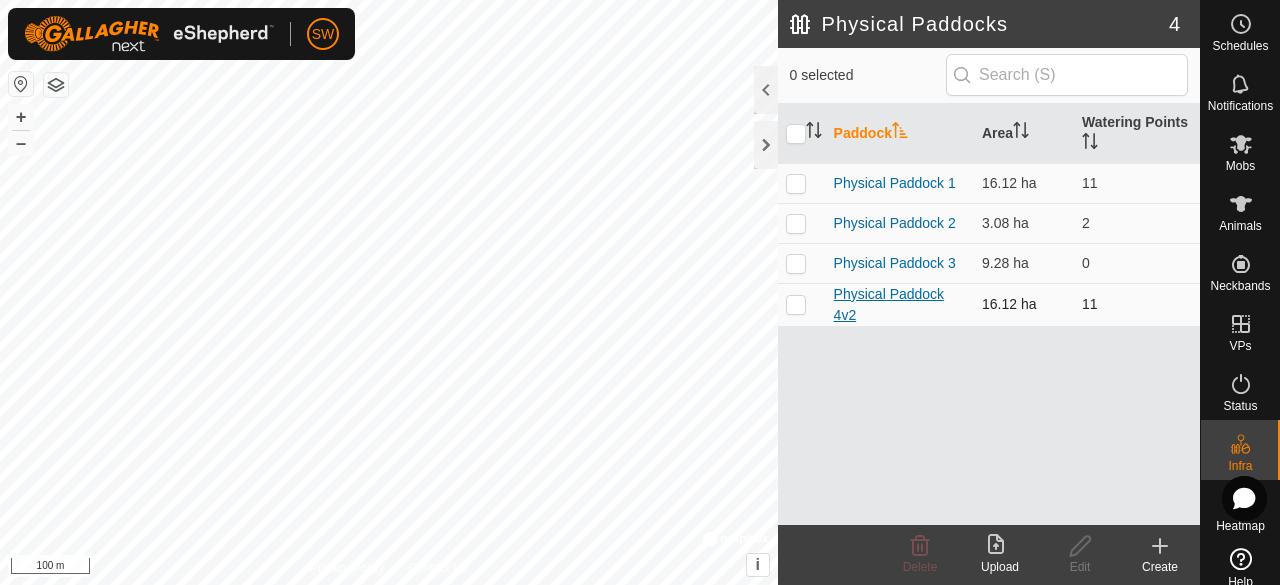 click on "Physical Paddock 4v2" at bounding box center [889, 304] 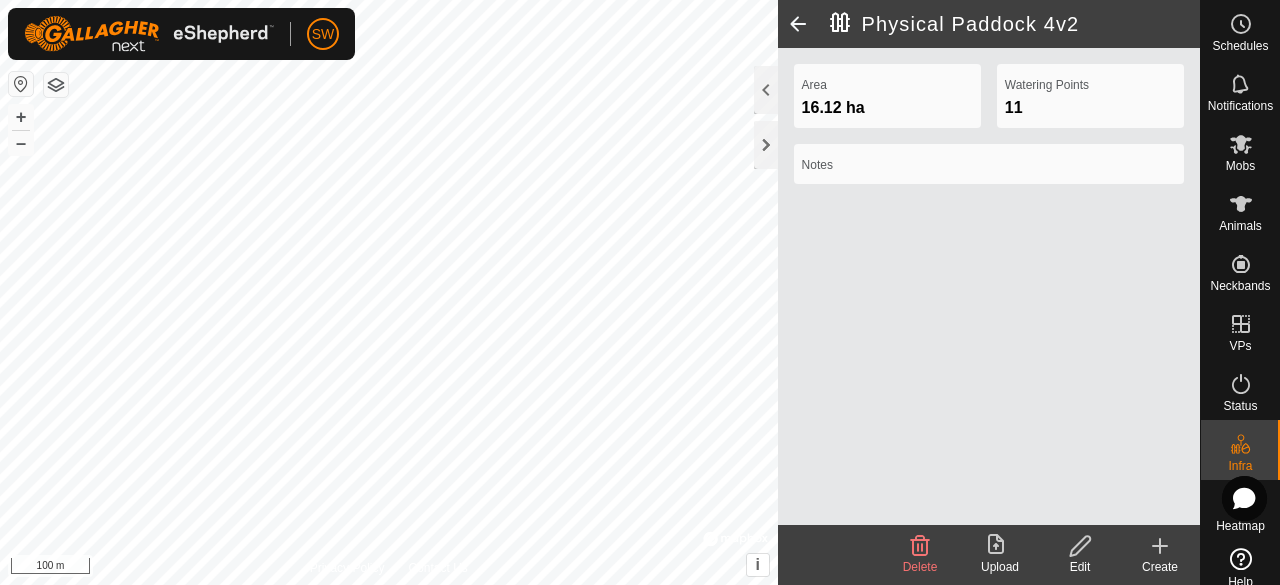 click 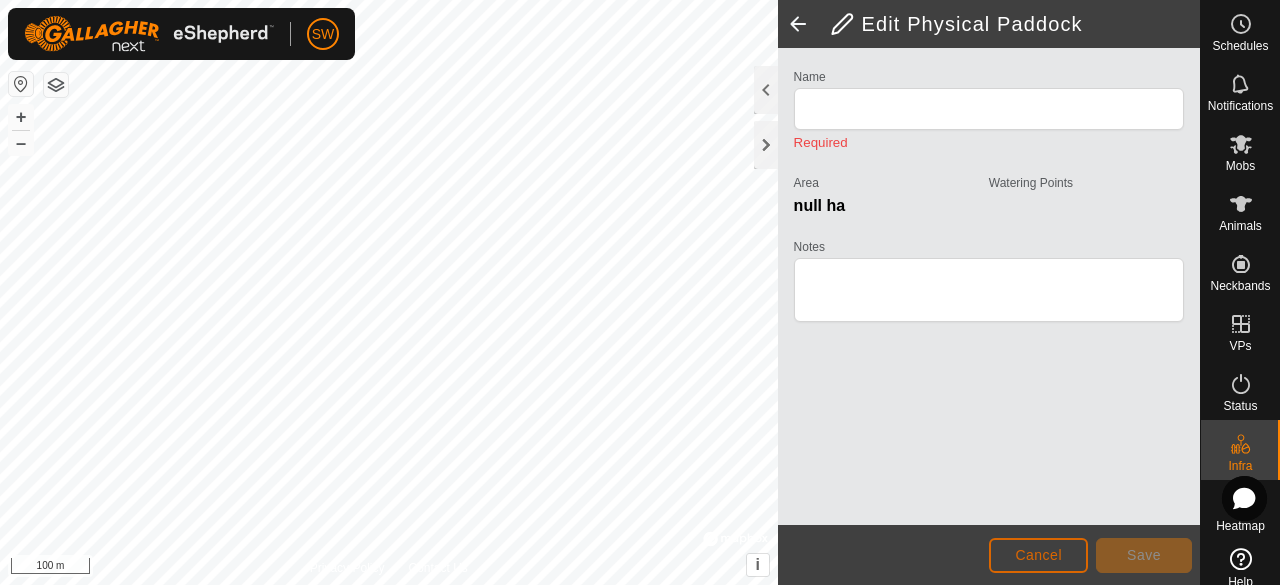click on "Cancel" 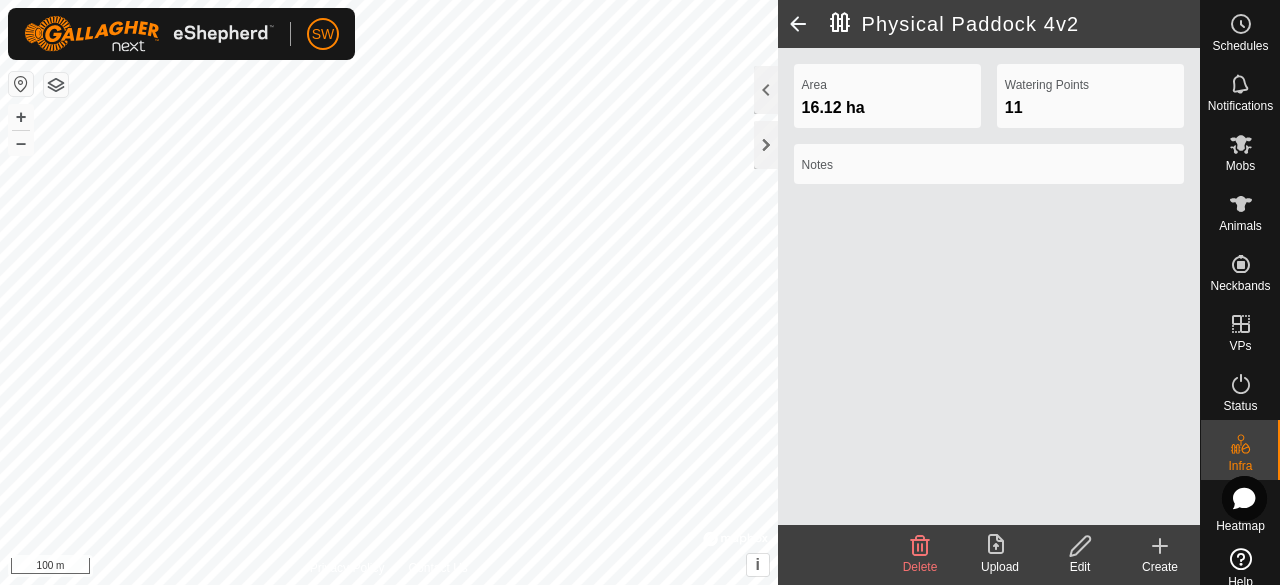 click 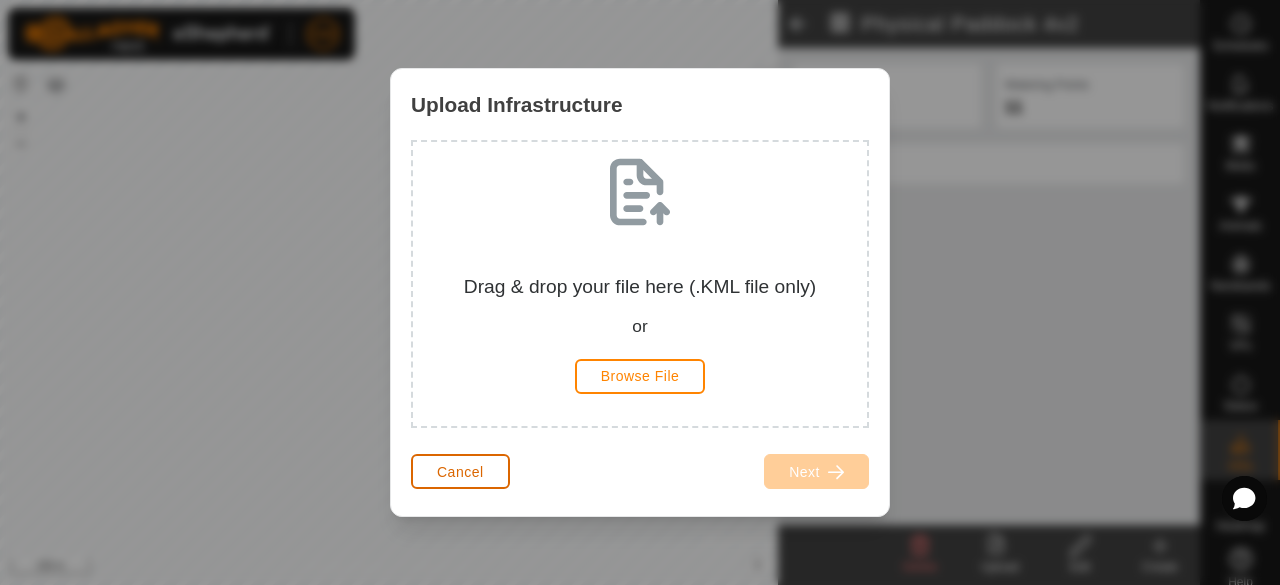click on "Cancel" at bounding box center (460, 472) 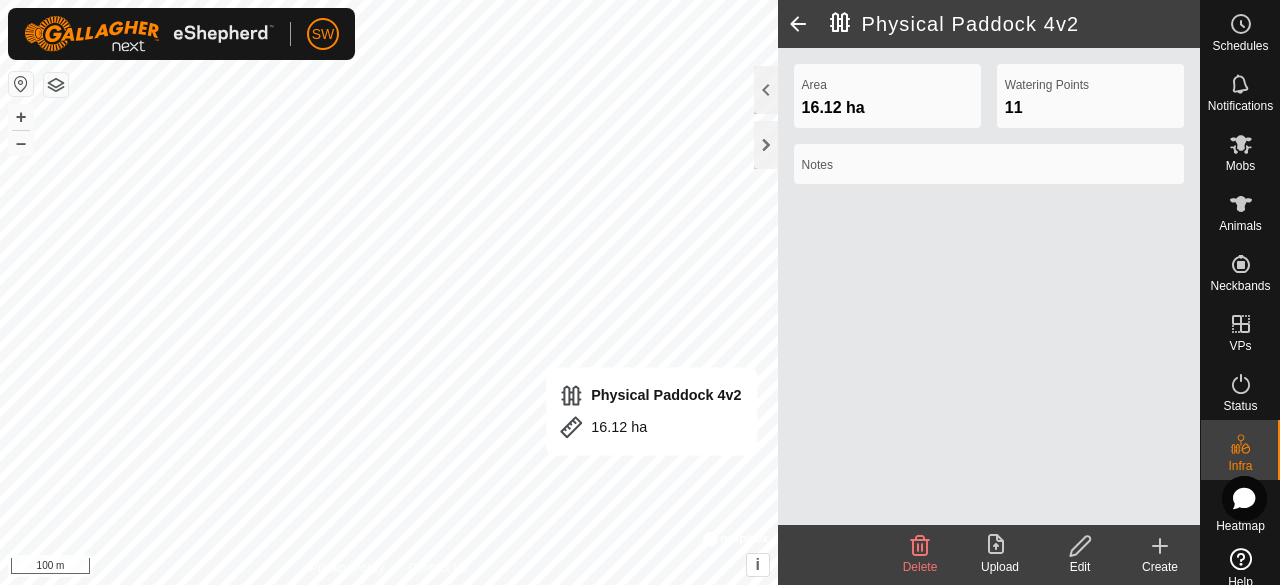 click on "16.12 ha" 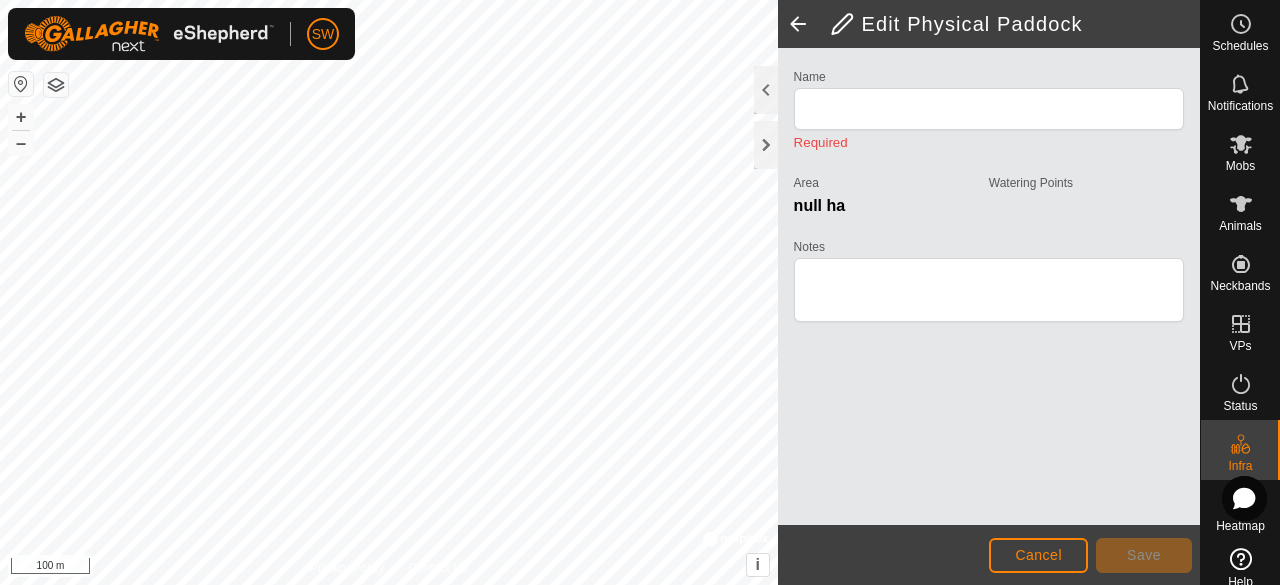 type on "Physical Paddock 4v2" 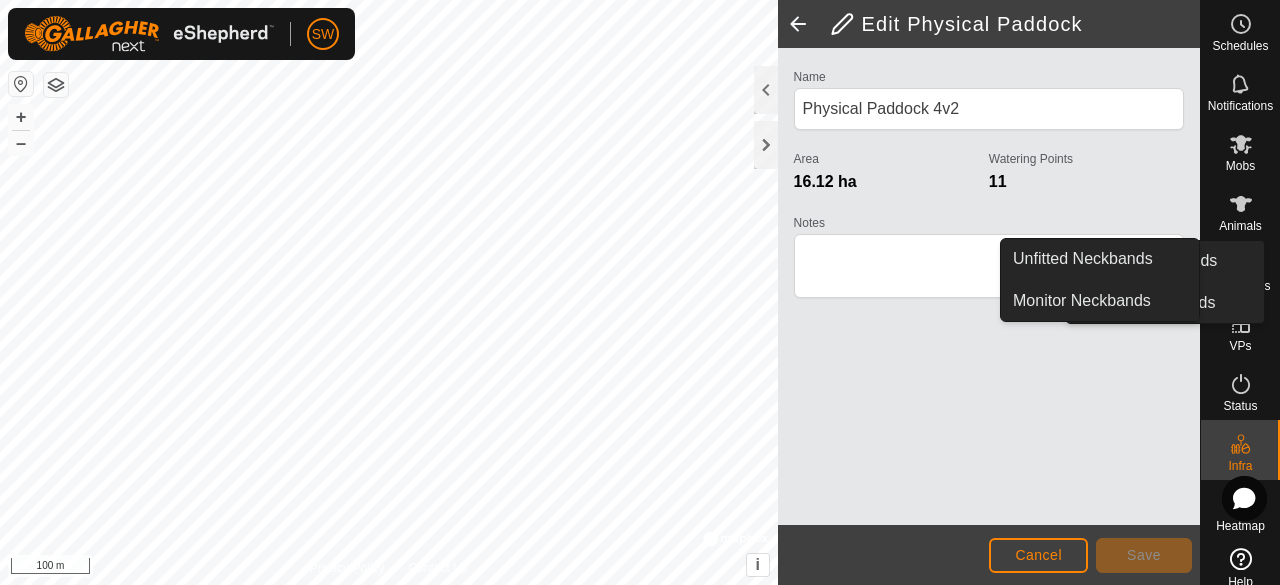 click at bounding box center [1241, 324] 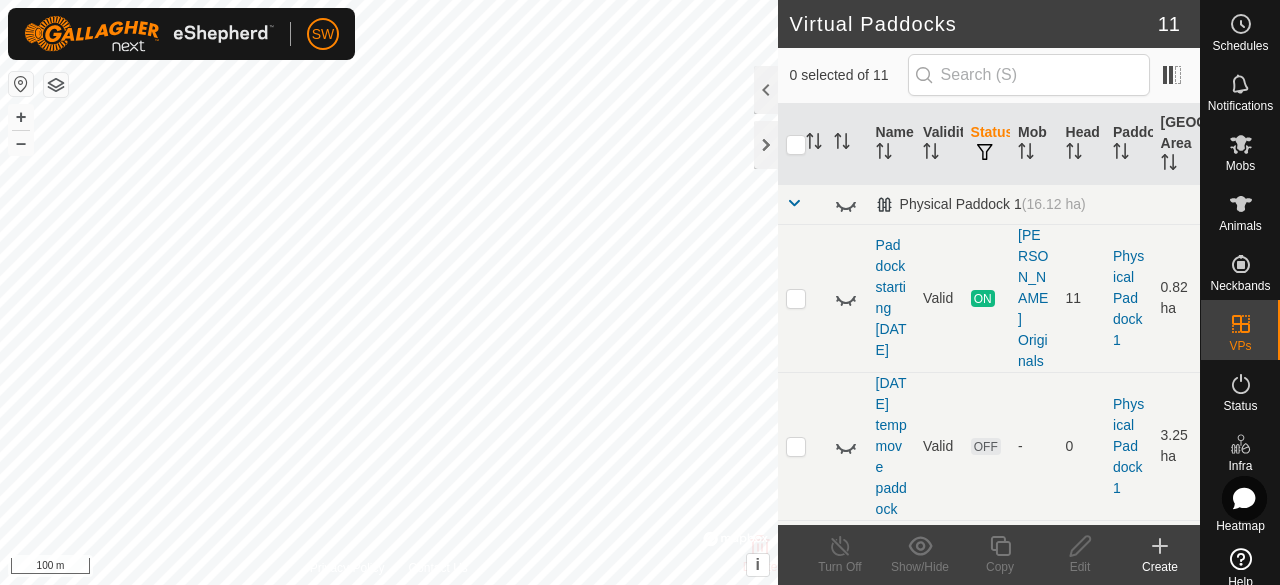 click at bounding box center [794, 203] 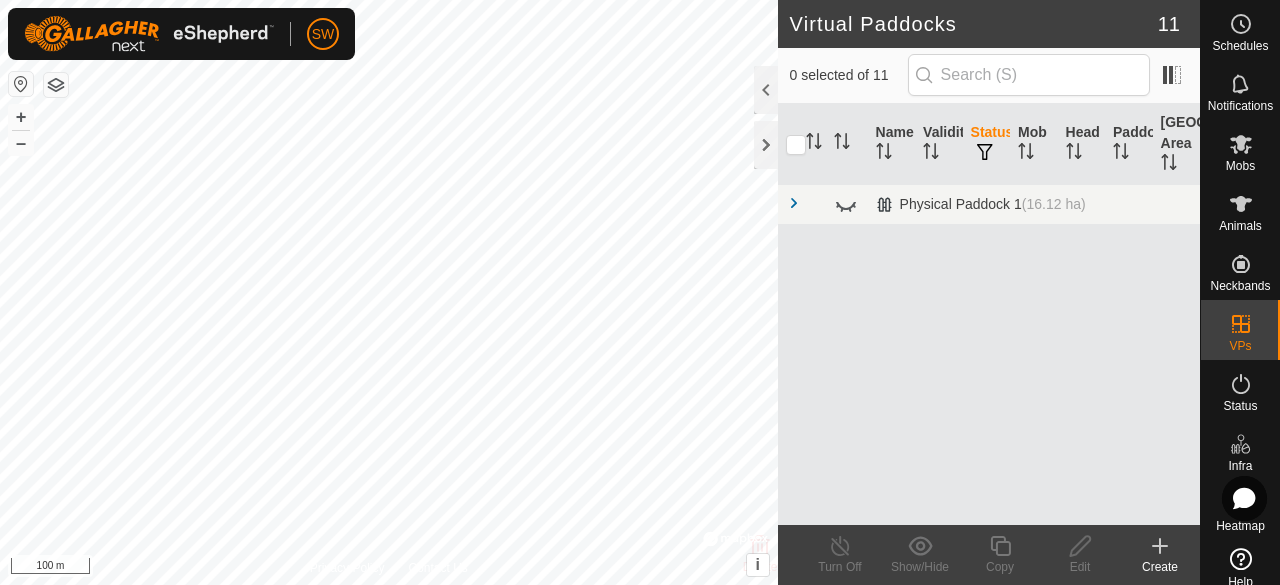 click at bounding box center [794, 203] 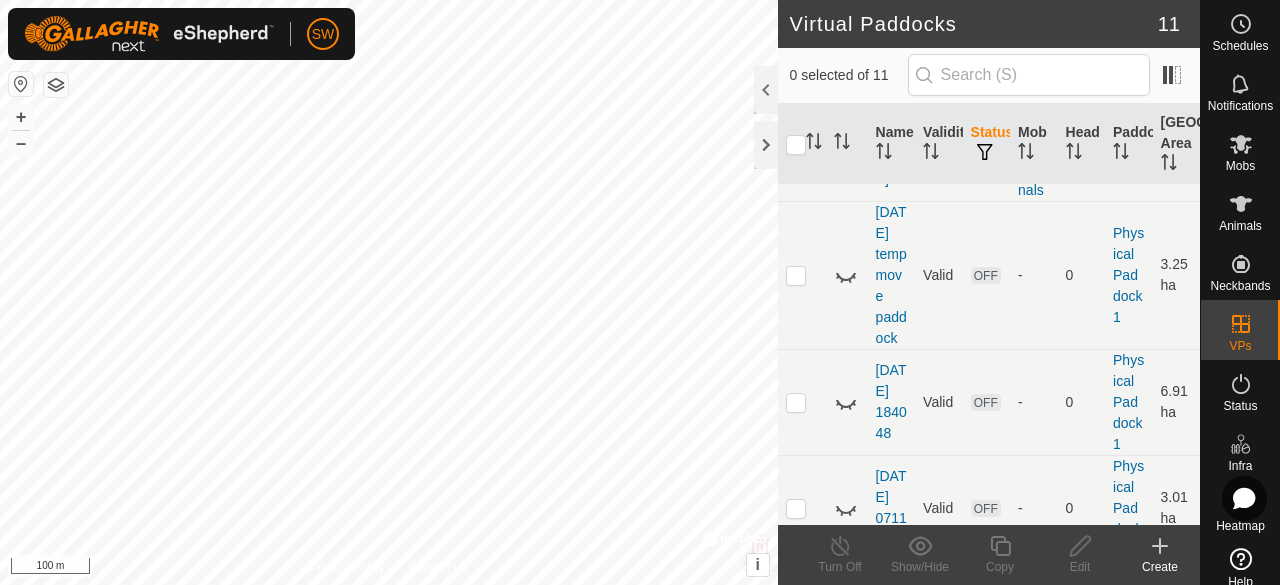 scroll, scrollTop: 0, scrollLeft: 0, axis: both 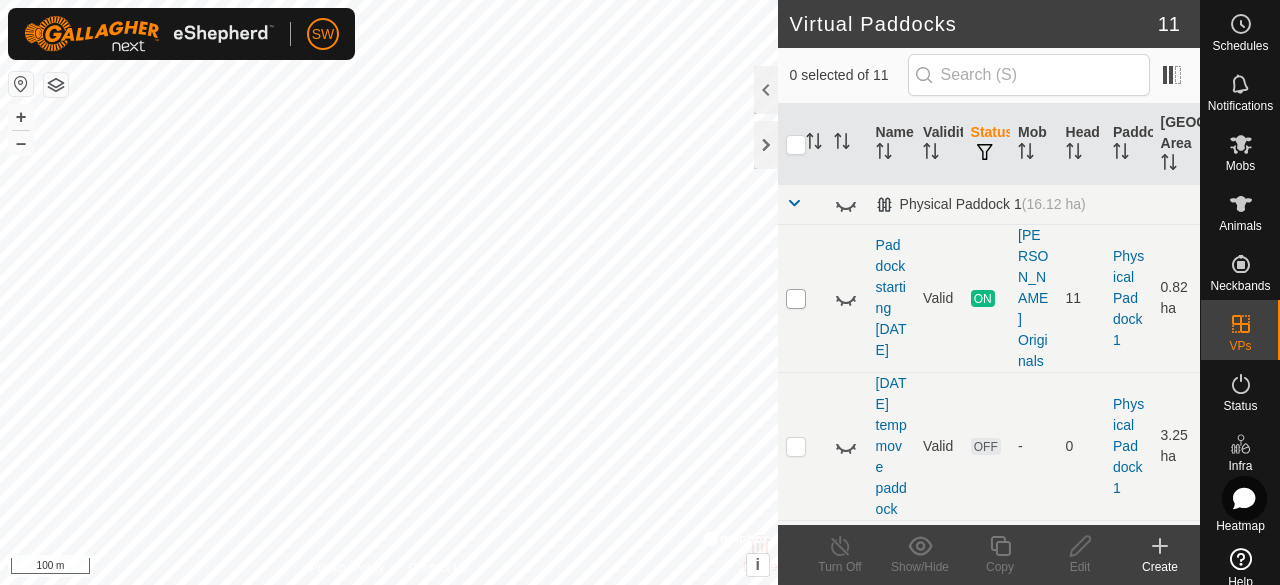 click at bounding box center [796, 299] 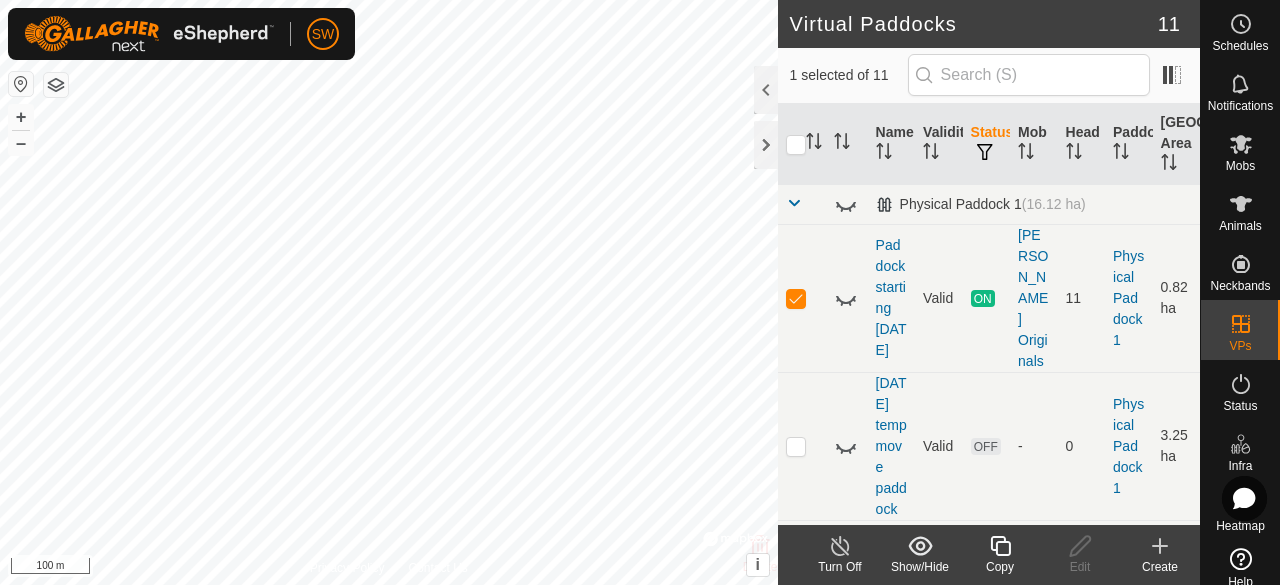 click 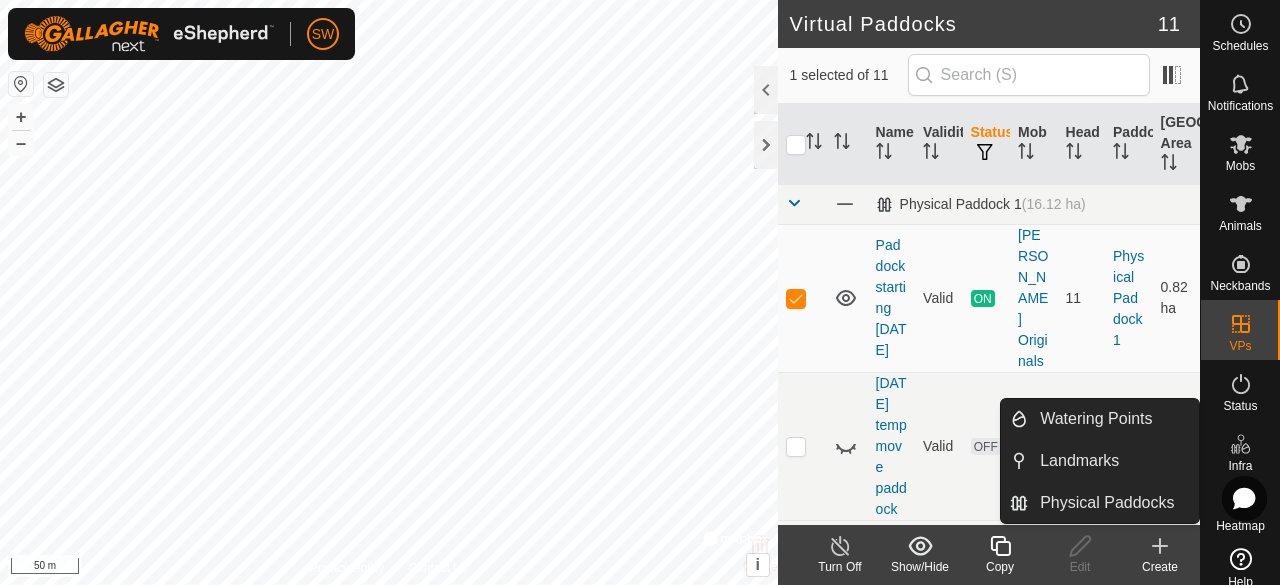 click 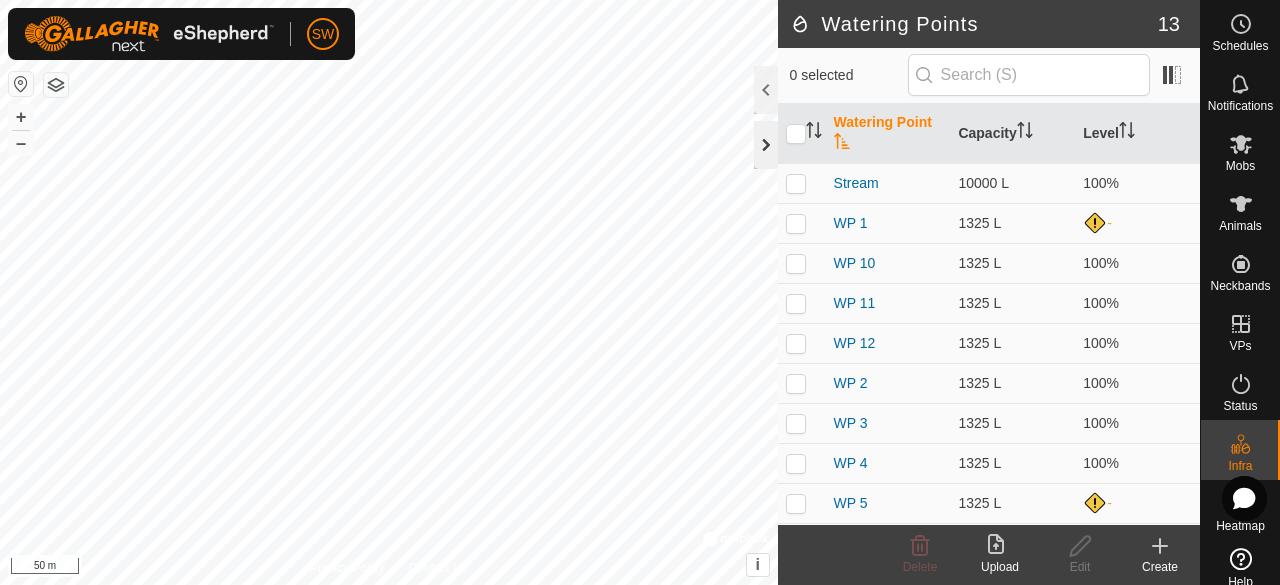 click 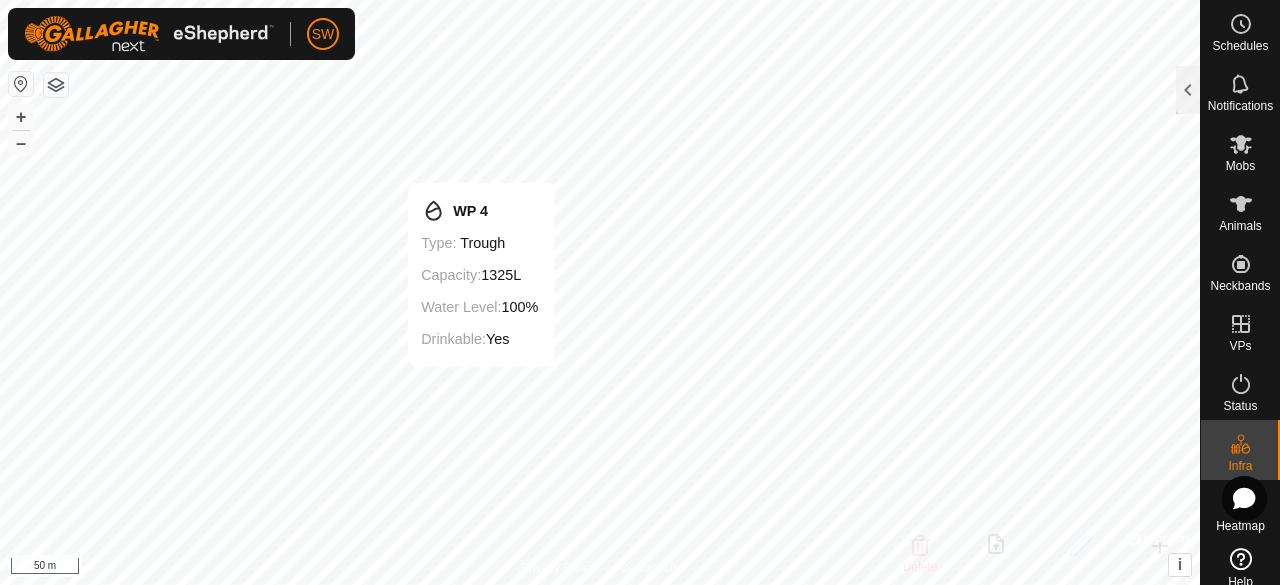 checkbox on "true" 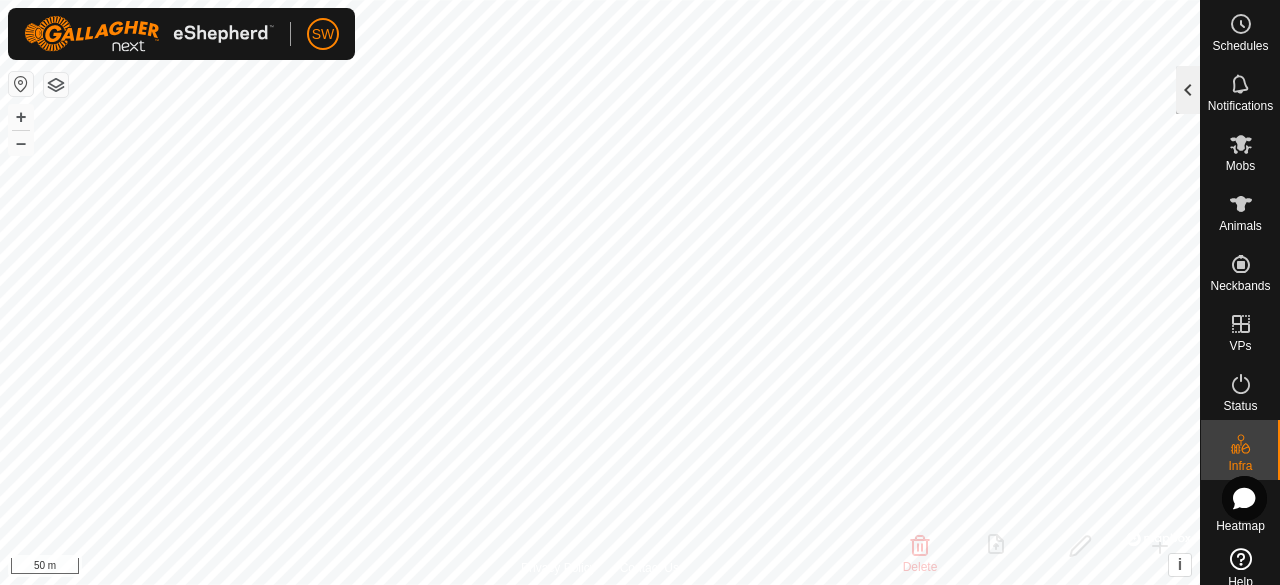 click 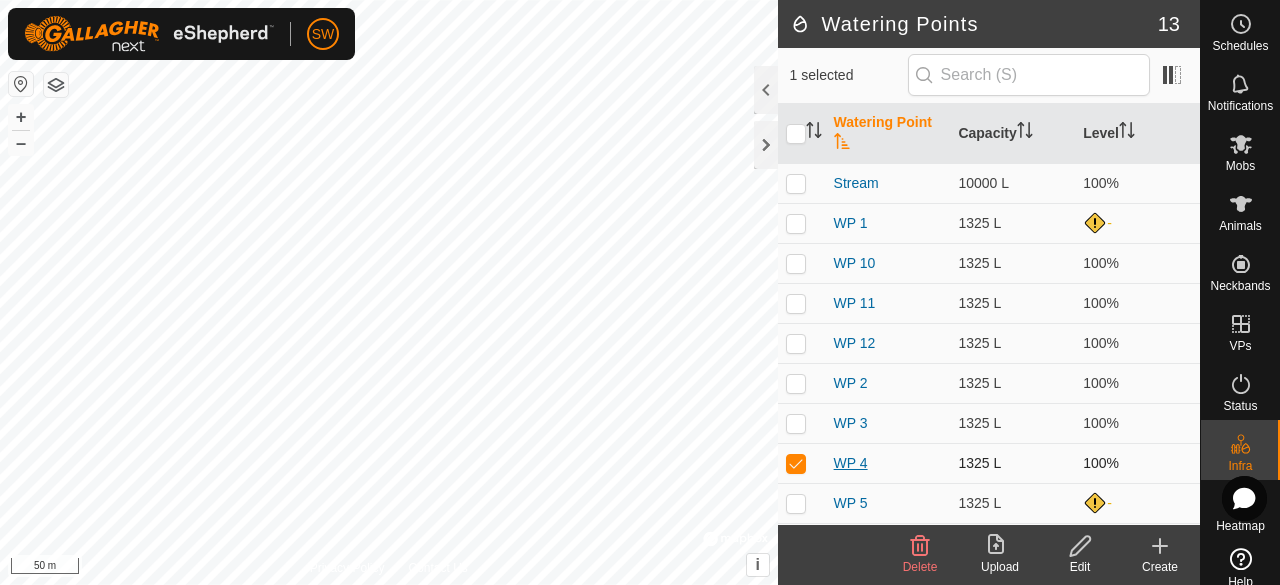 click on "WP 4" at bounding box center [851, 463] 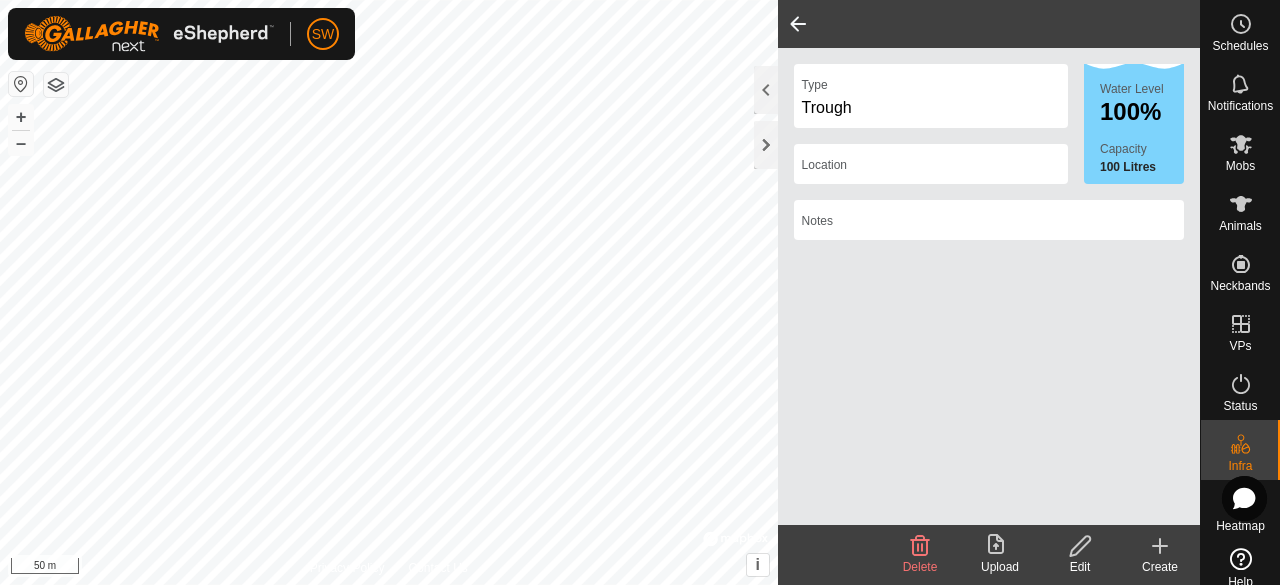 click on "Edit" 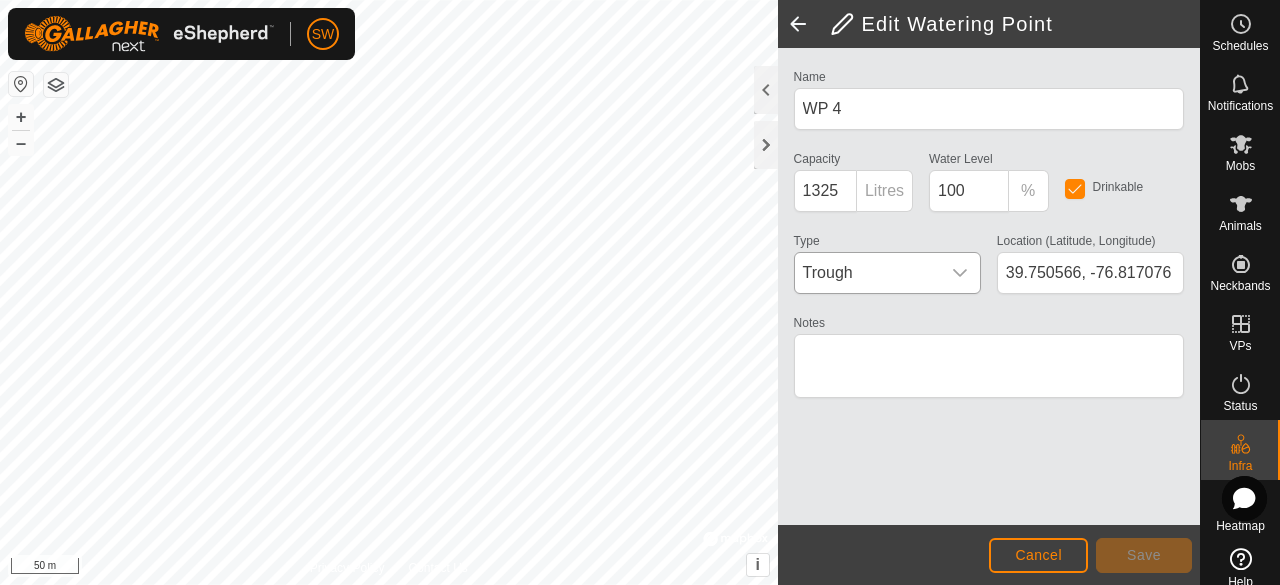 click on "Name WP 4 Capacity 1325 Litres Water Level  100 % Drinkable Type Trough Location (Latitude, Longitude) [GEOGRAPHIC_DATA] Notes" 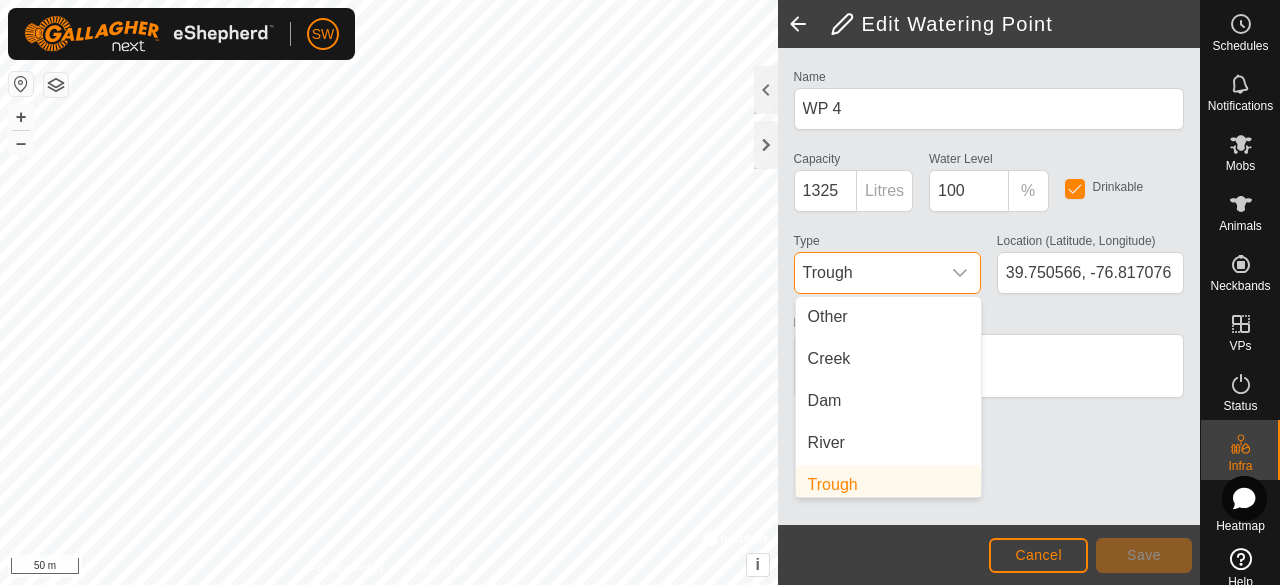 scroll, scrollTop: 50, scrollLeft: 0, axis: vertical 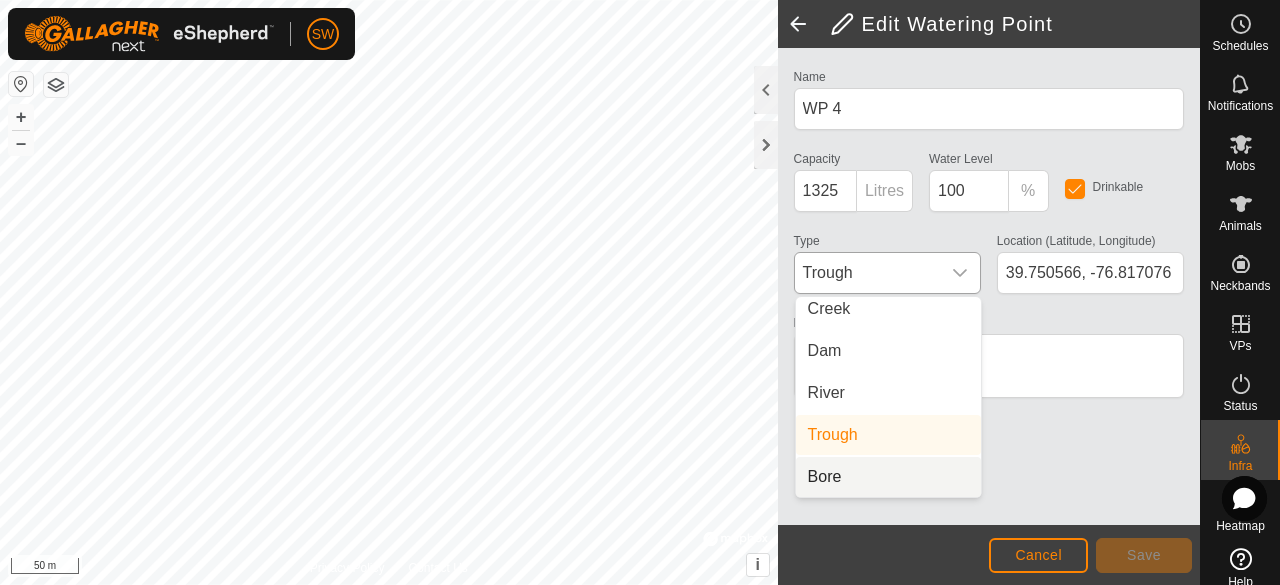 click on "Bore" at bounding box center [888, 477] 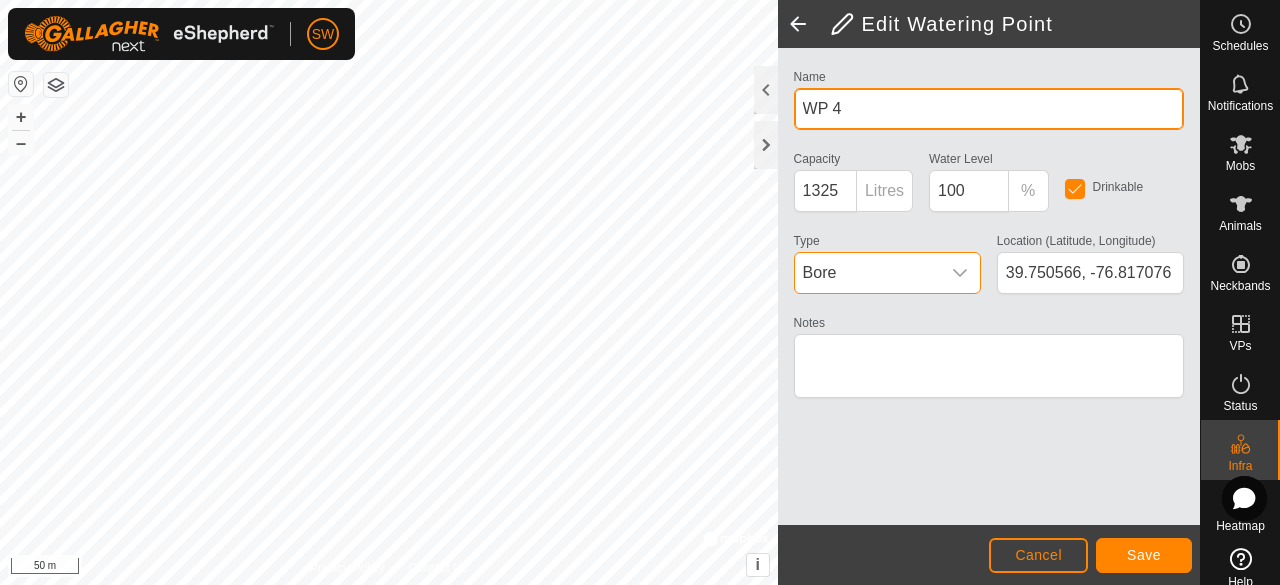 click on "WP 4" at bounding box center [989, 109] 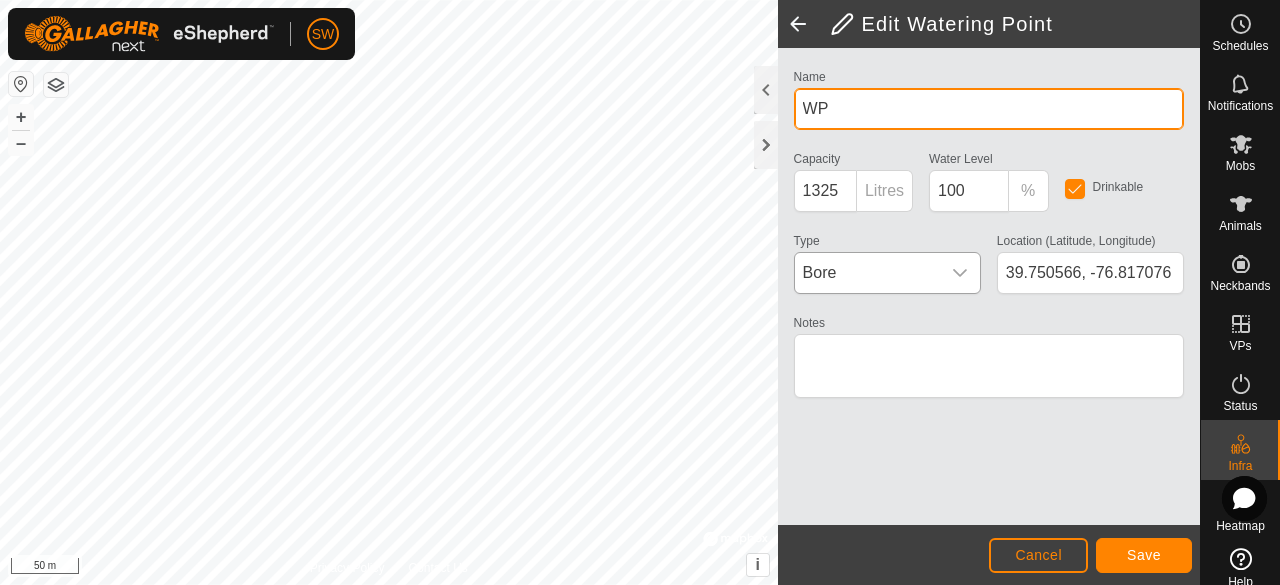 type on "W" 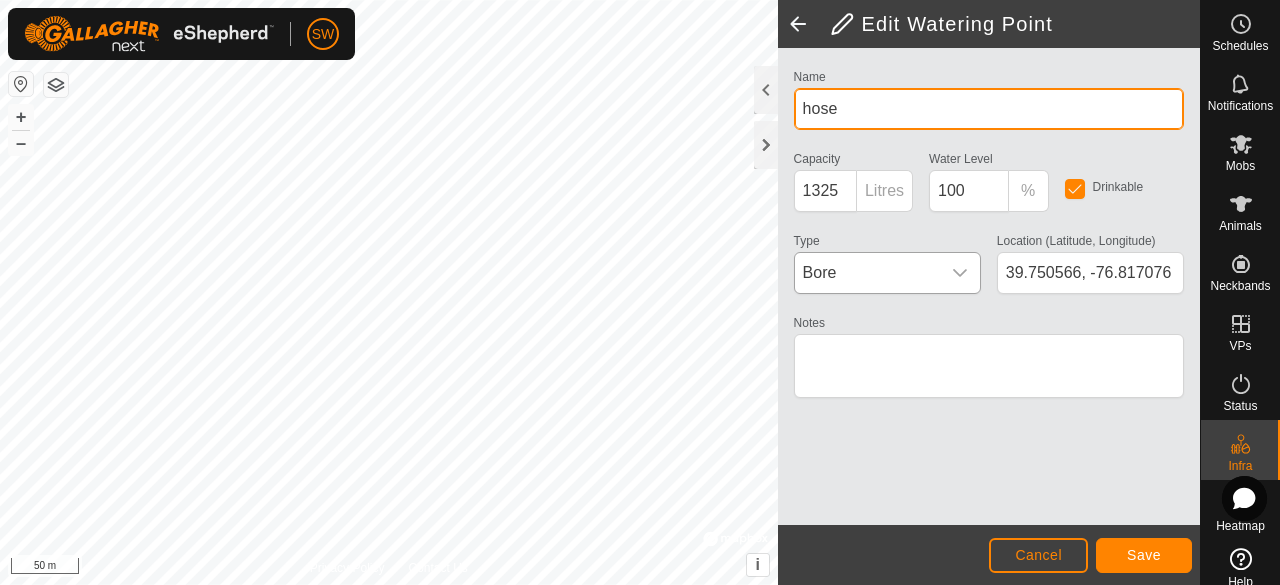 type on "hose" 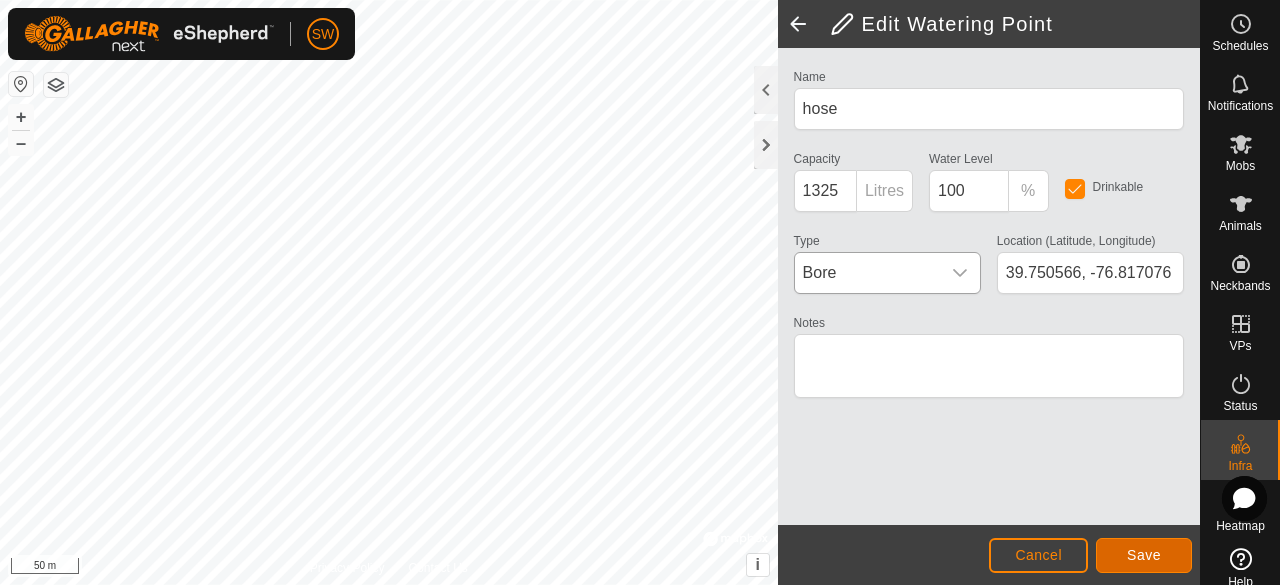 click on "Save" 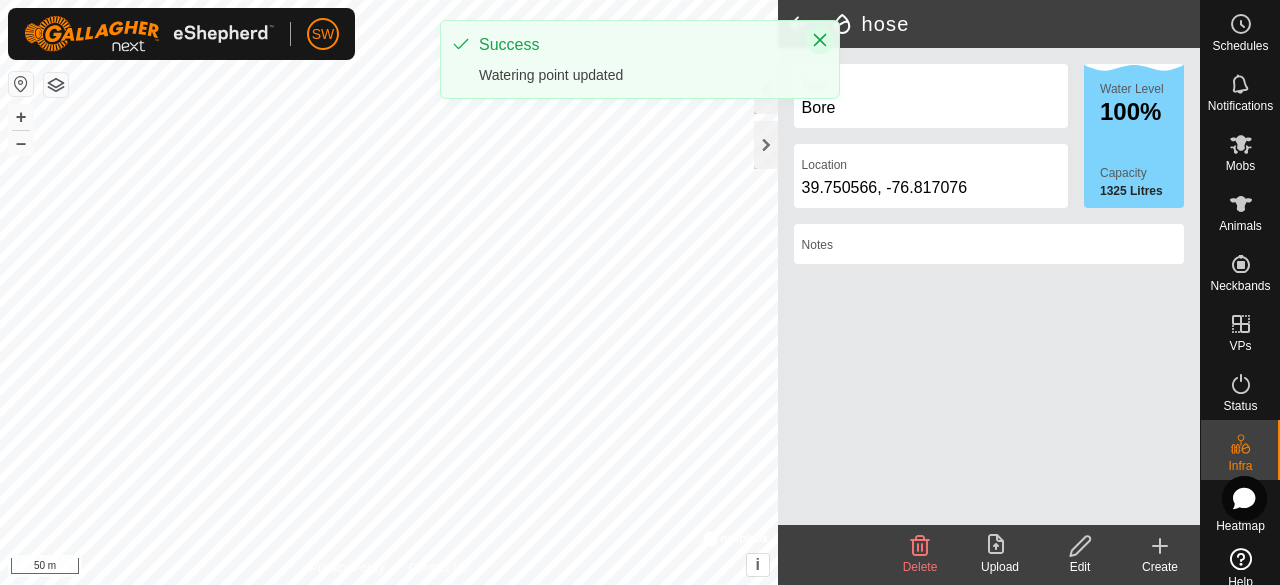 click 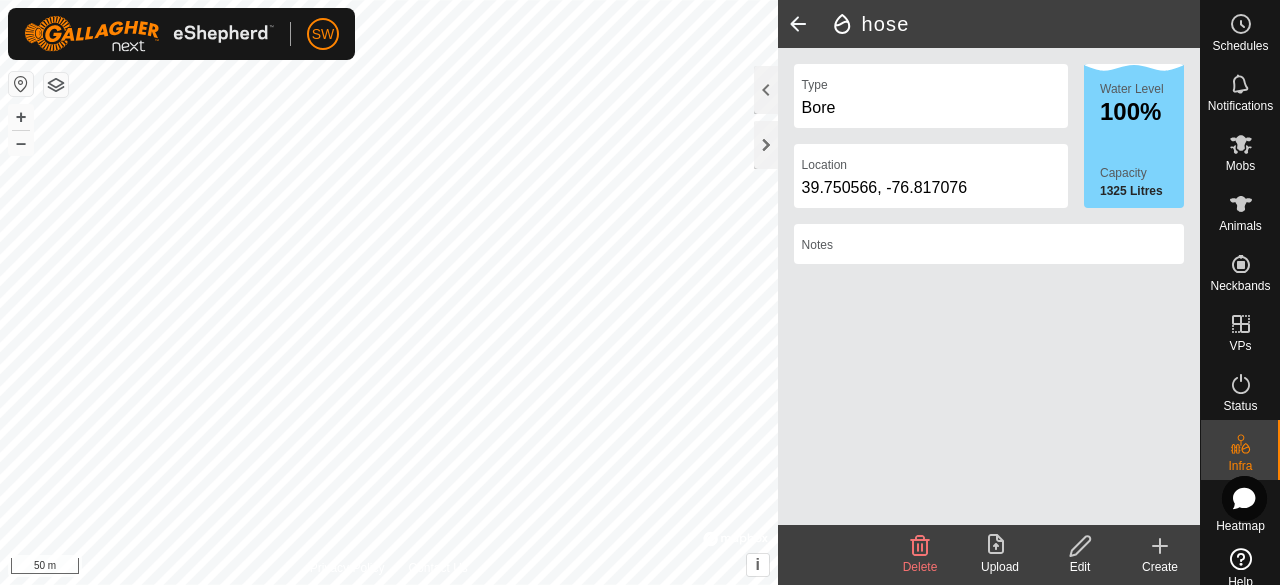 click 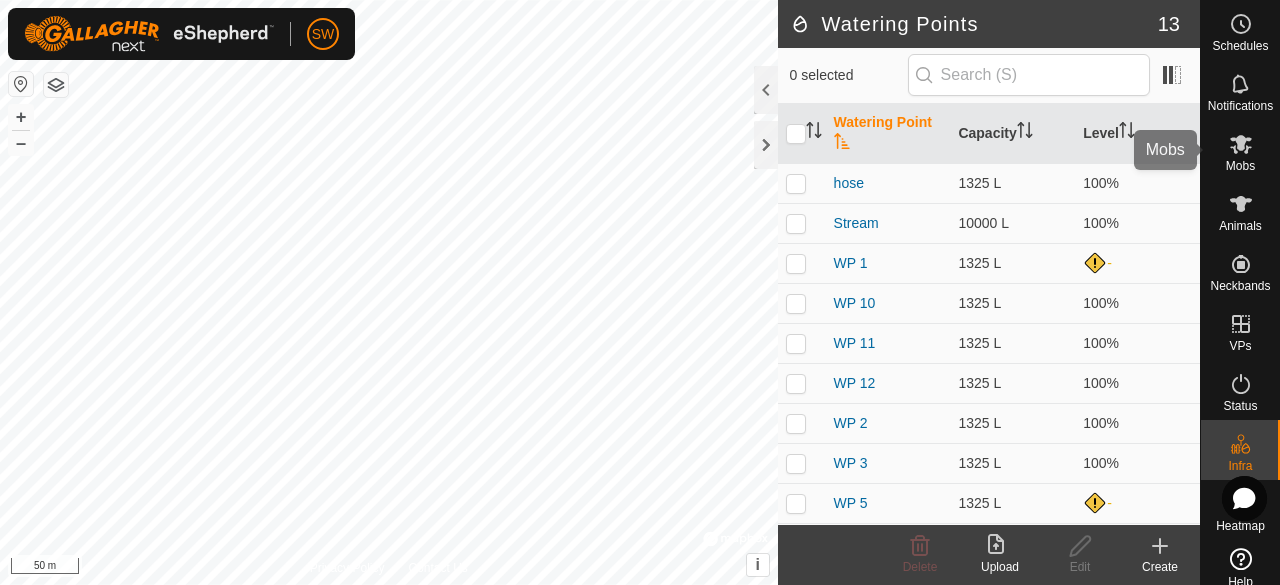click on "Mobs" at bounding box center [1240, 166] 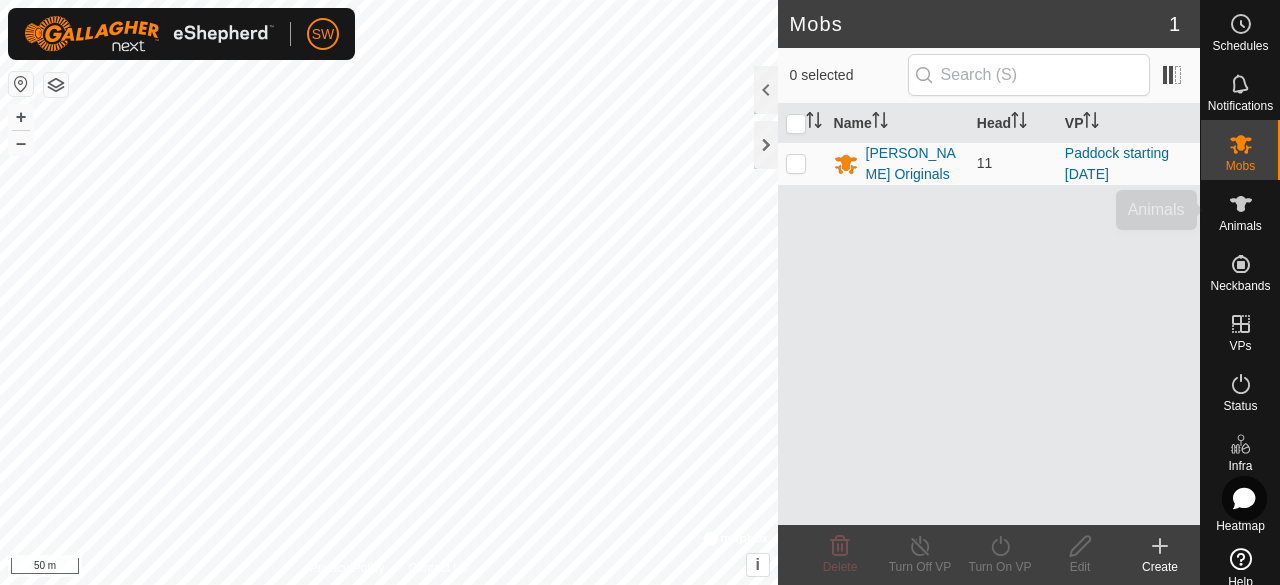 click 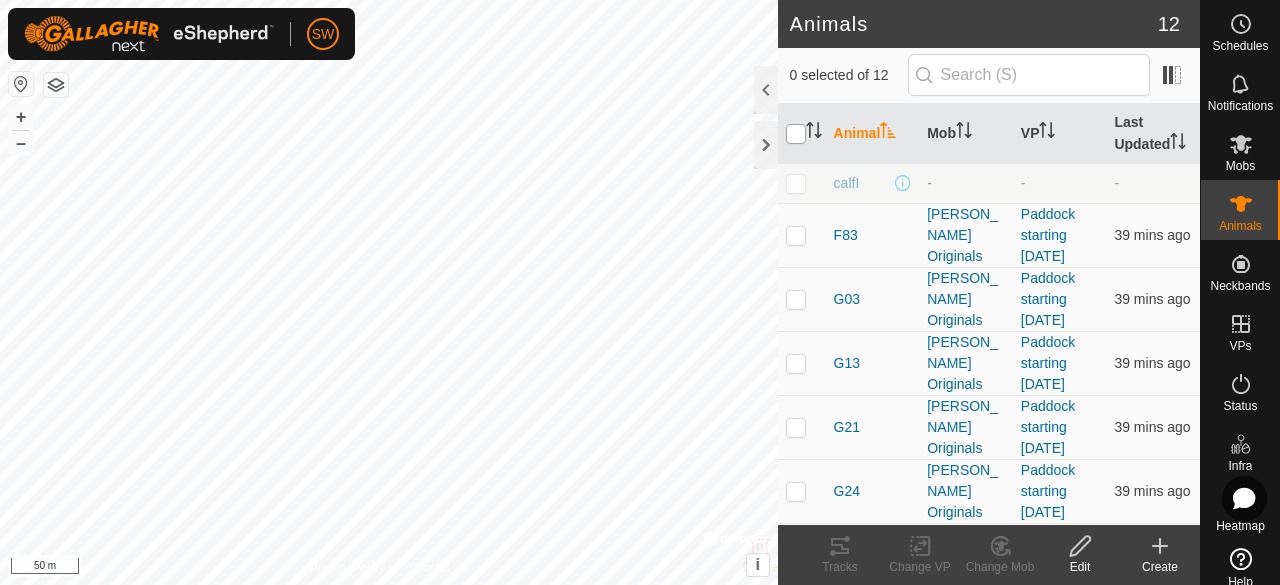click at bounding box center [796, 134] 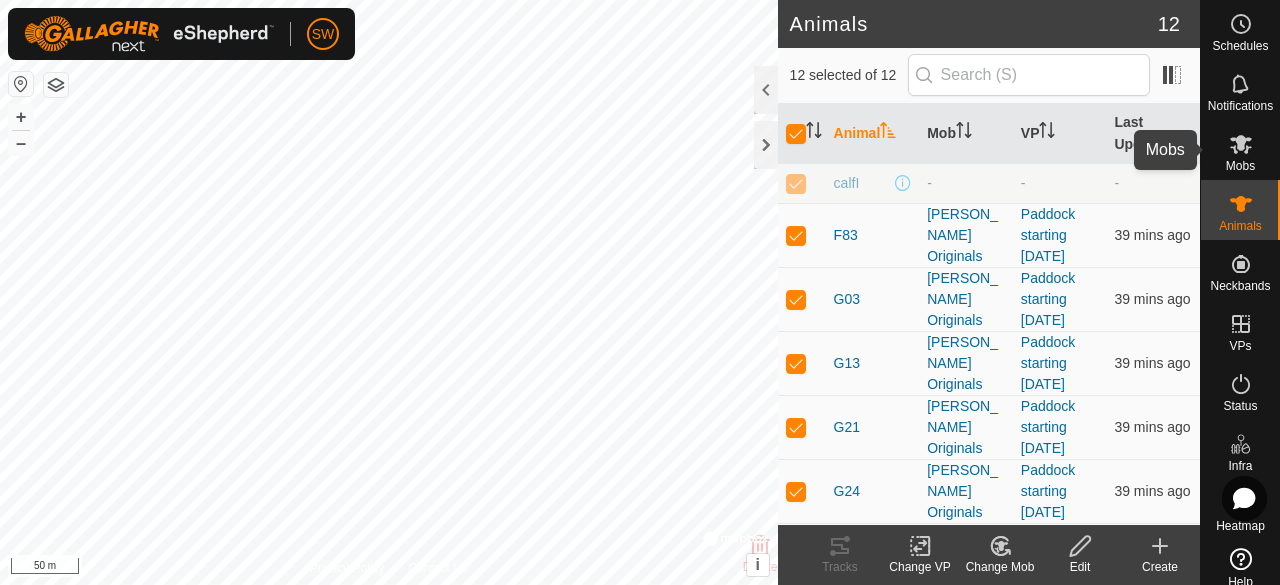 click 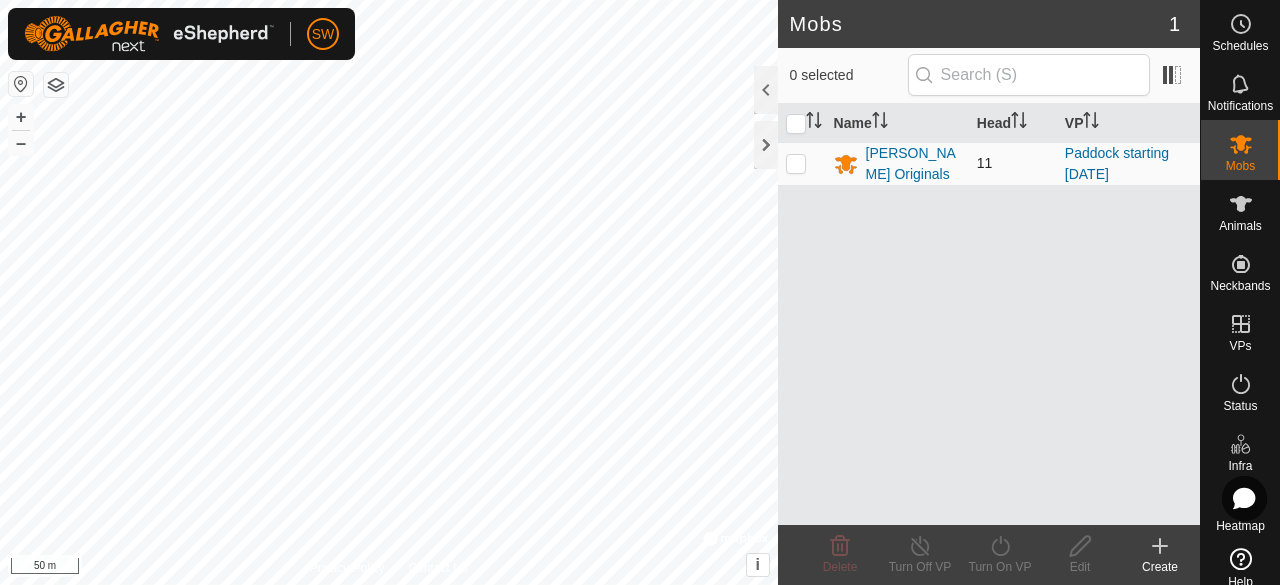 click at bounding box center [796, 163] 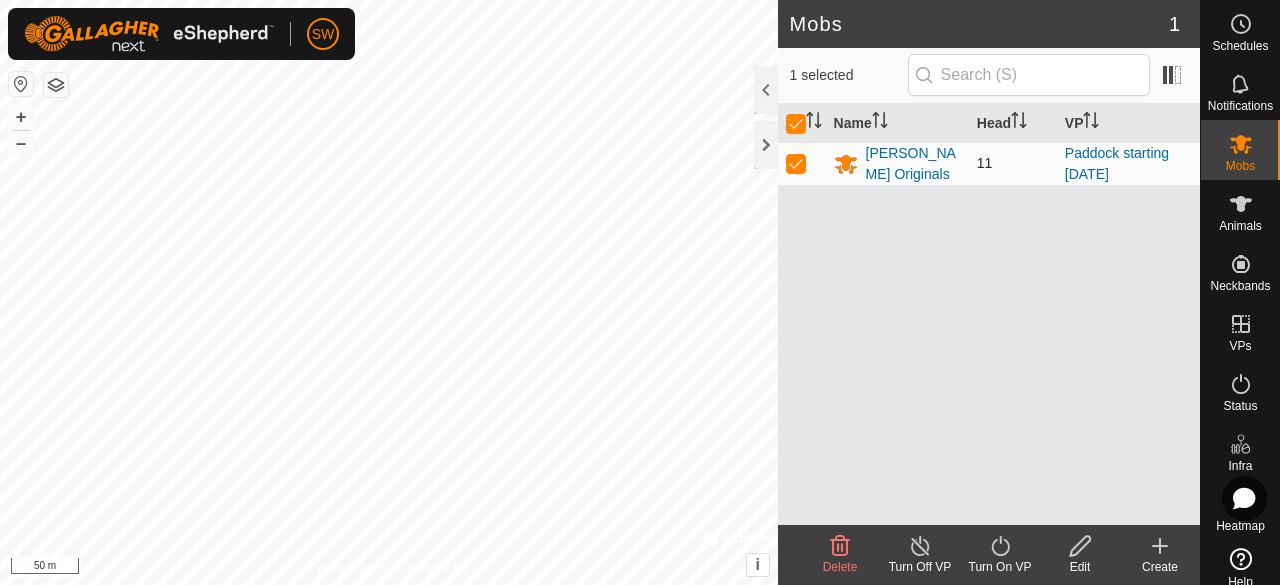checkbox on "true" 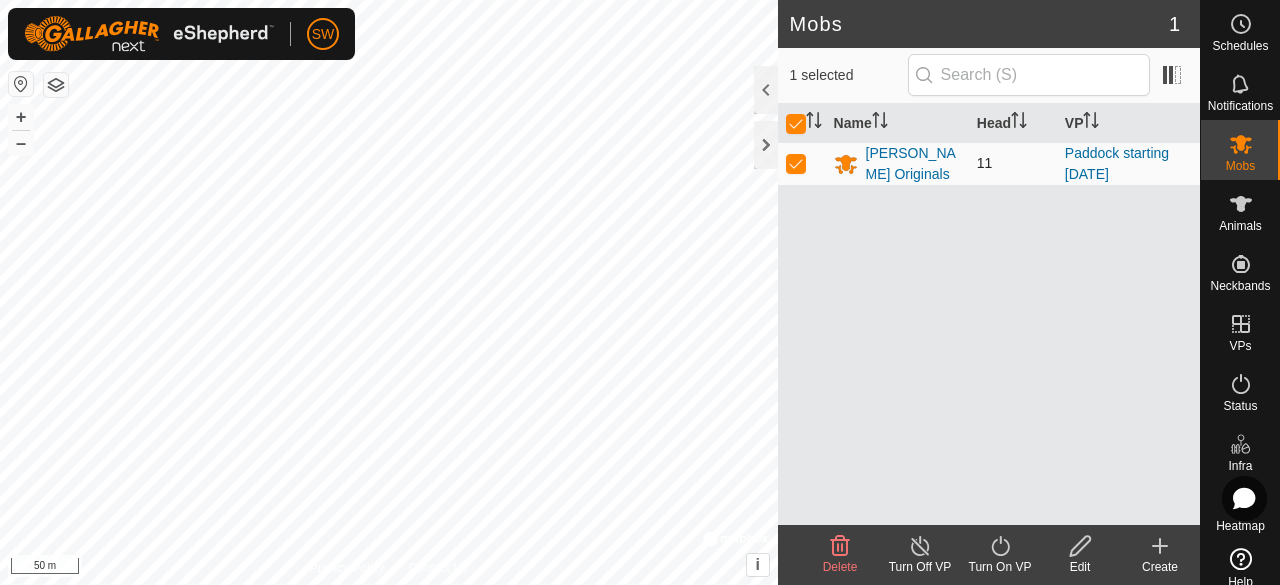 checkbox on "true" 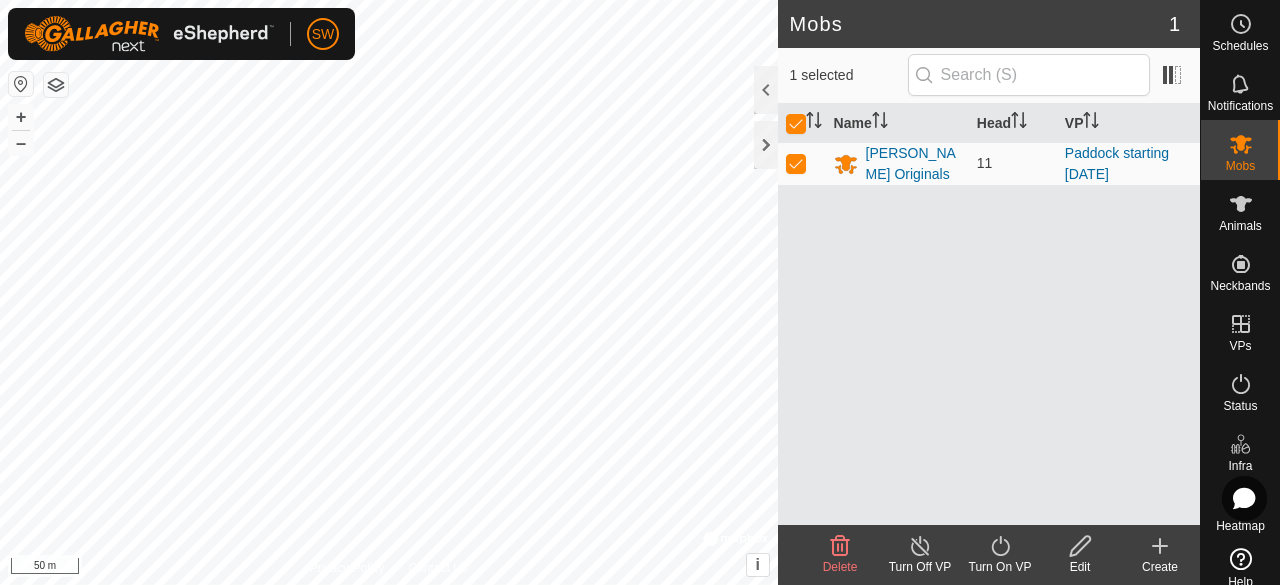 click 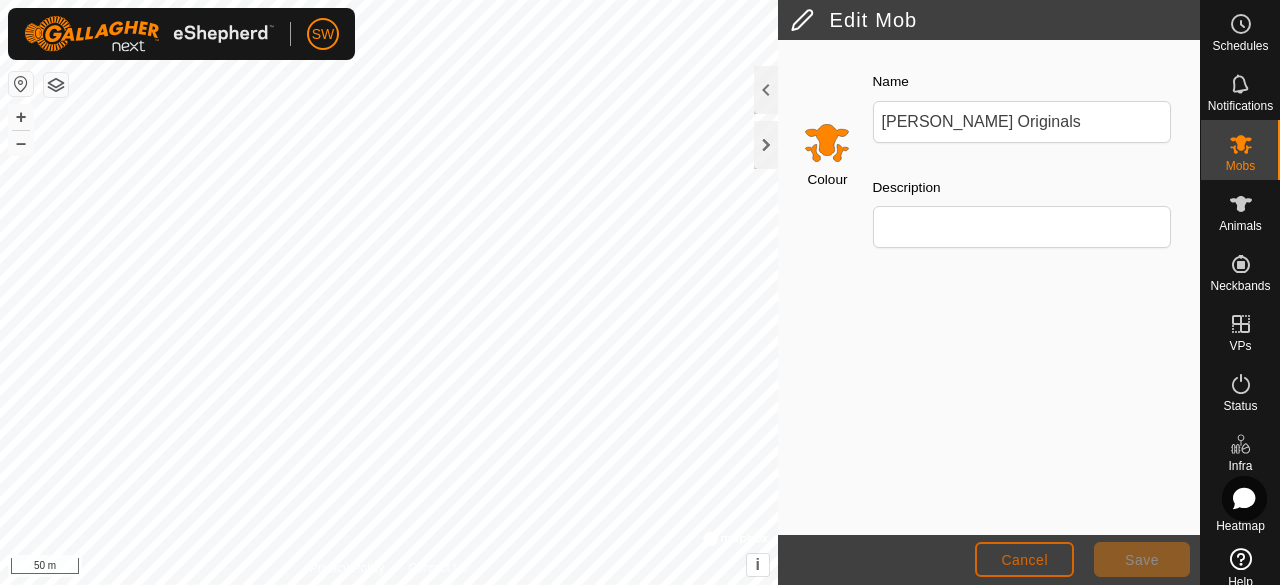 click on "Cancel" 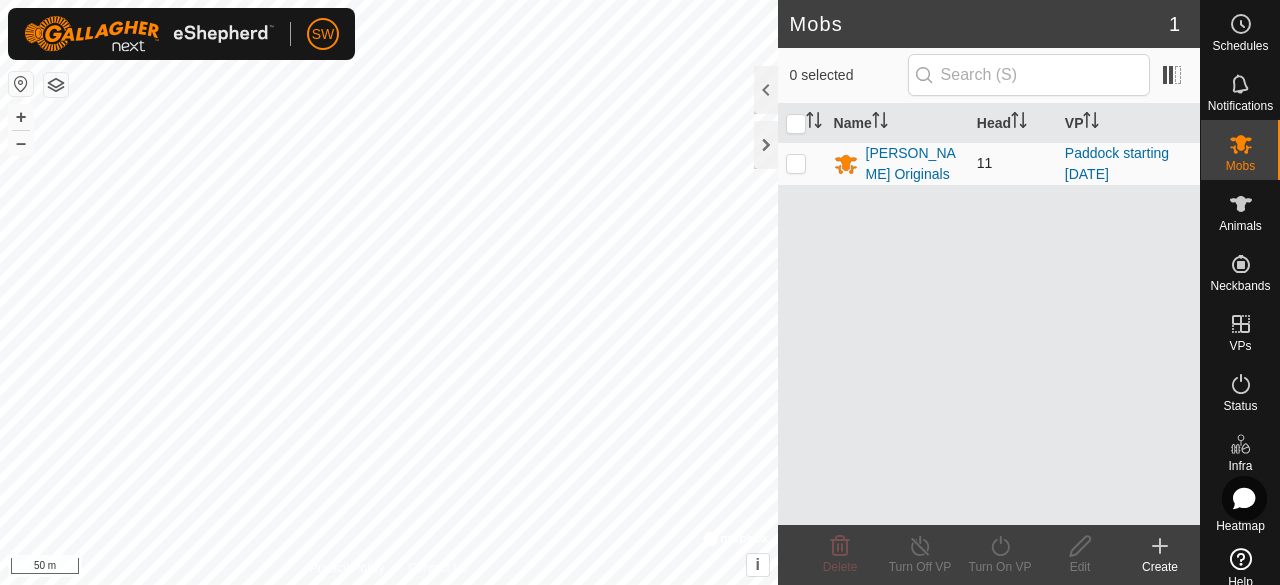 click at bounding box center (796, 163) 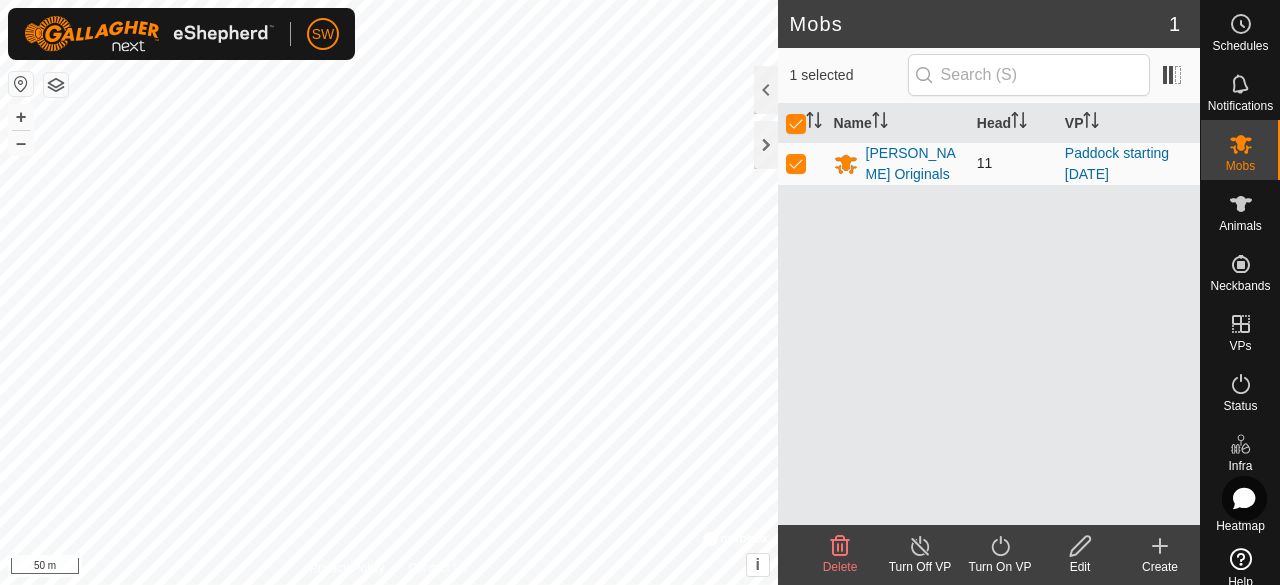 checkbox on "true" 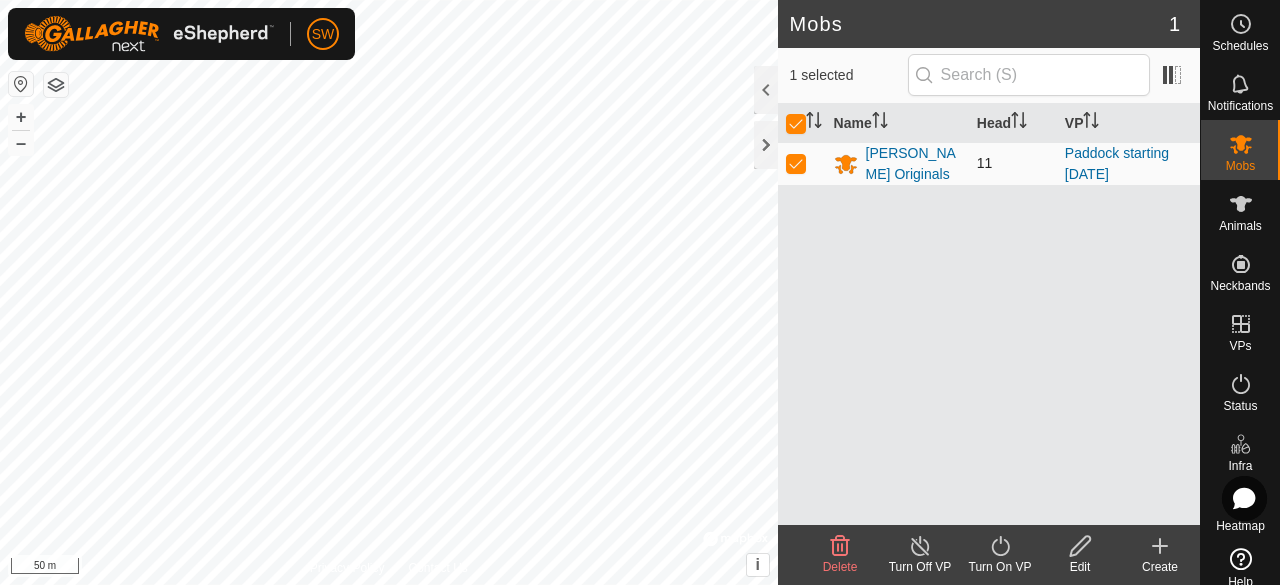 checkbox on "true" 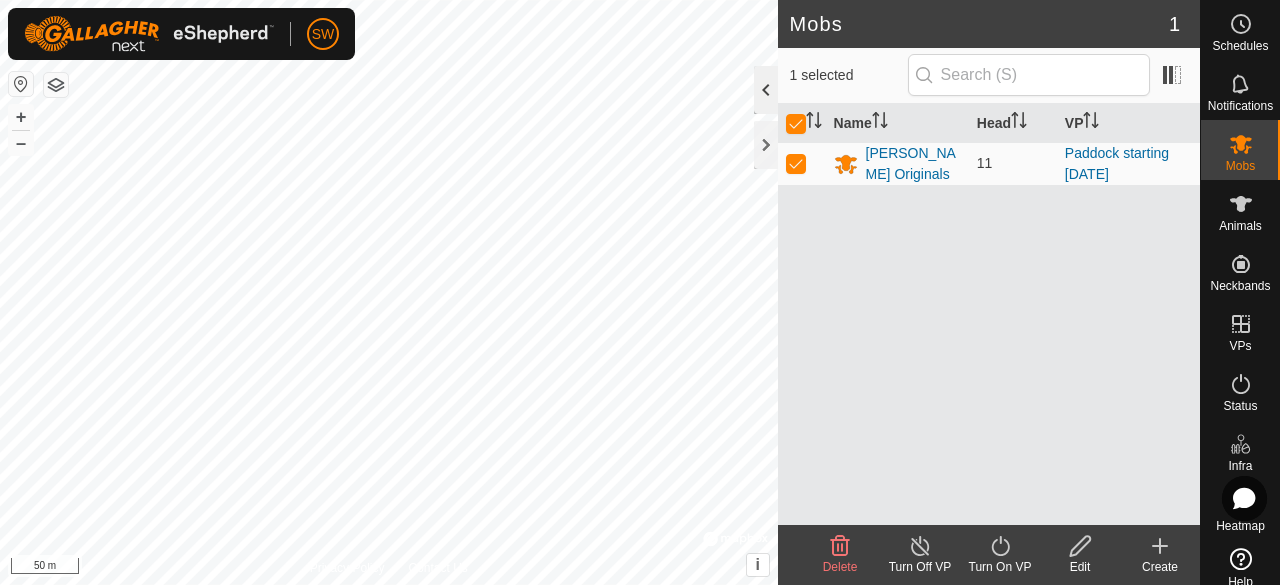 click 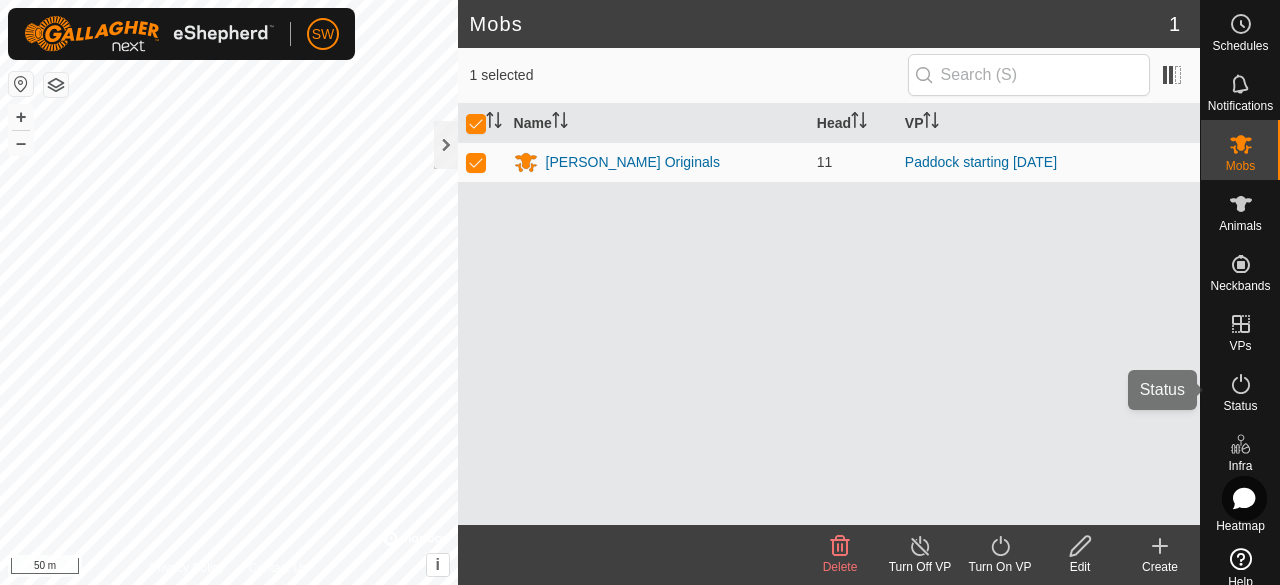 click on "Status" at bounding box center (1240, 406) 